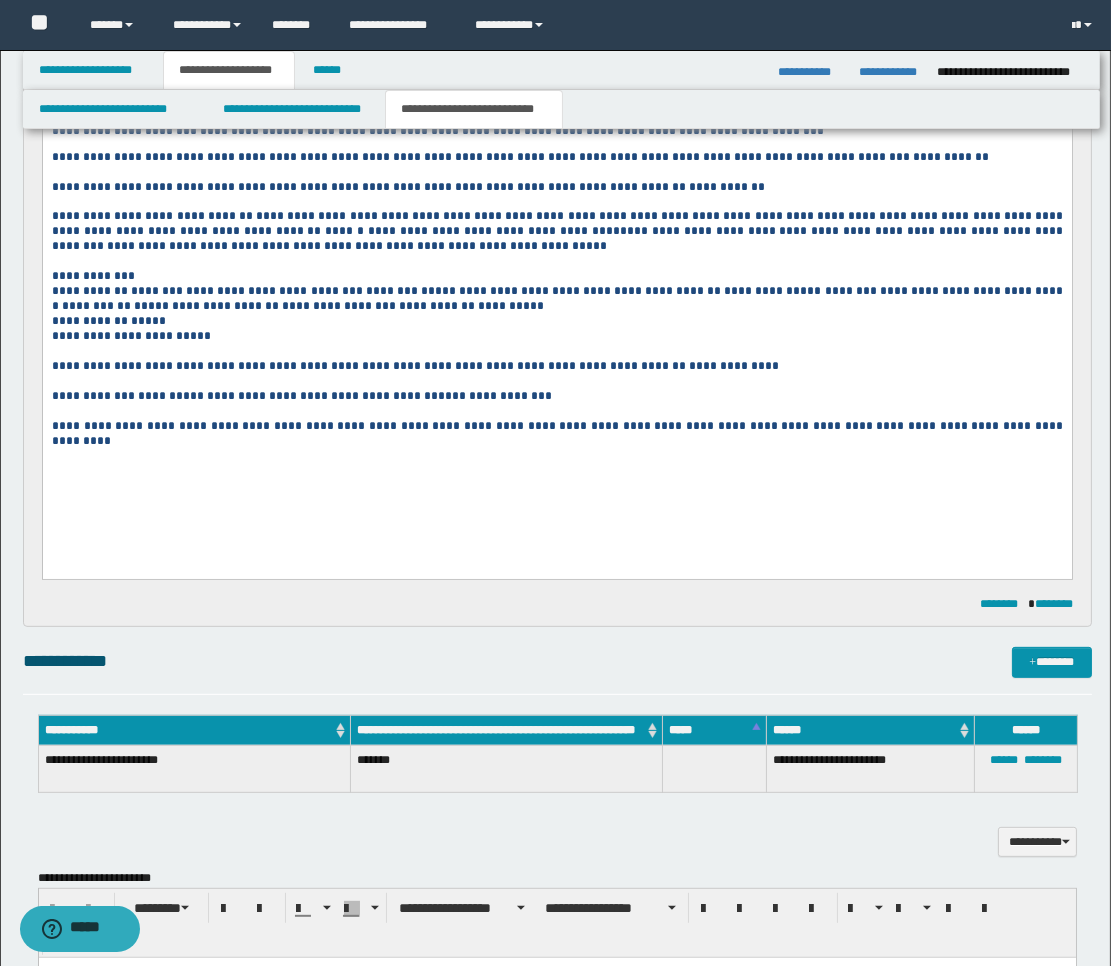 scroll, scrollTop: 0, scrollLeft: 0, axis: both 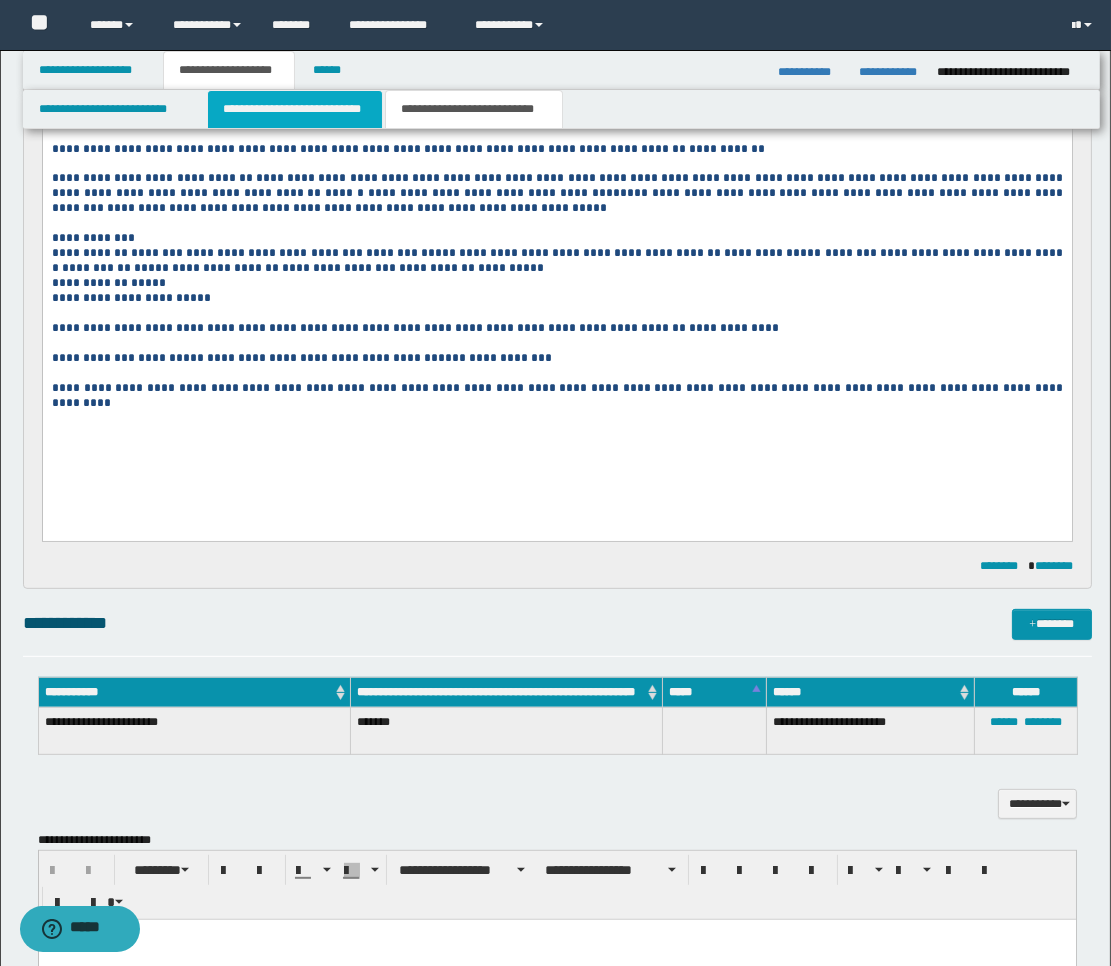 click on "**********" at bounding box center [295, 109] 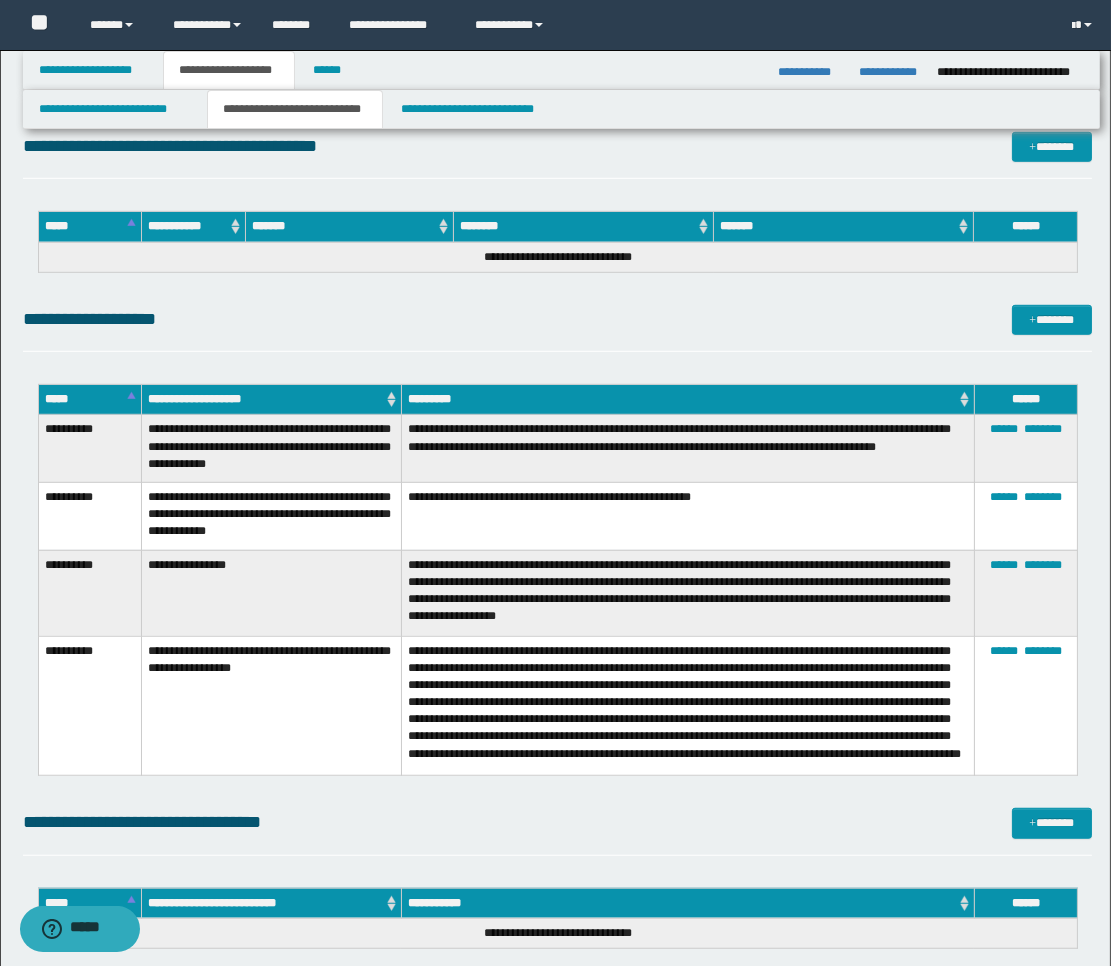 scroll, scrollTop: 1800, scrollLeft: 0, axis: vertical 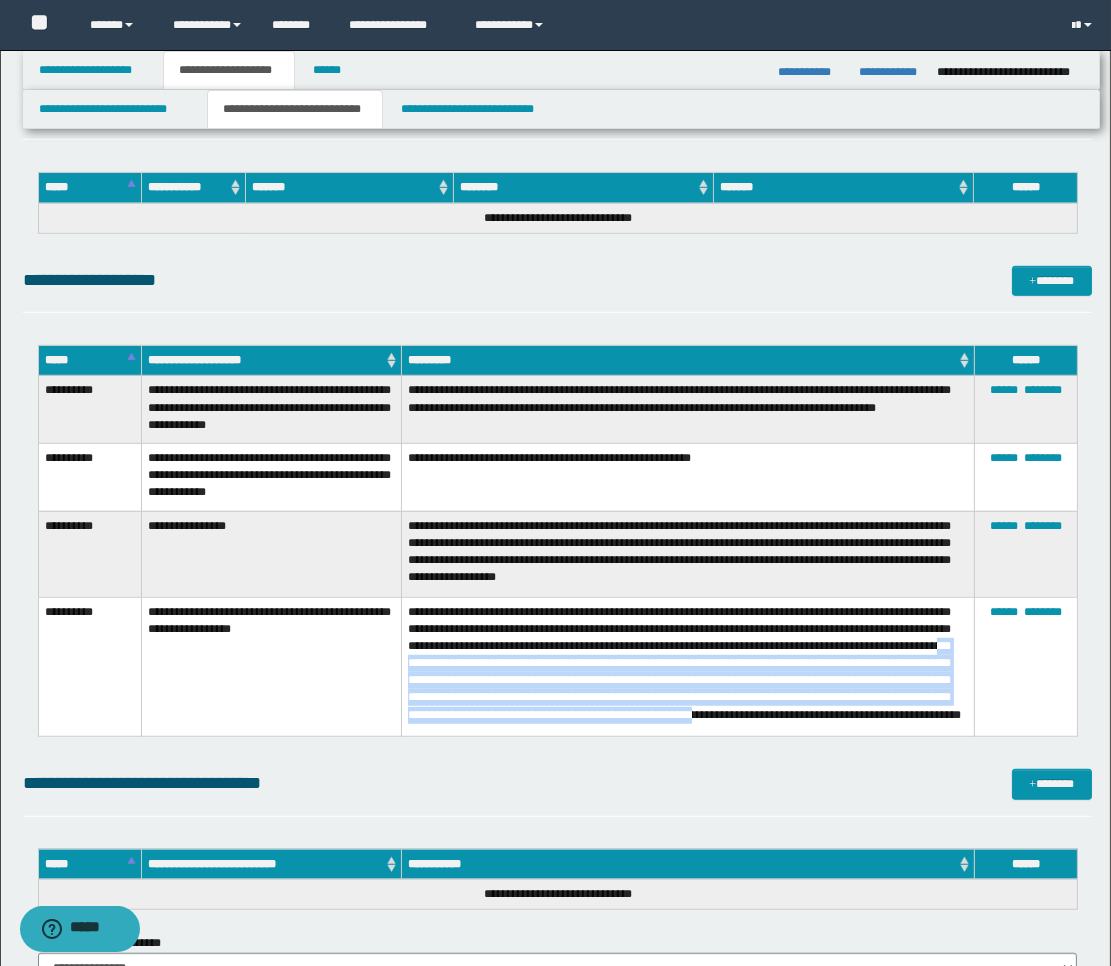 drag, startPoint x: 473, startPoint y: 650, endPoint x: 451, endPoint y: 722, distance: 75.28612 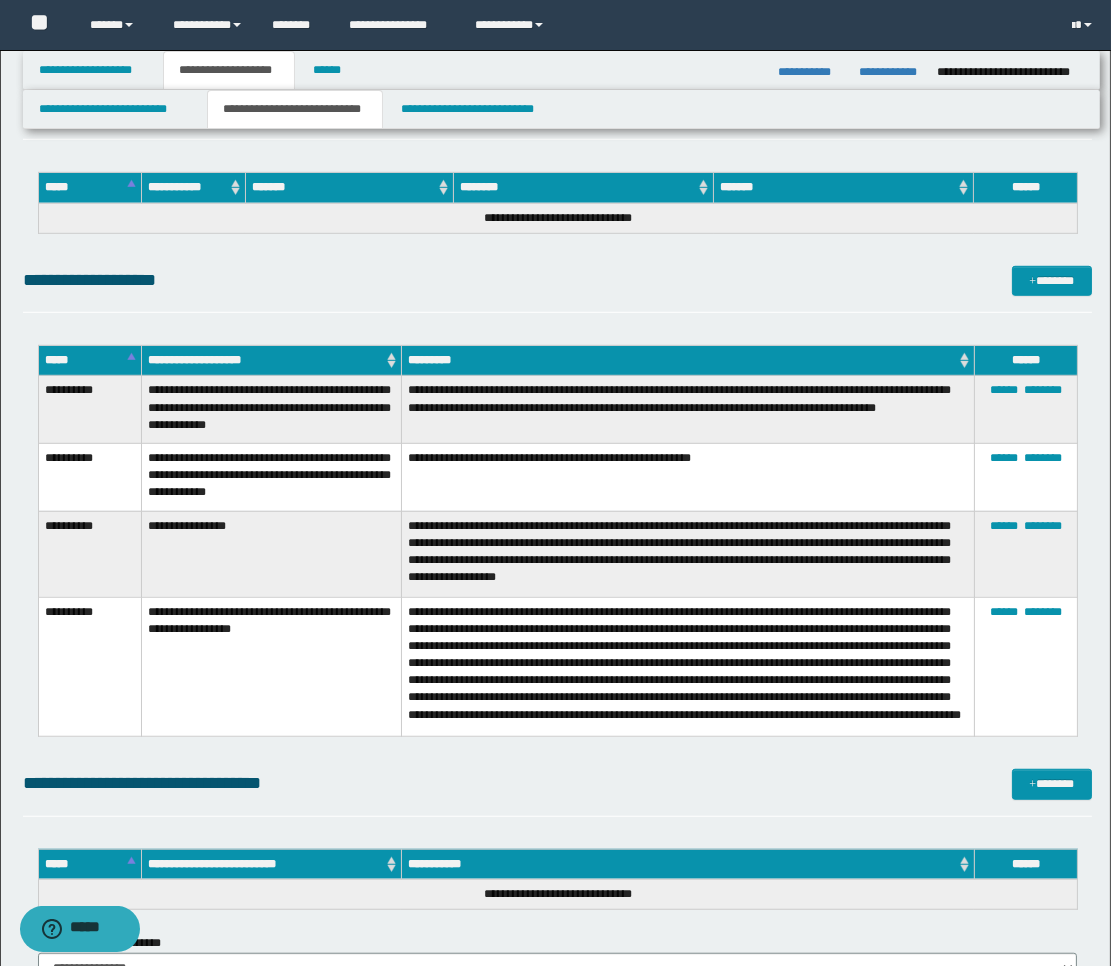 click on "******    ********" at bounding box center [1025, 667] 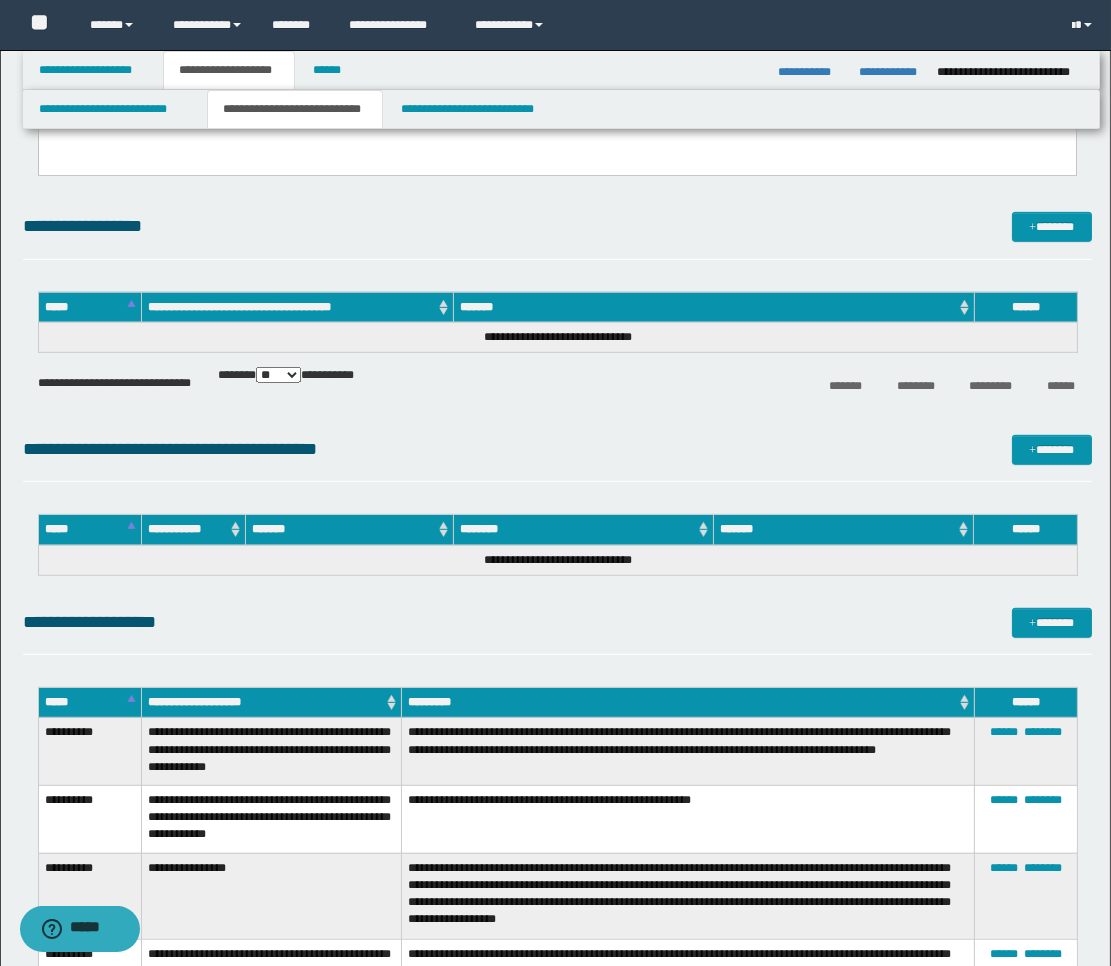 scroll, scrollTop: 1244, scrollLeft: 0, axis: vertical 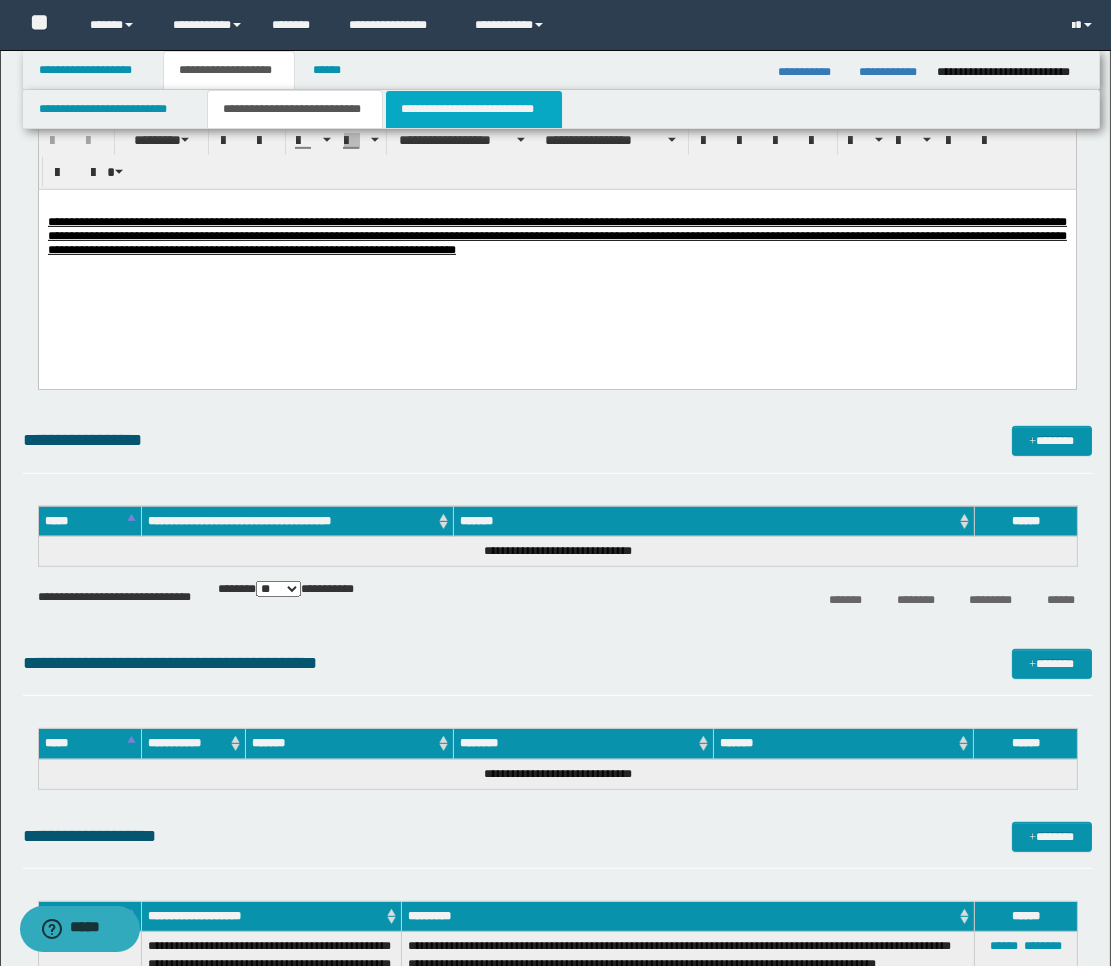 click on "**********" at bounding box center (474, 109) 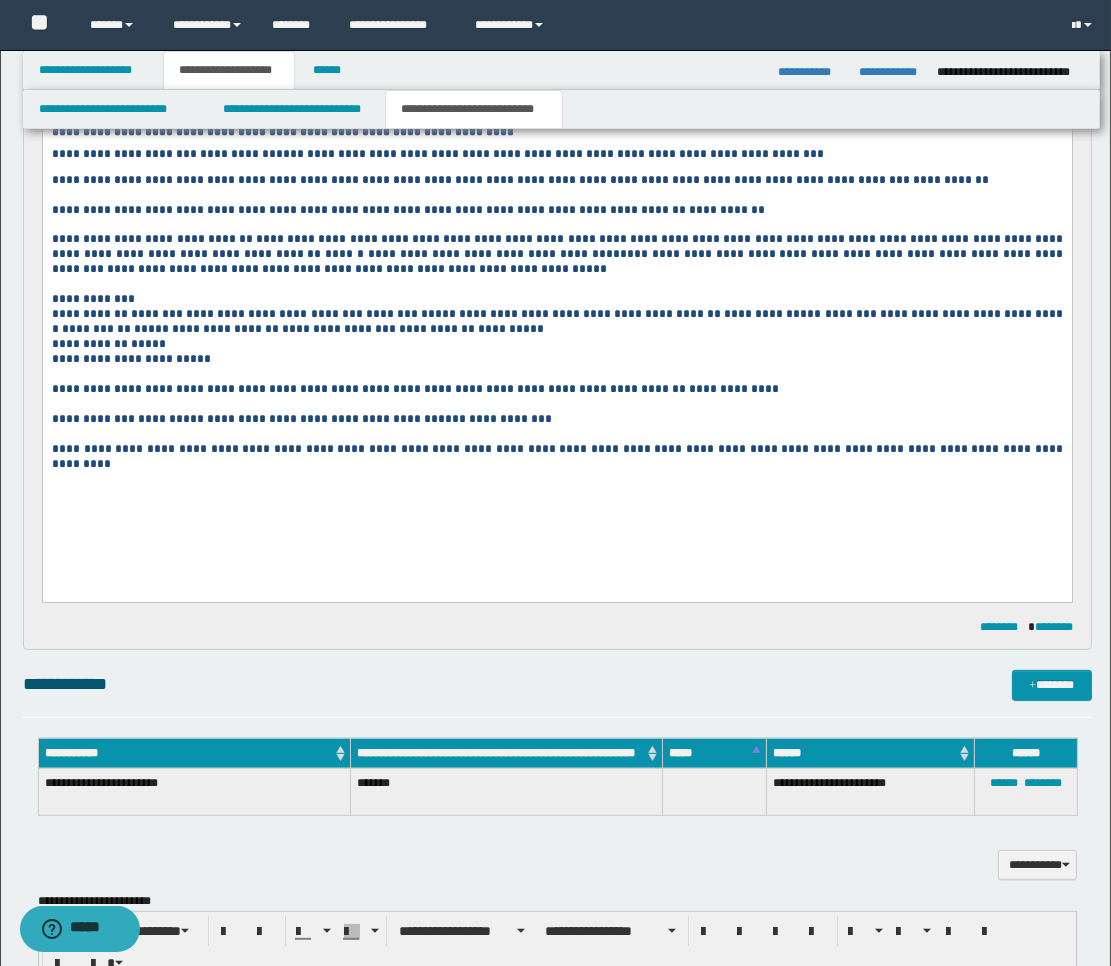 scroll, scrollTop: 1355, scrollLeft: 0, axis: vertical 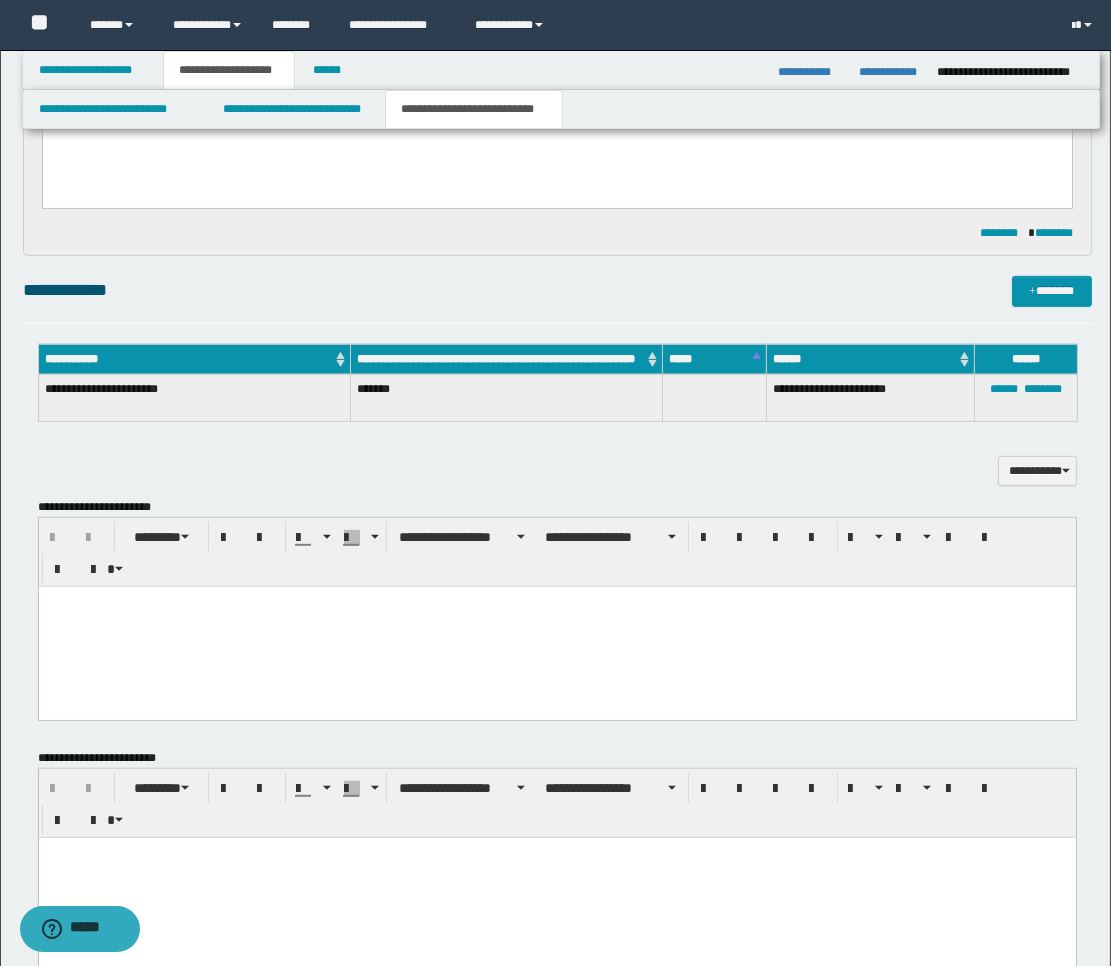 click at bounding box center [556, 626] 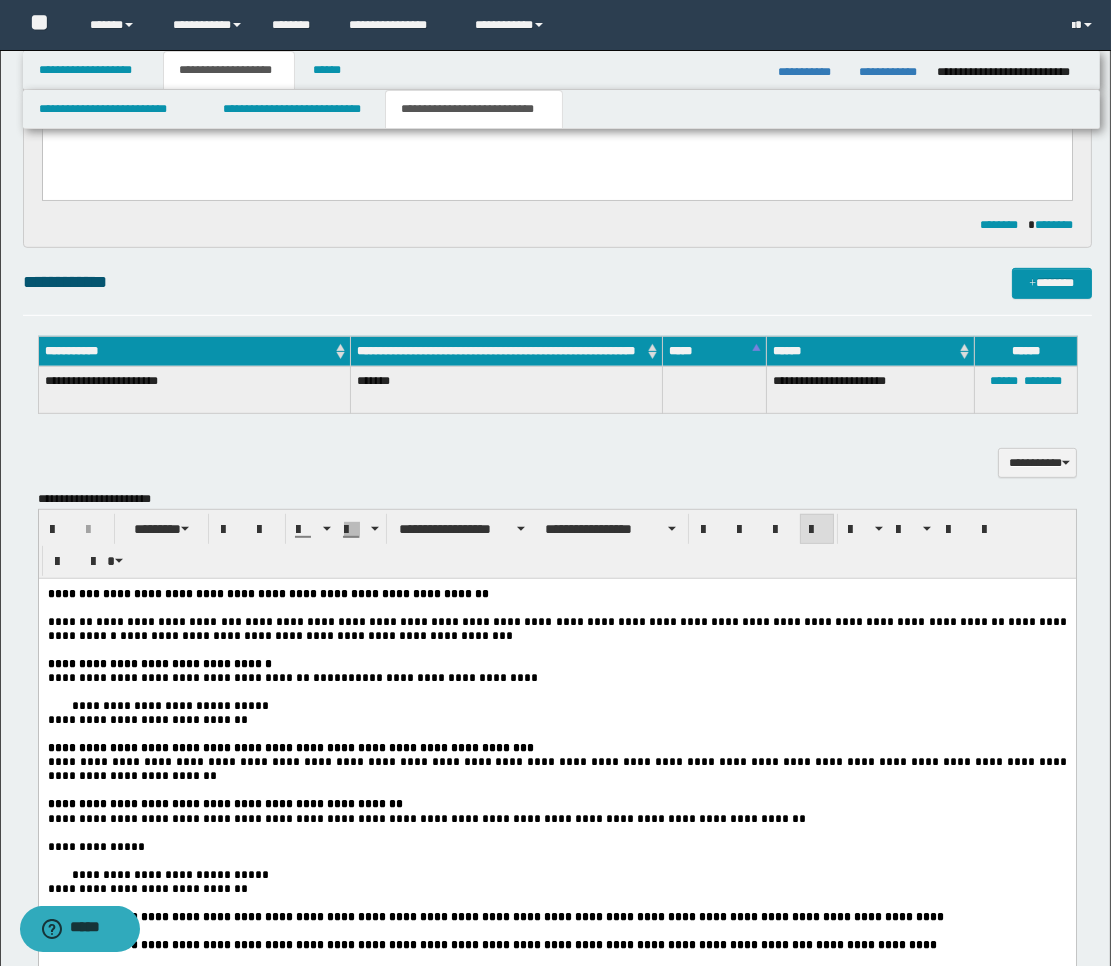 scroll, scrollTop: 1355, scrollLeft: 0, axis: vertical 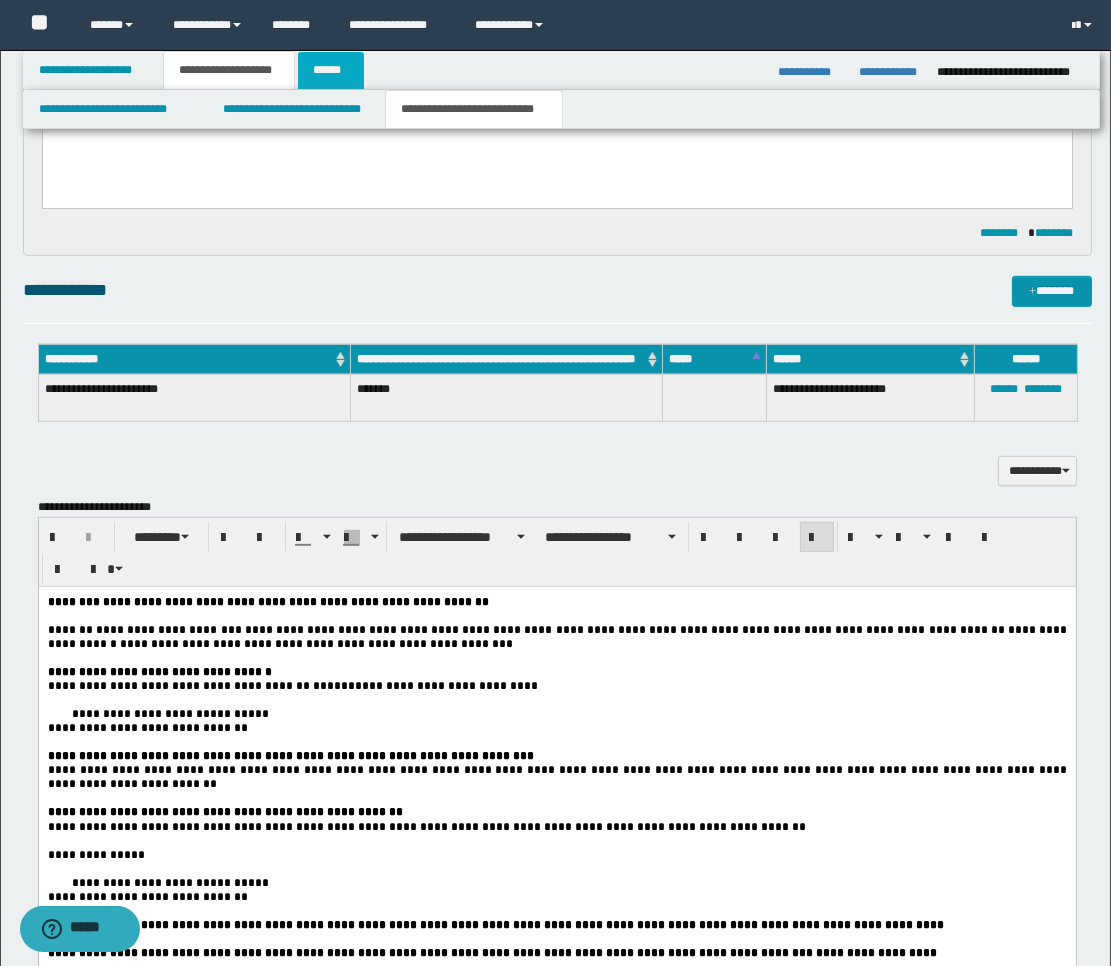 click on "******" at bounding box center [331, 70] 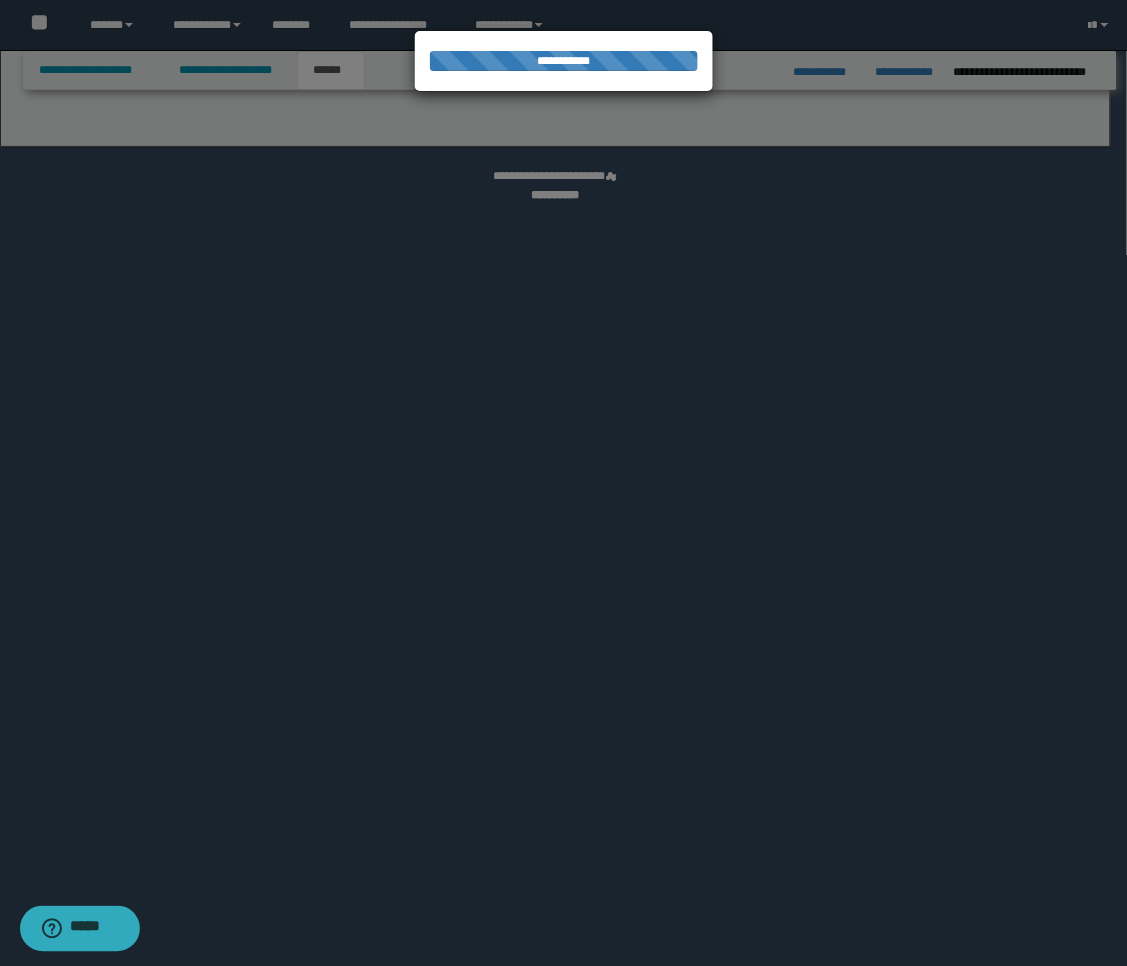 select on "**" 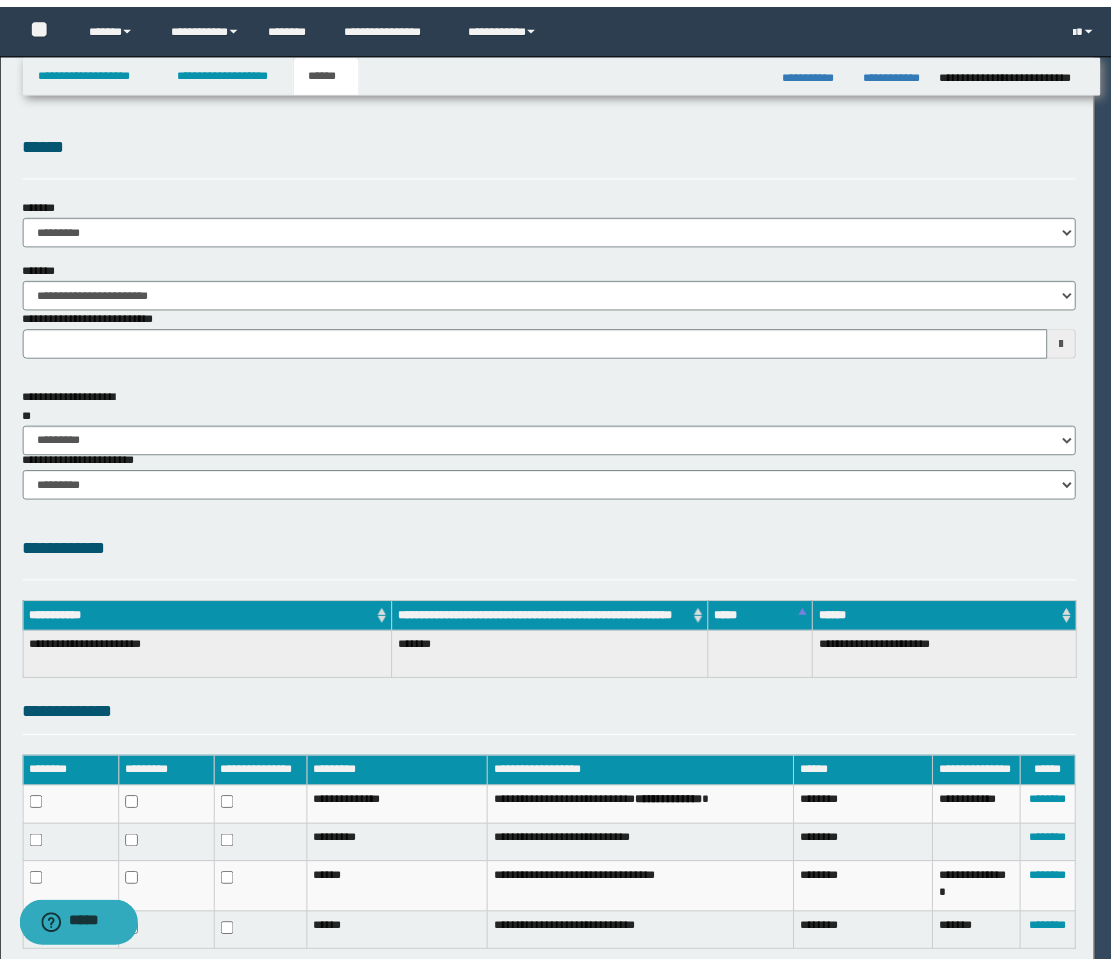 scroll, scrollTop: 0, scrollLeft: 0, axis: both 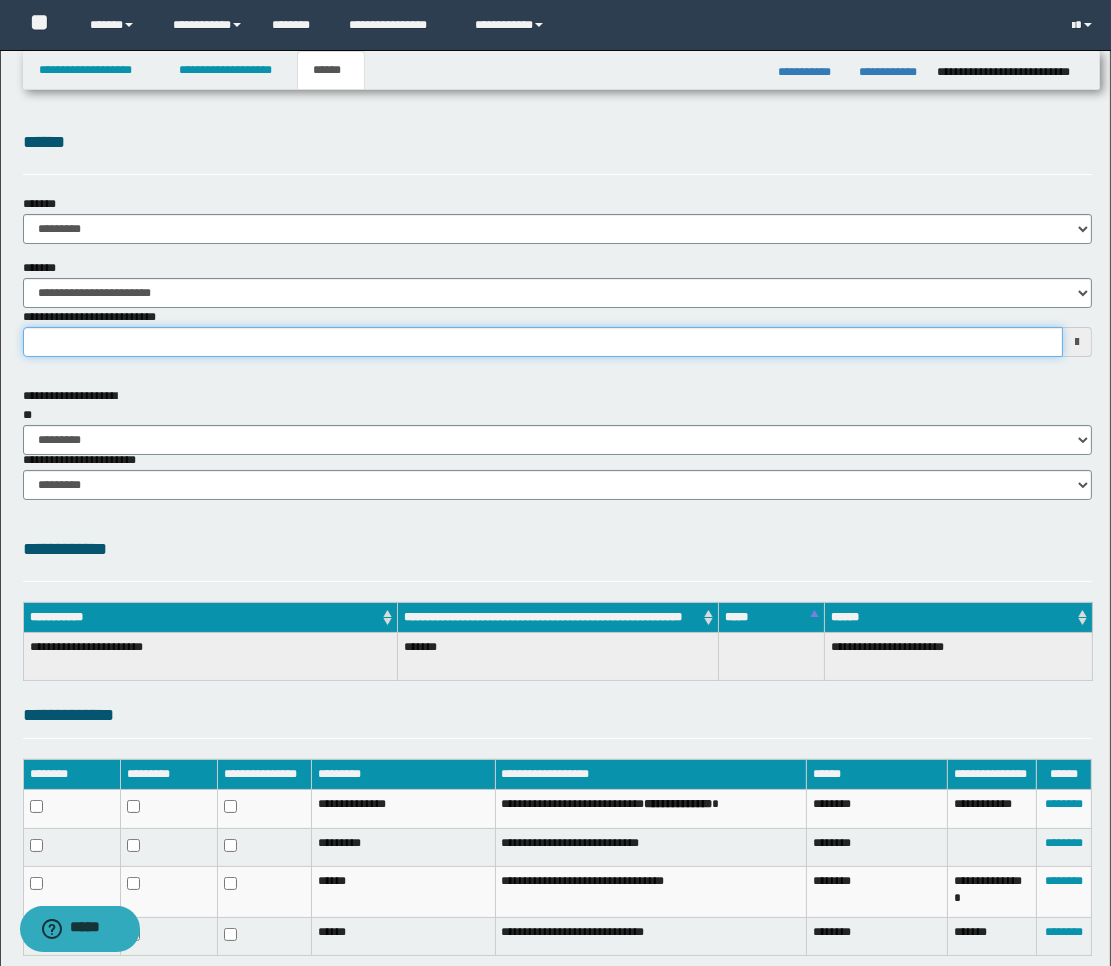 click on "**********" at bounding box center (543, 342) 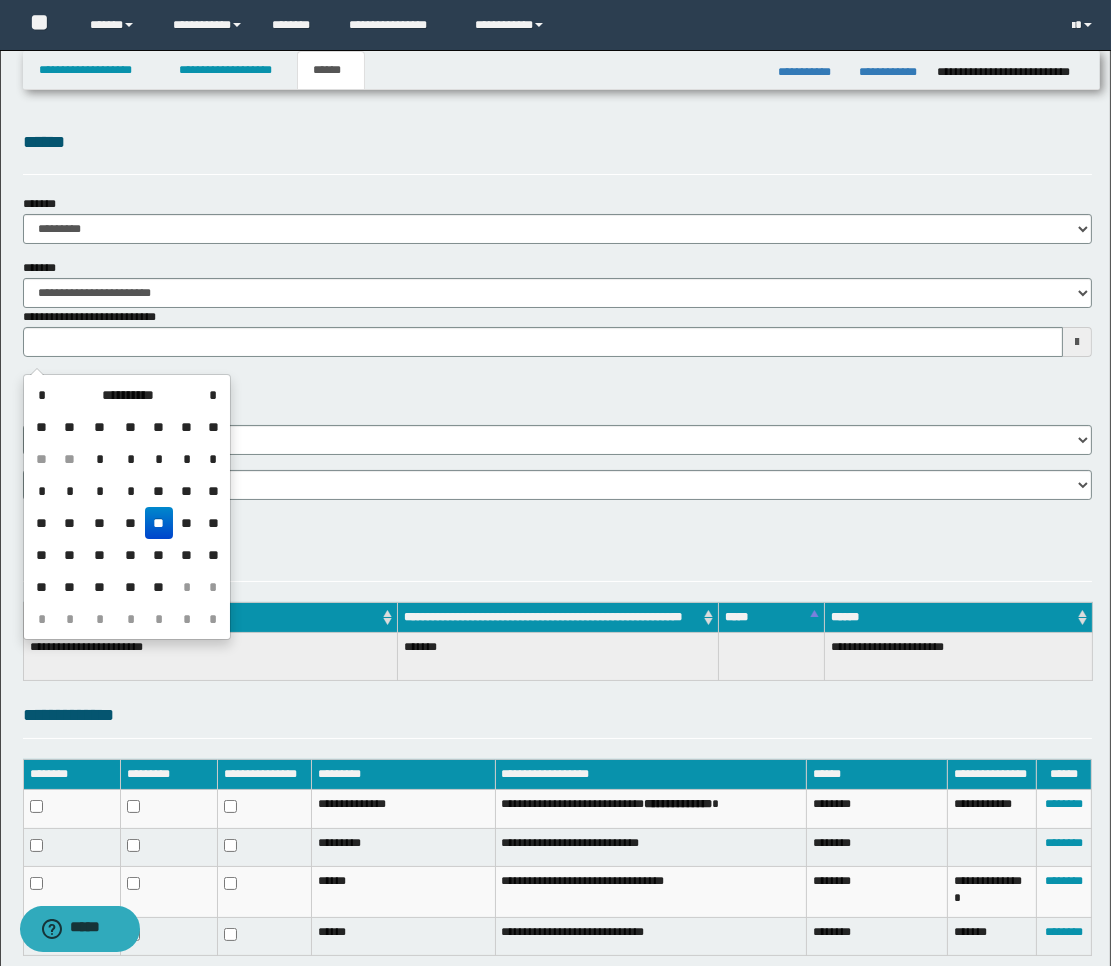 click on "**" at bounding box center [159, 523] 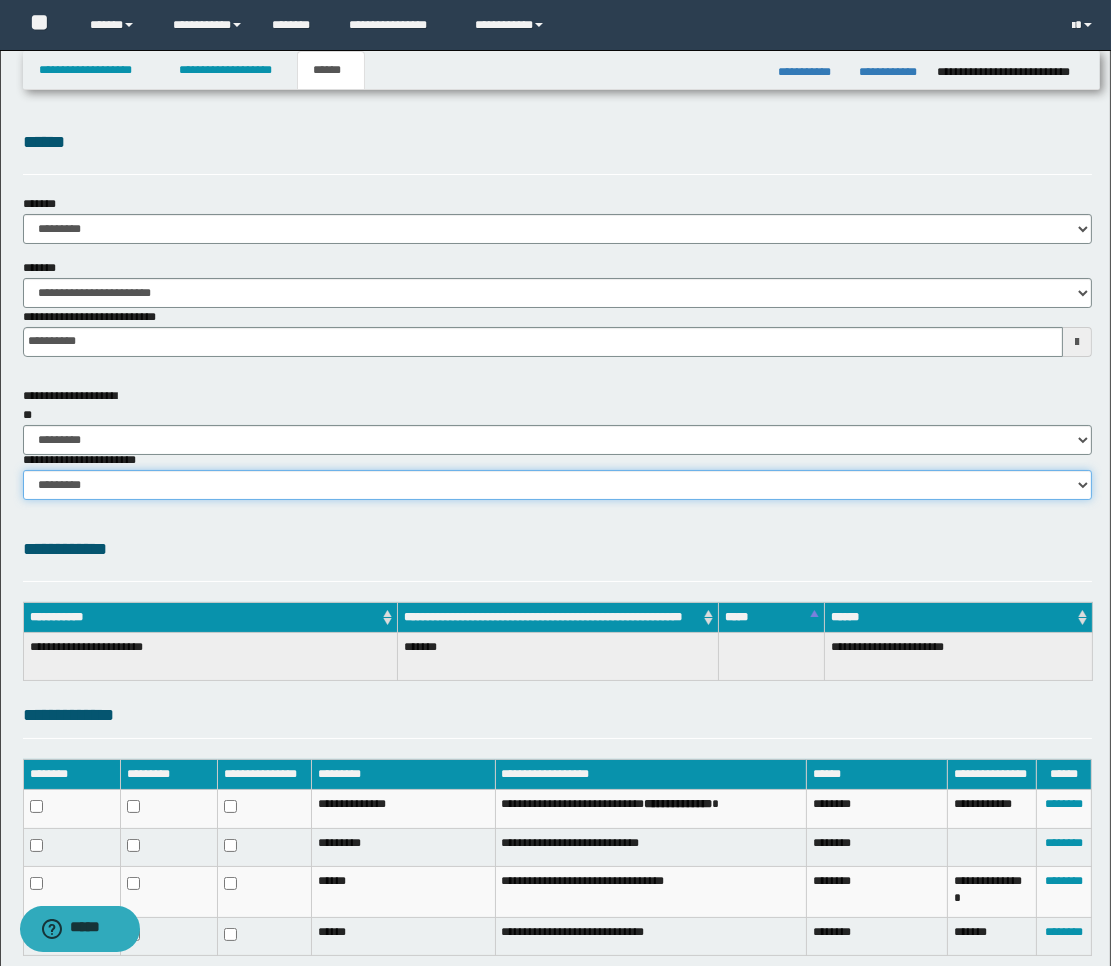 click on "*********
*********
*********" at bounding box center [557, 485] 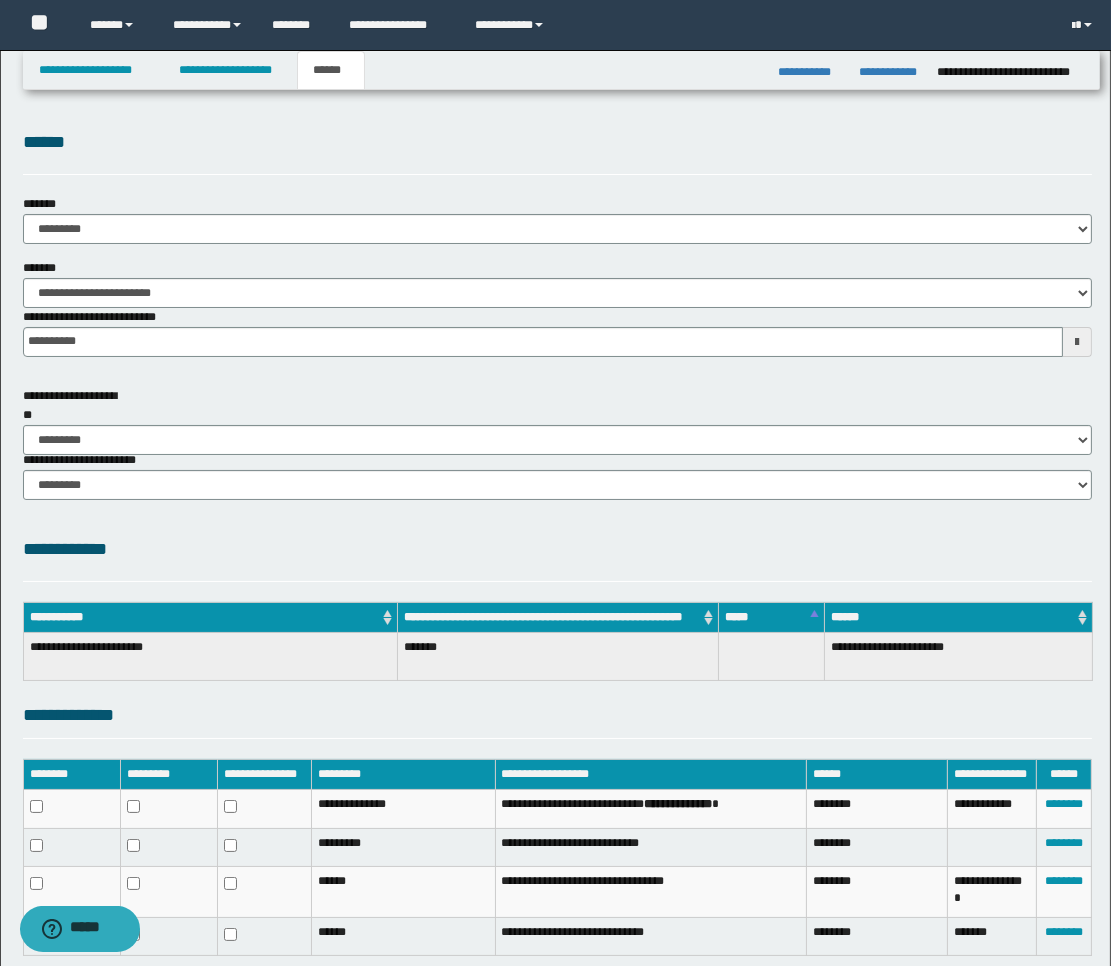 click on "**********" at bounding box center (557, 549) 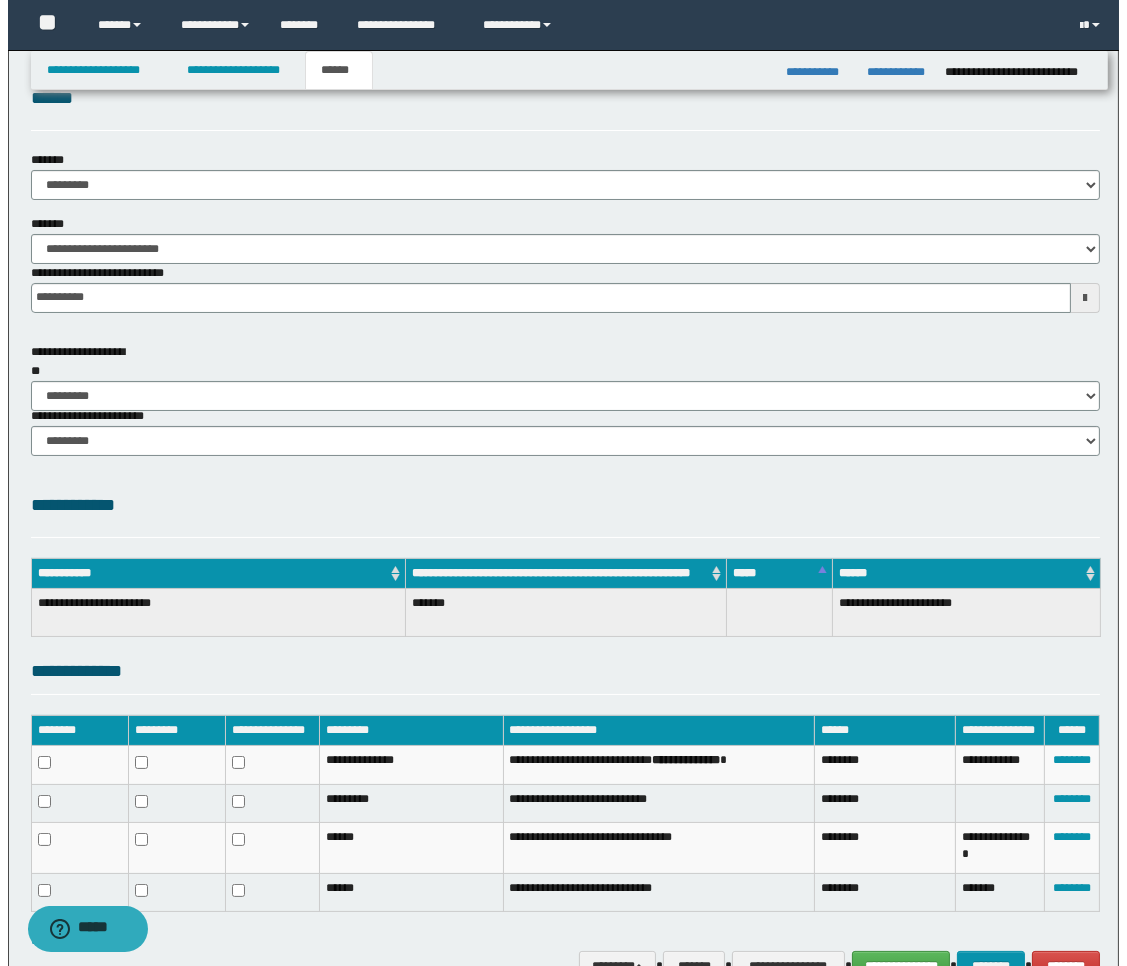 scroll, scrollTop: 155, scrollLeft: 0, axis: vertical 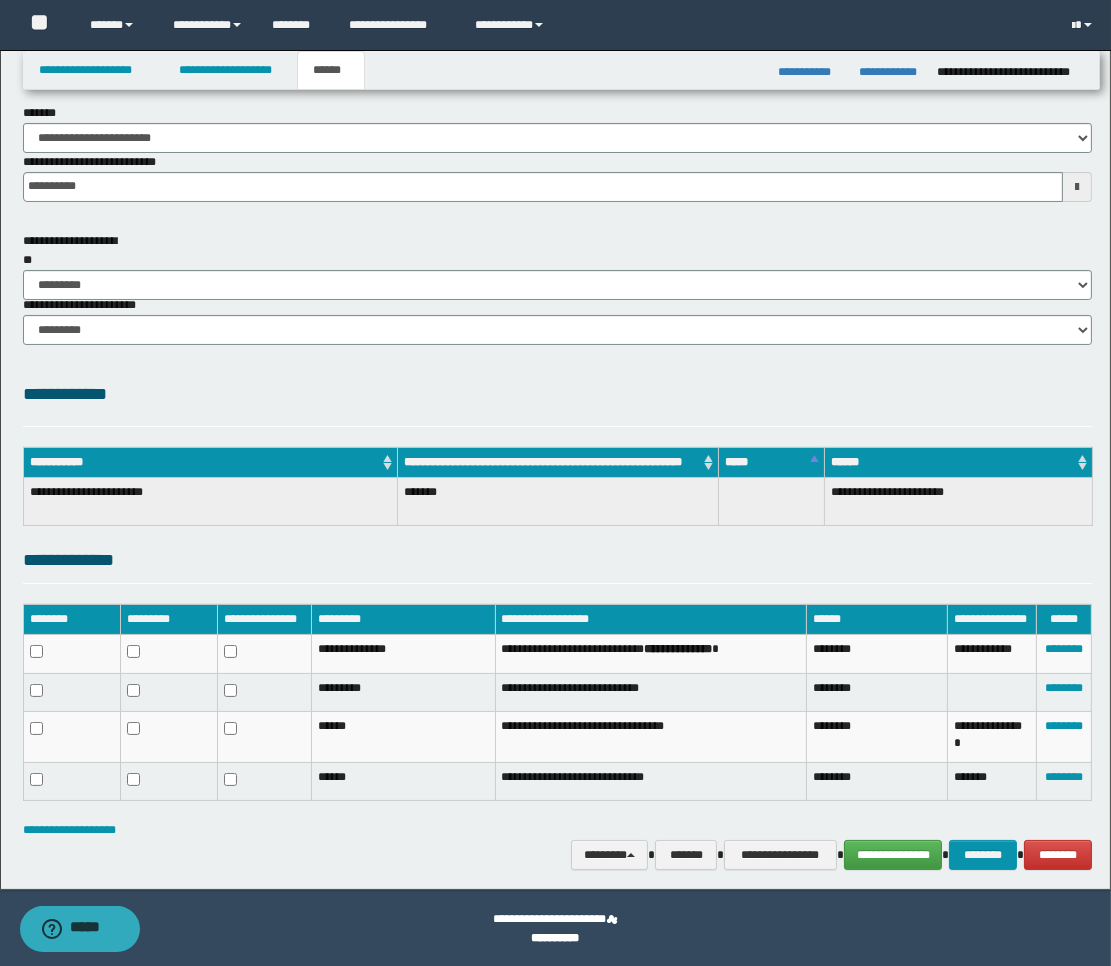 click on "**********" at bounding box center (557, 830) 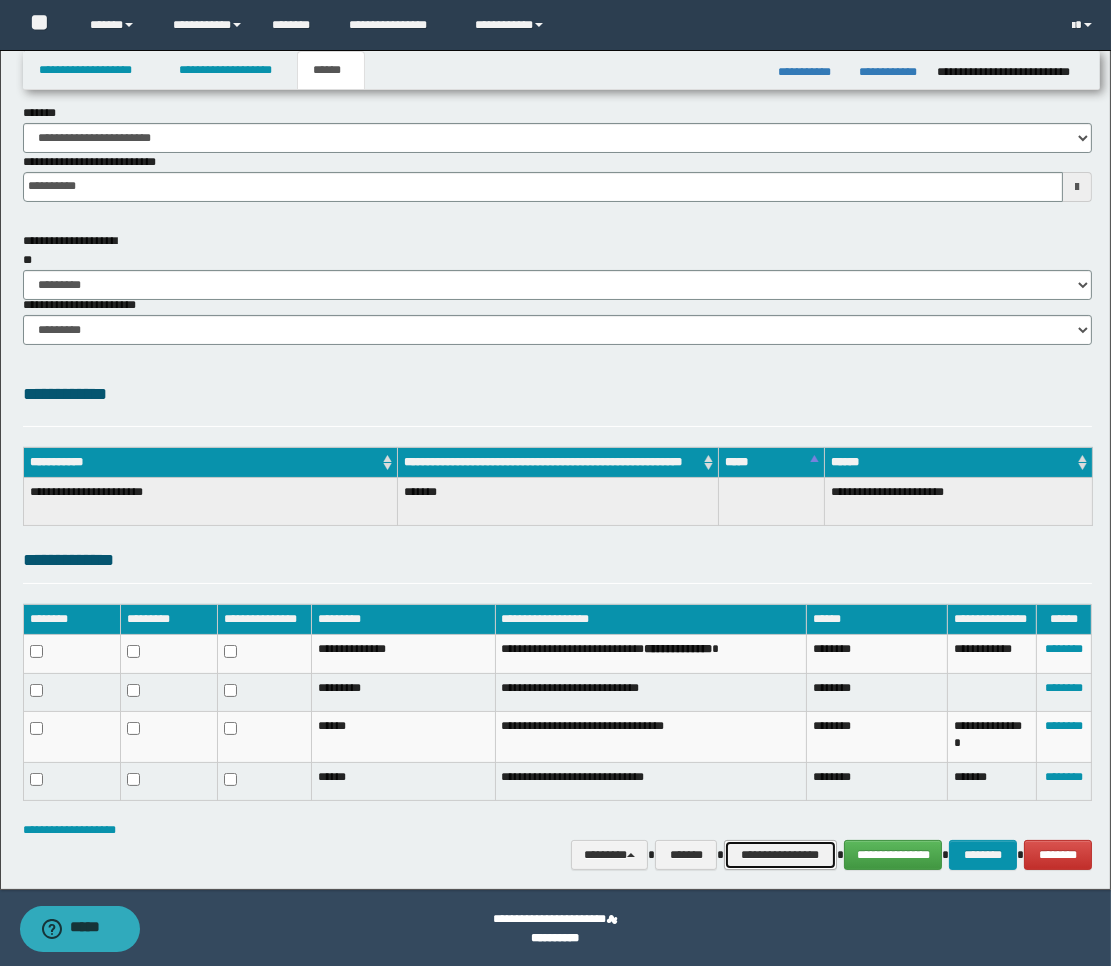 click on "**********" at bounding box center (780, 855) 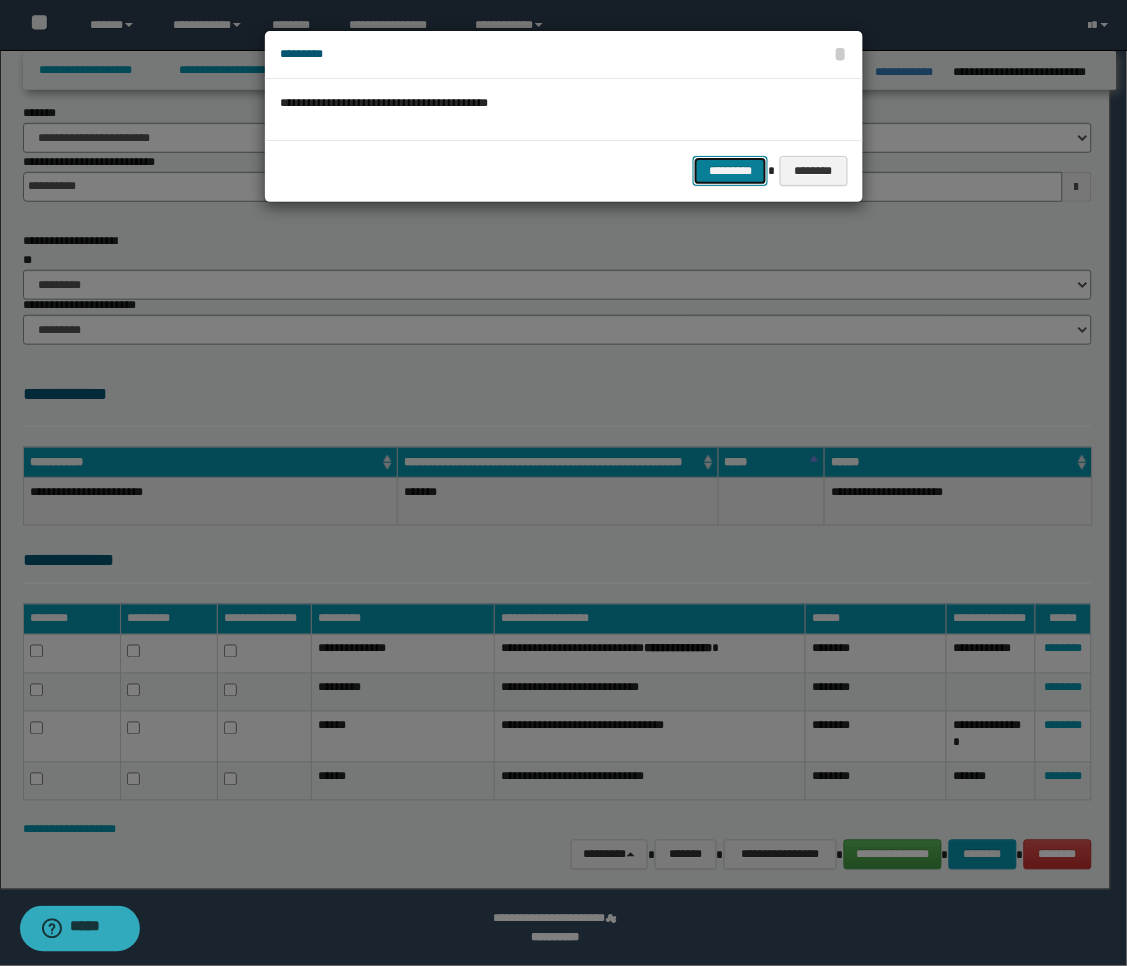 click on "*********" at bounding box center (730, 171) 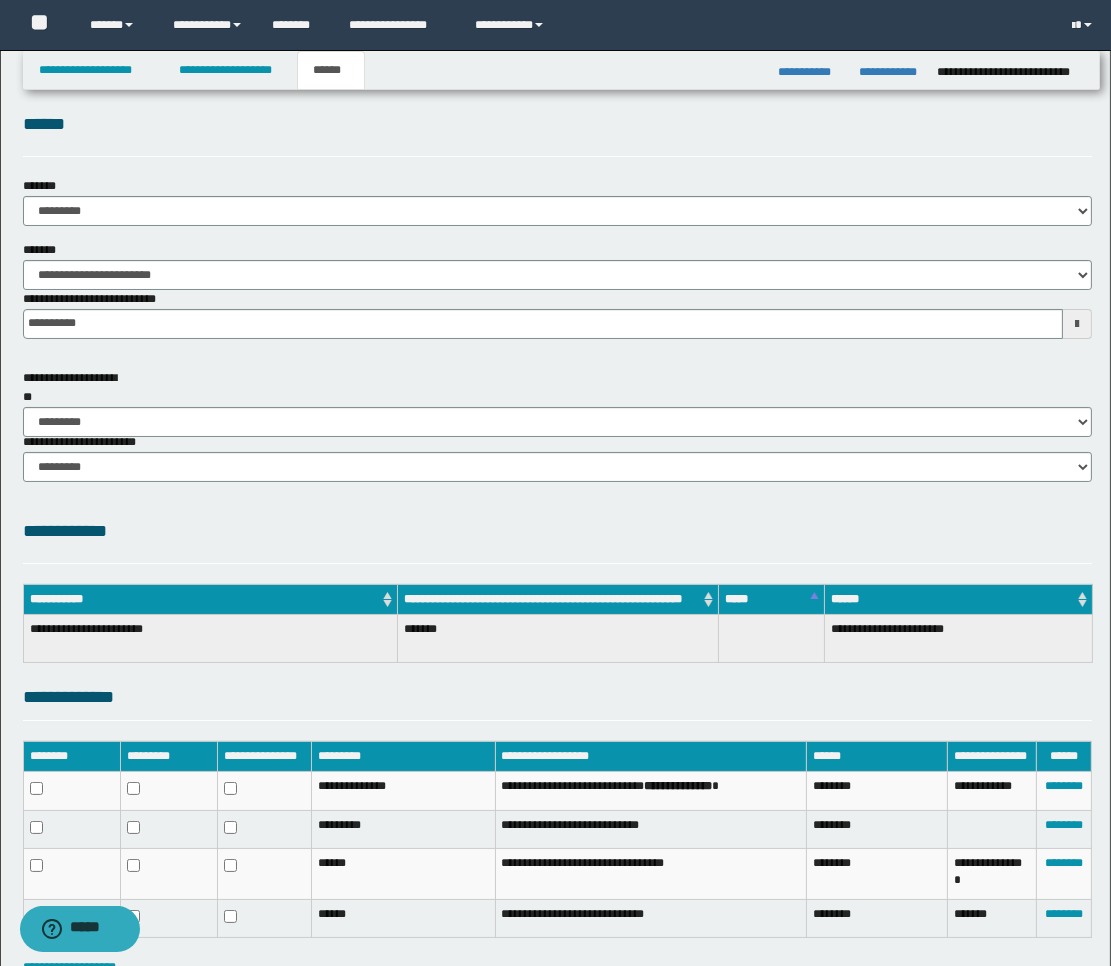scroll, scrollTop: 0, scrollLeft: 0, axis: both 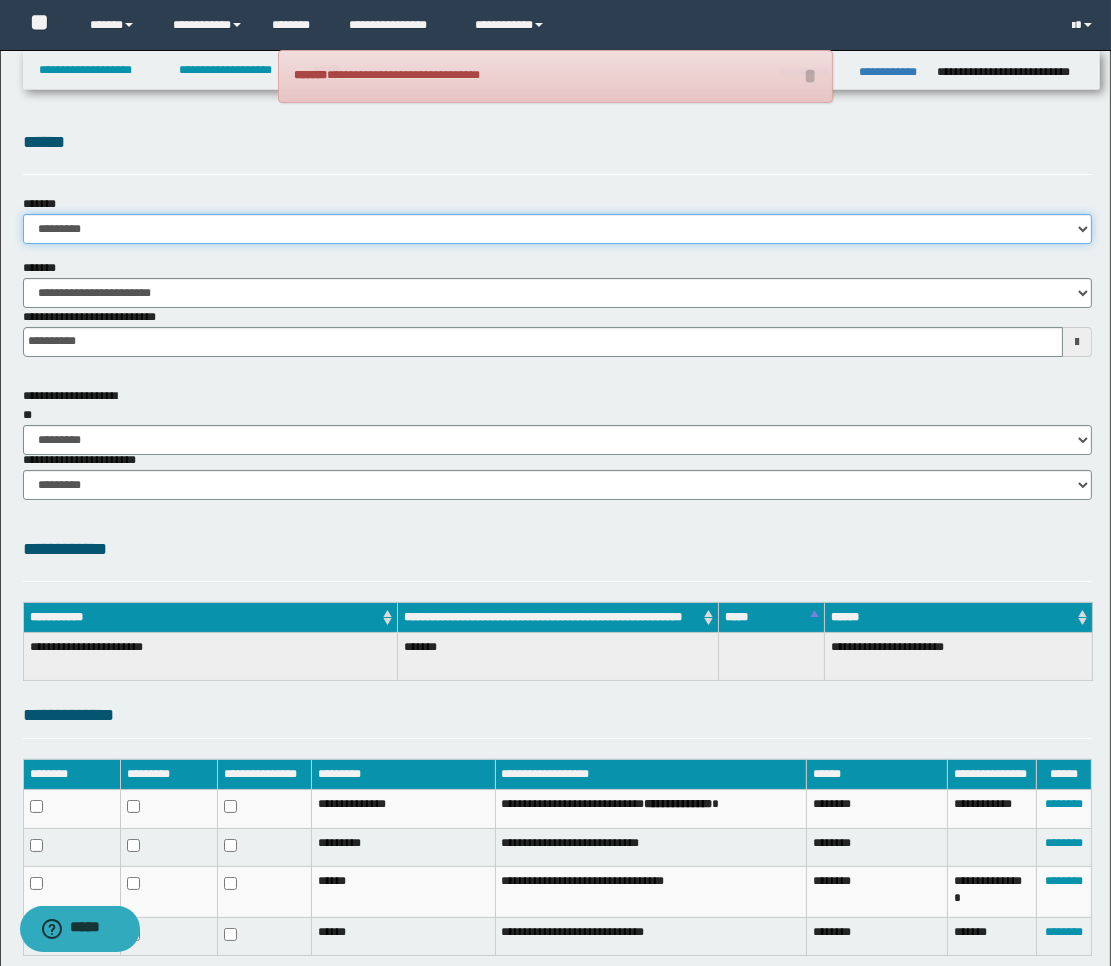 click on "**********" at bounding box center [557, 229] 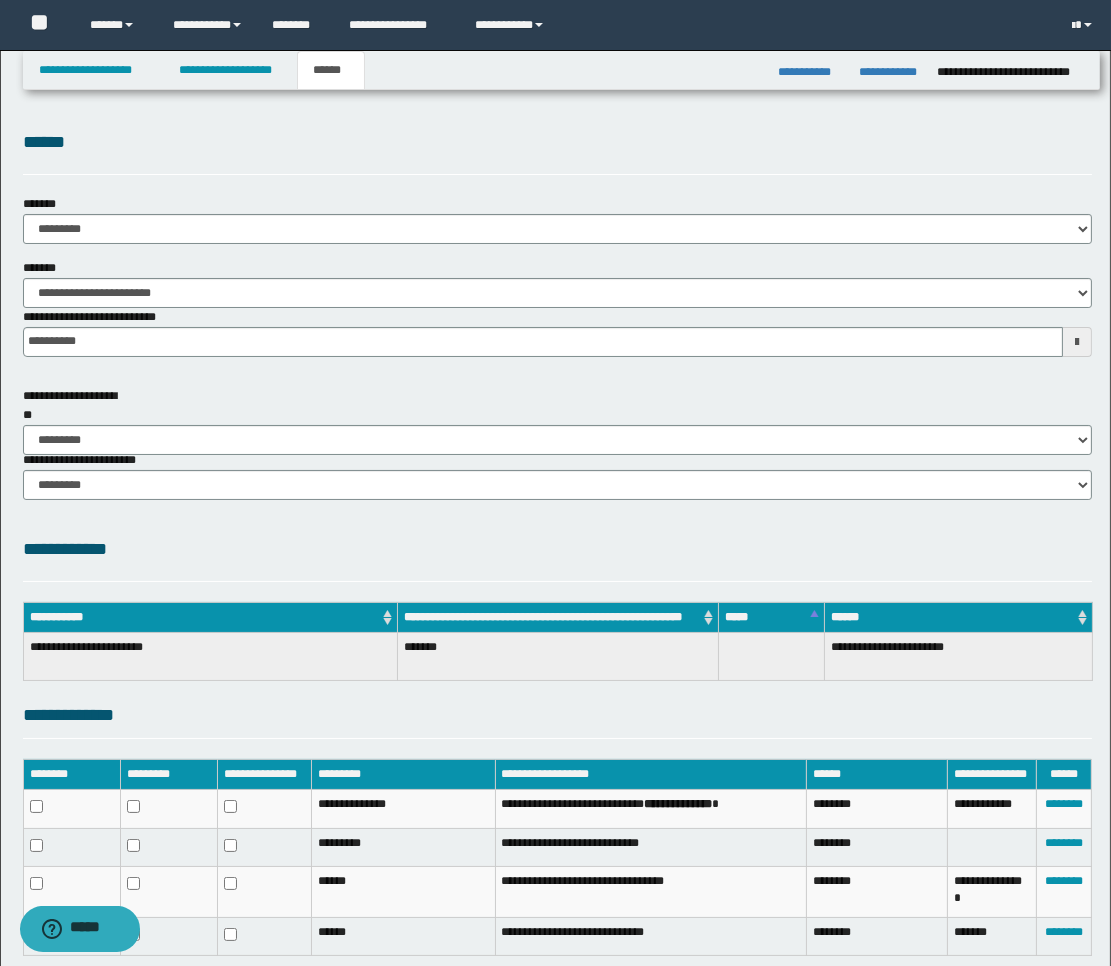 click on "**********" at bounding box center [557, 577] 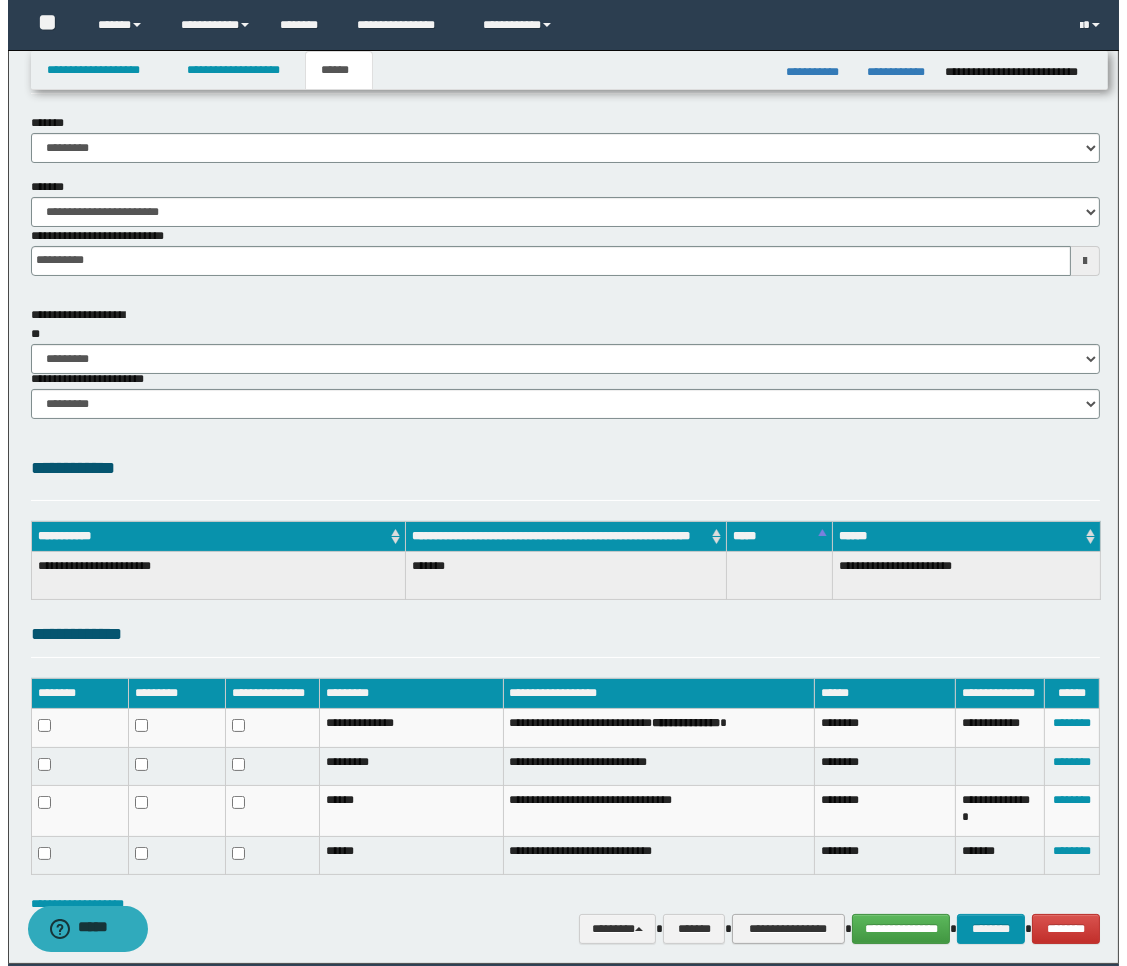 scroll, scrollTop: 155, scrollLeft: 0, axis: vertical 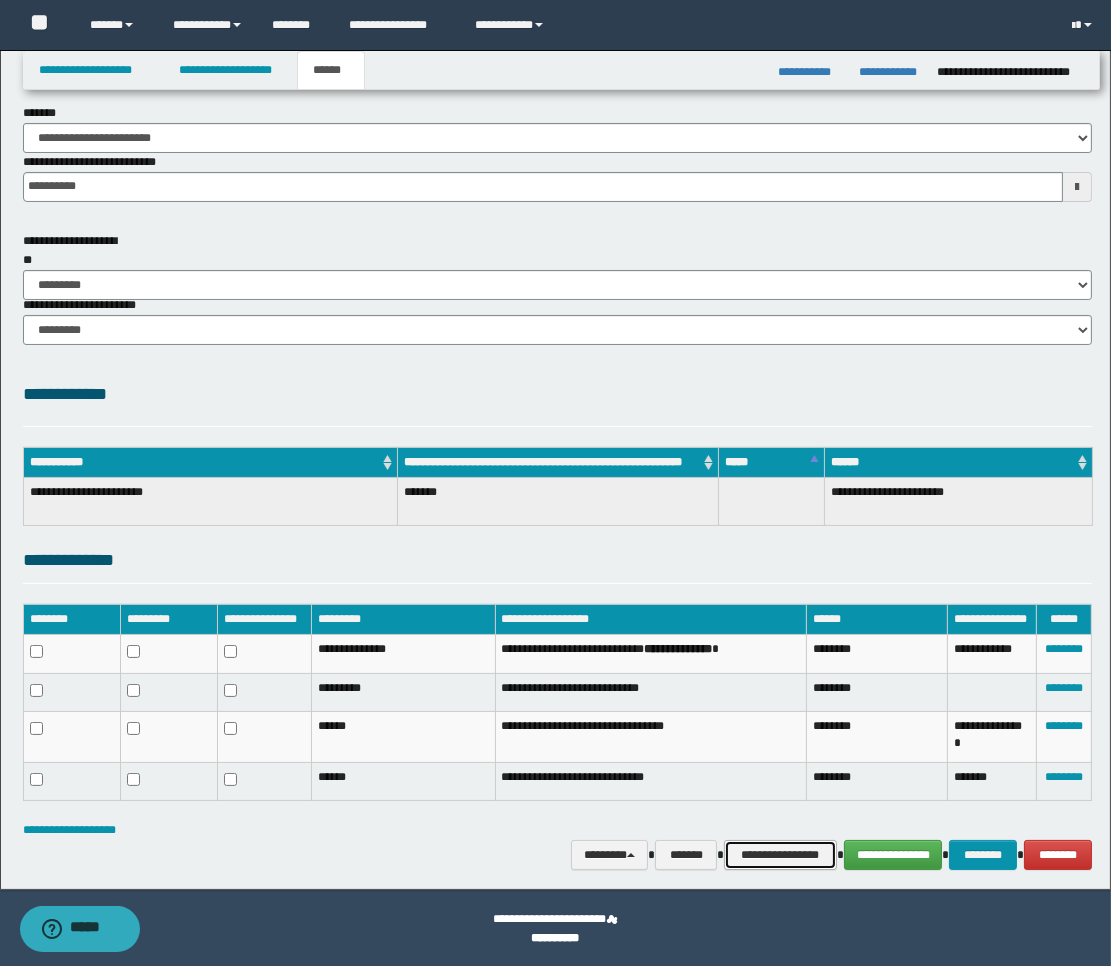 click on "**********" at bounding box center (780, 855) 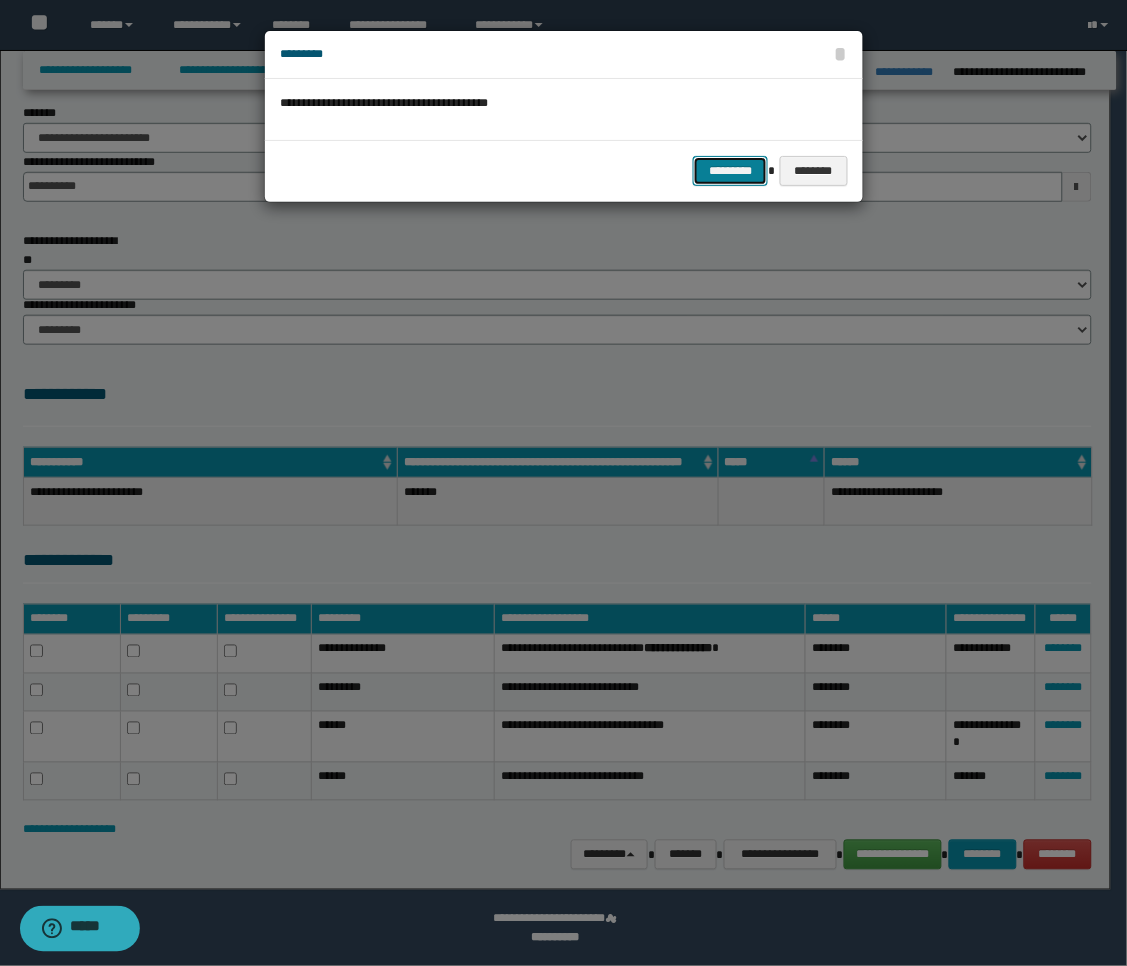 click on "*********" at bounding box center (730, 171) 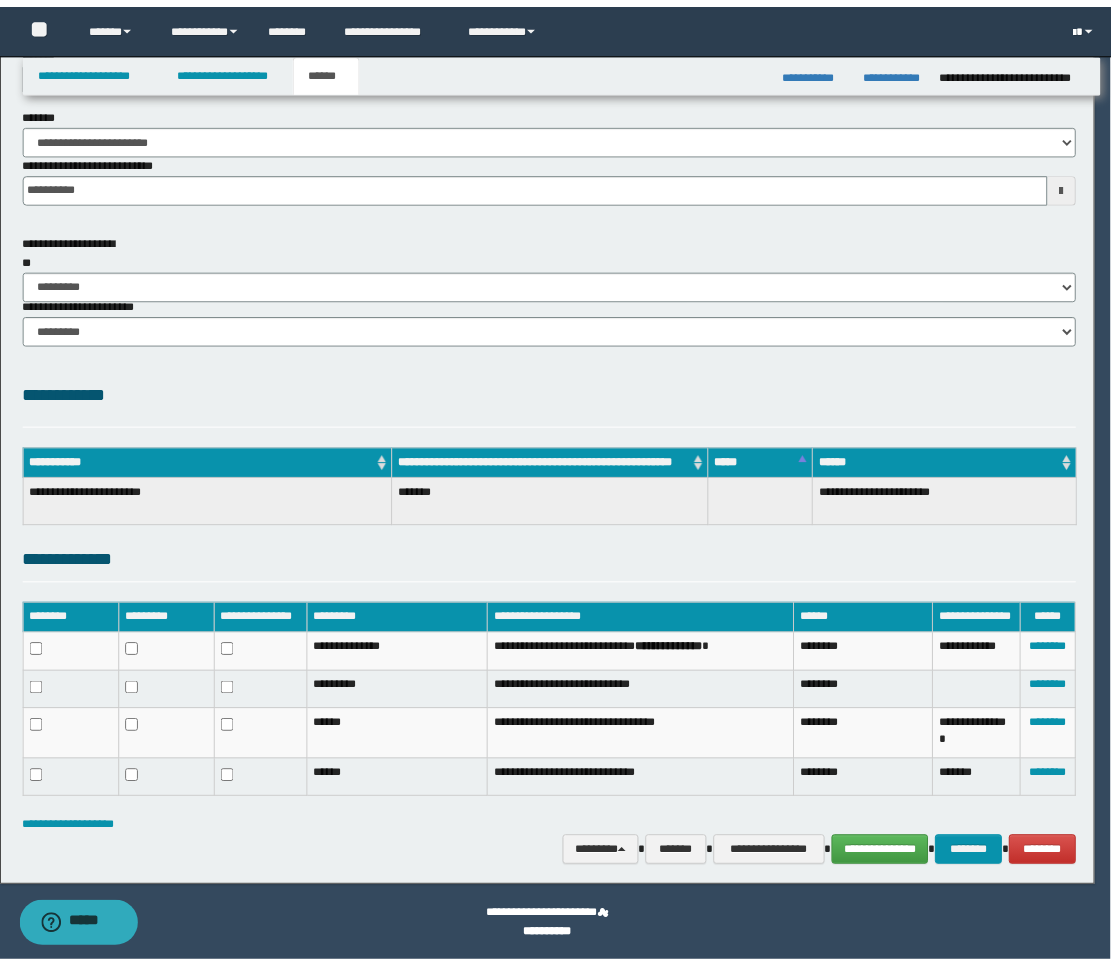scroll, scrollTop: 138, scrollLeft: 0, axis: vertical 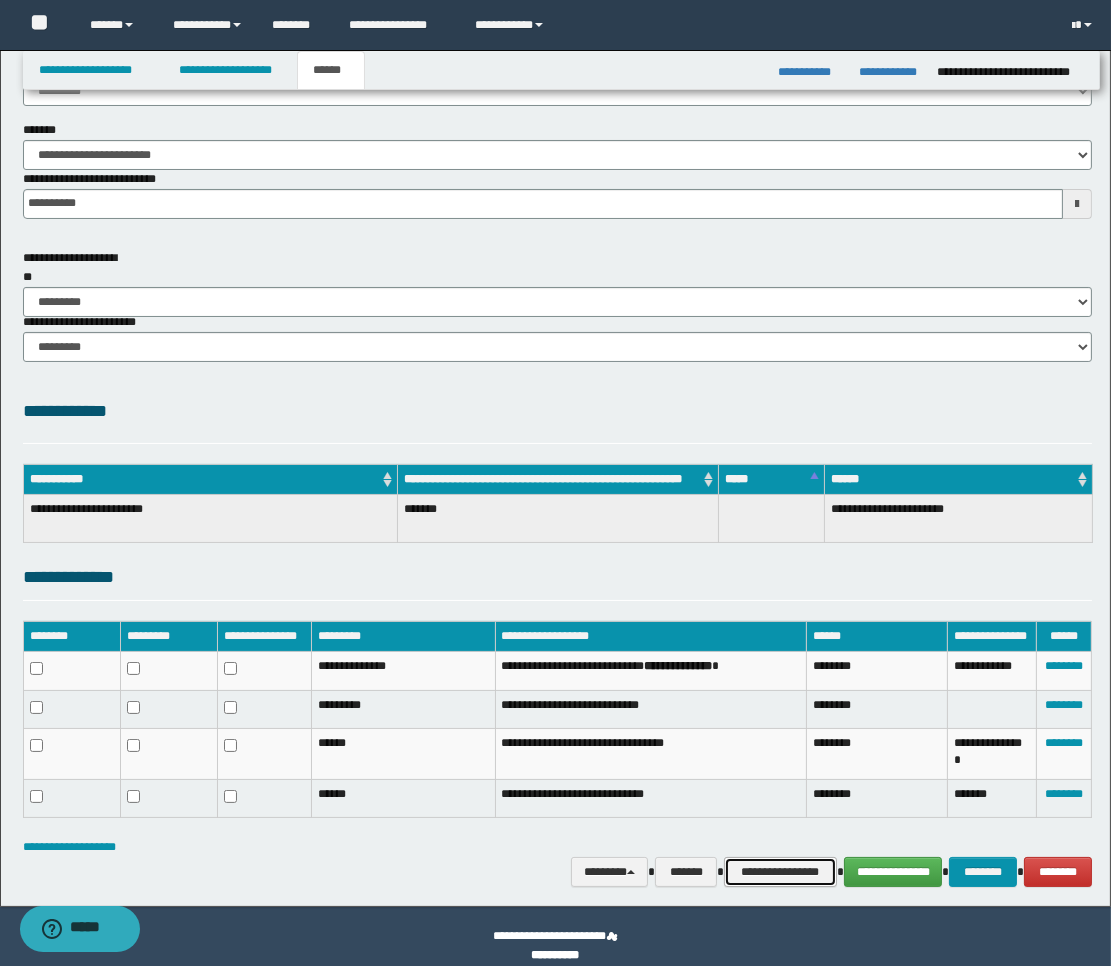 click on "**********" at bounding box center (780, 872) 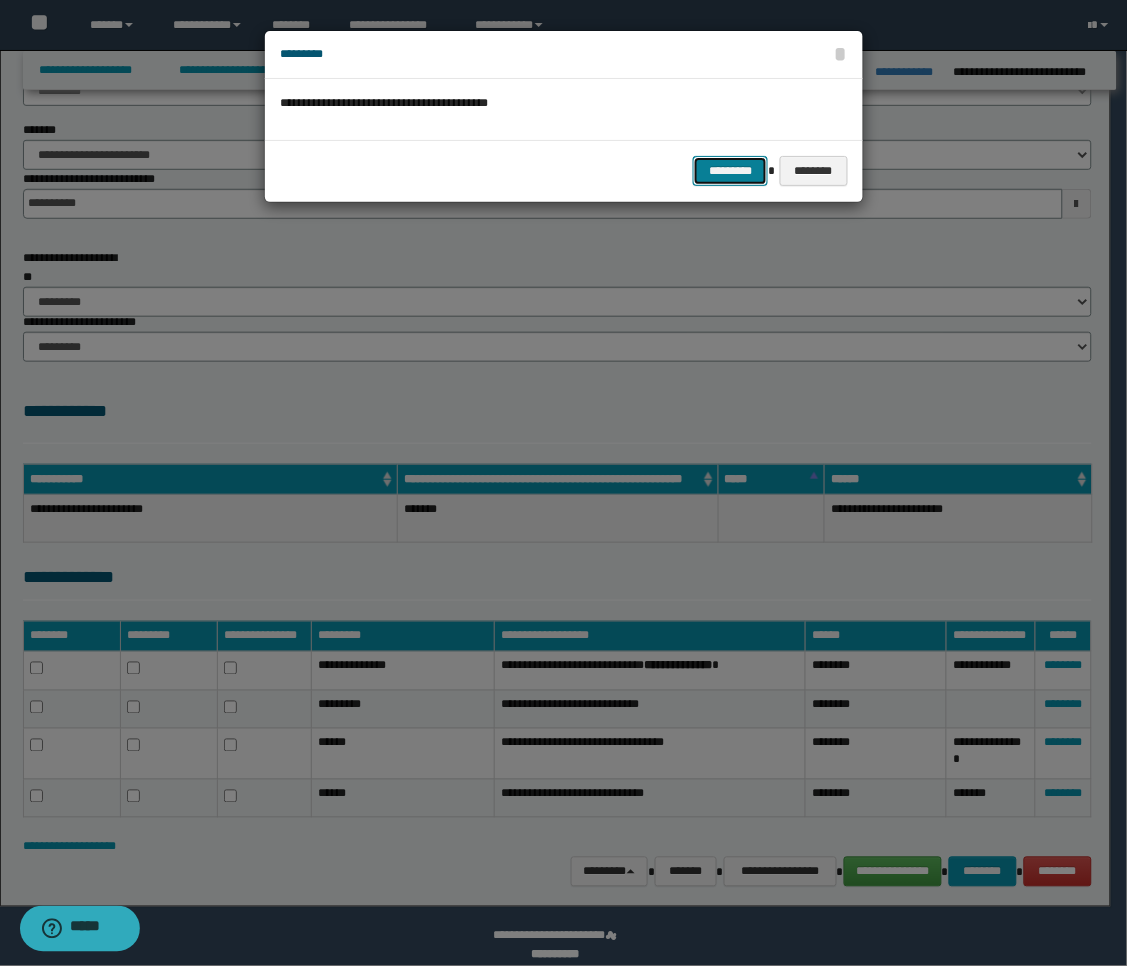 click on "*********" at bounding box center [730, 171] 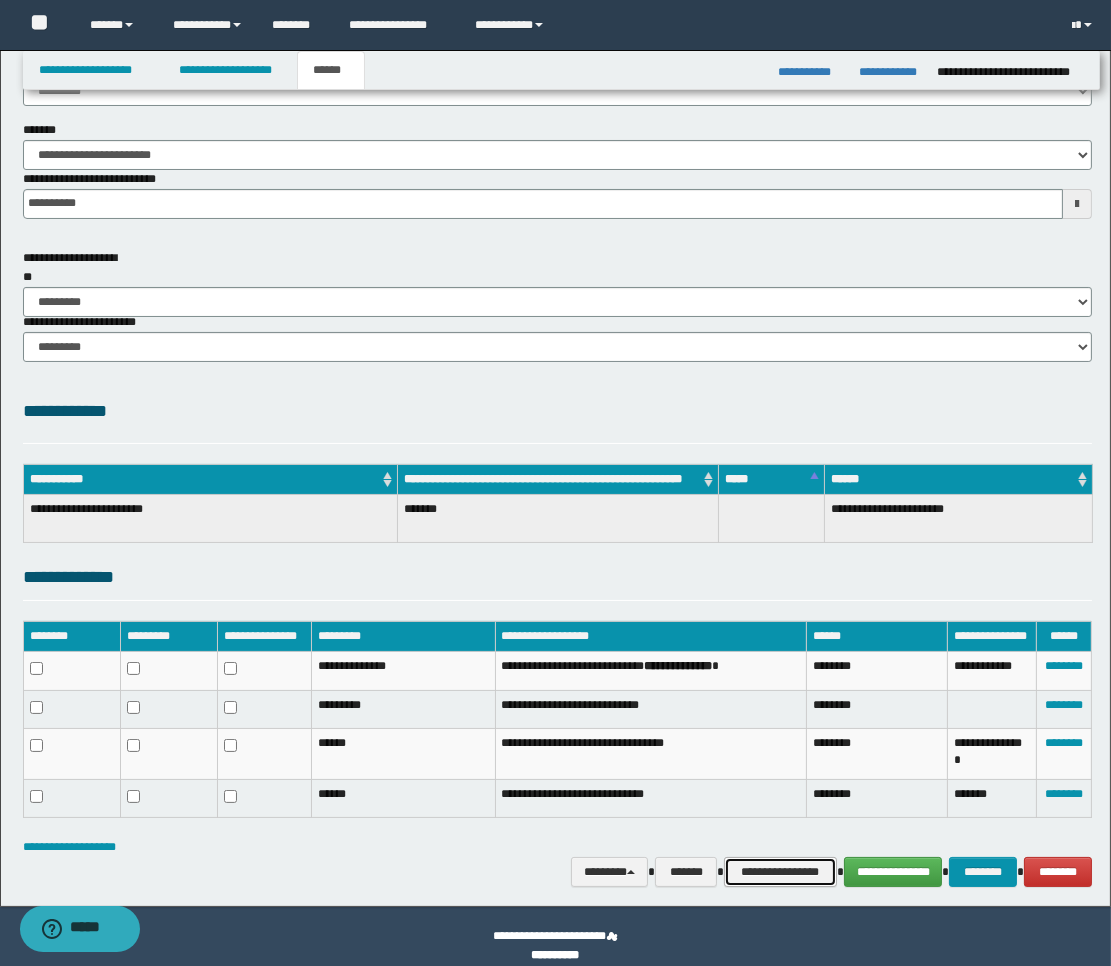 click on "**********" at bounding box center [780, 872] 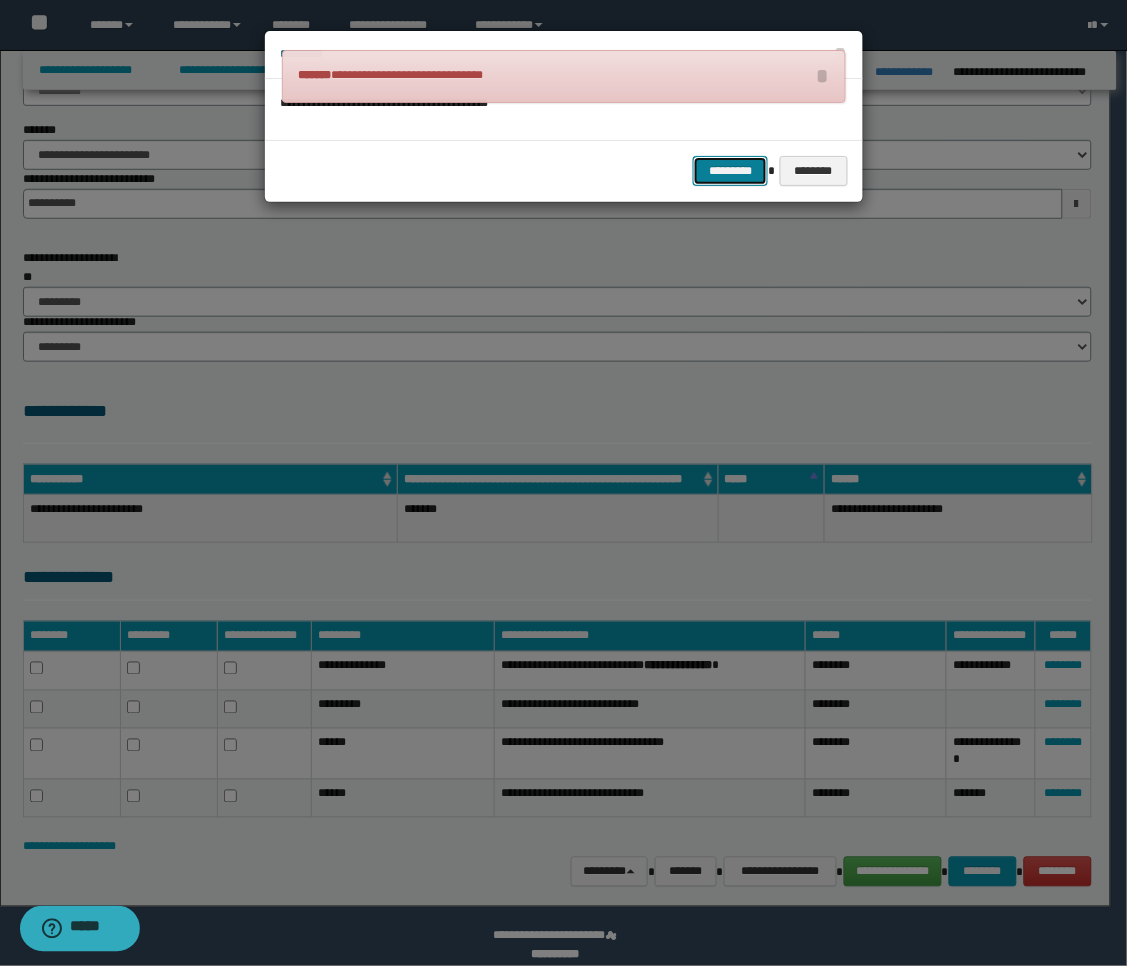 click on "*********" at bounding box center [730, 171] 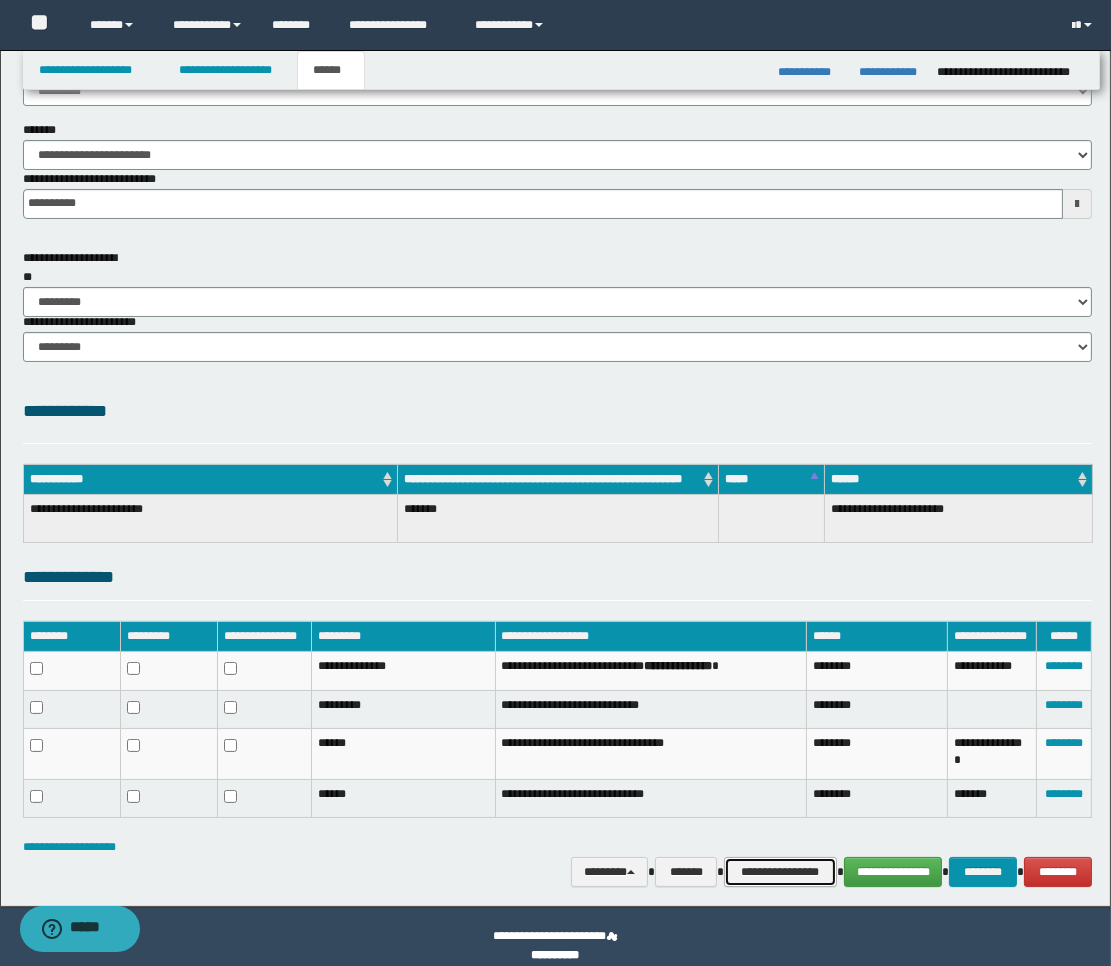 click on "**********" at bounding box center (780, 872) 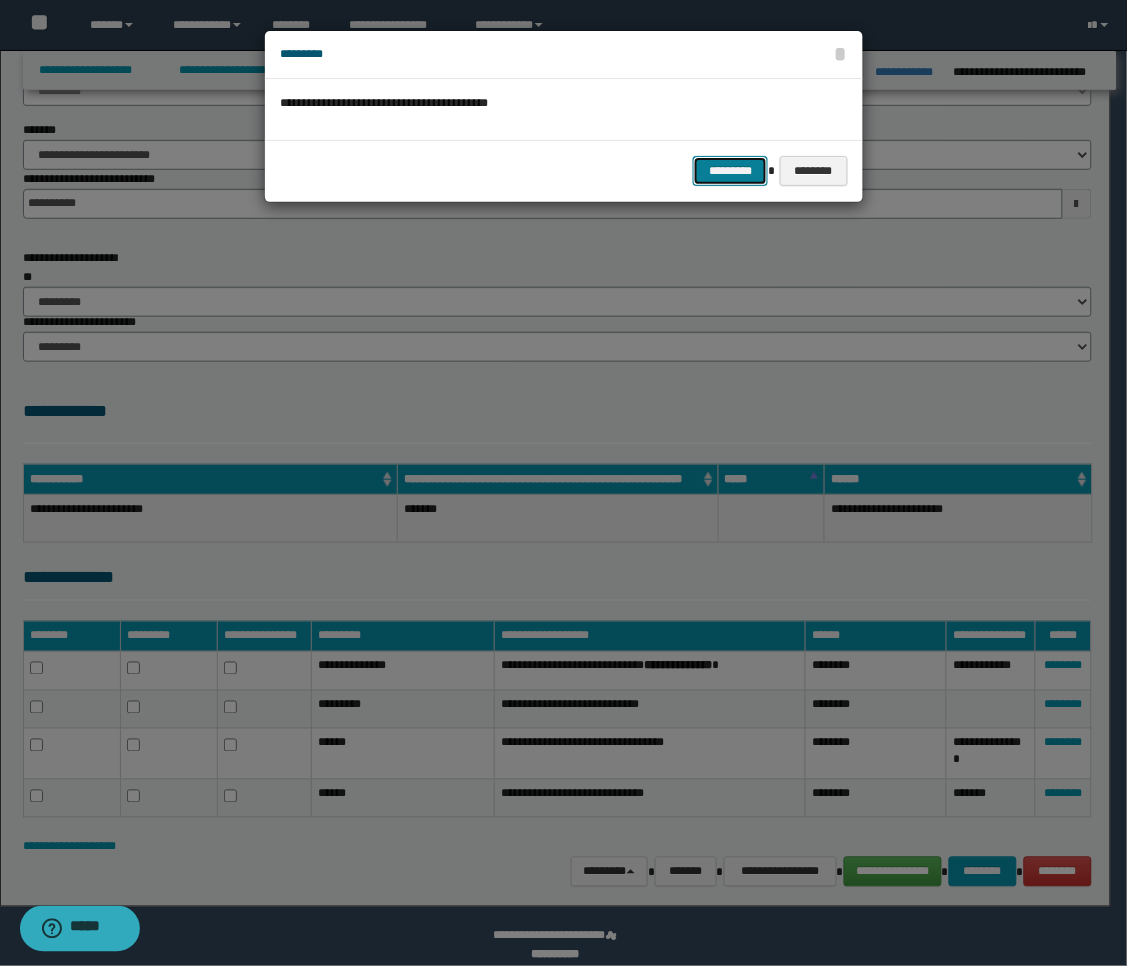 click on "*********" at bounding box center [730, 171] 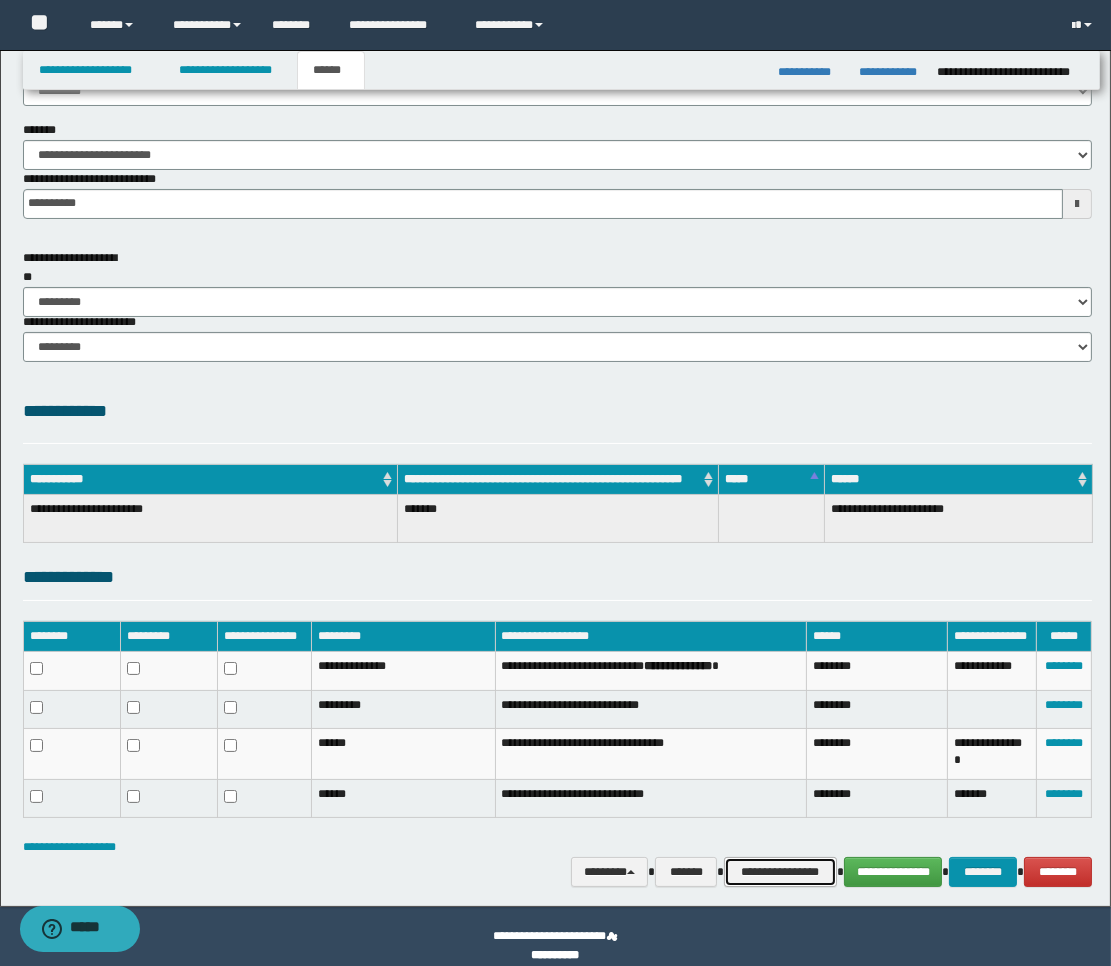 click on "**********" at bounding box center [780, 872] 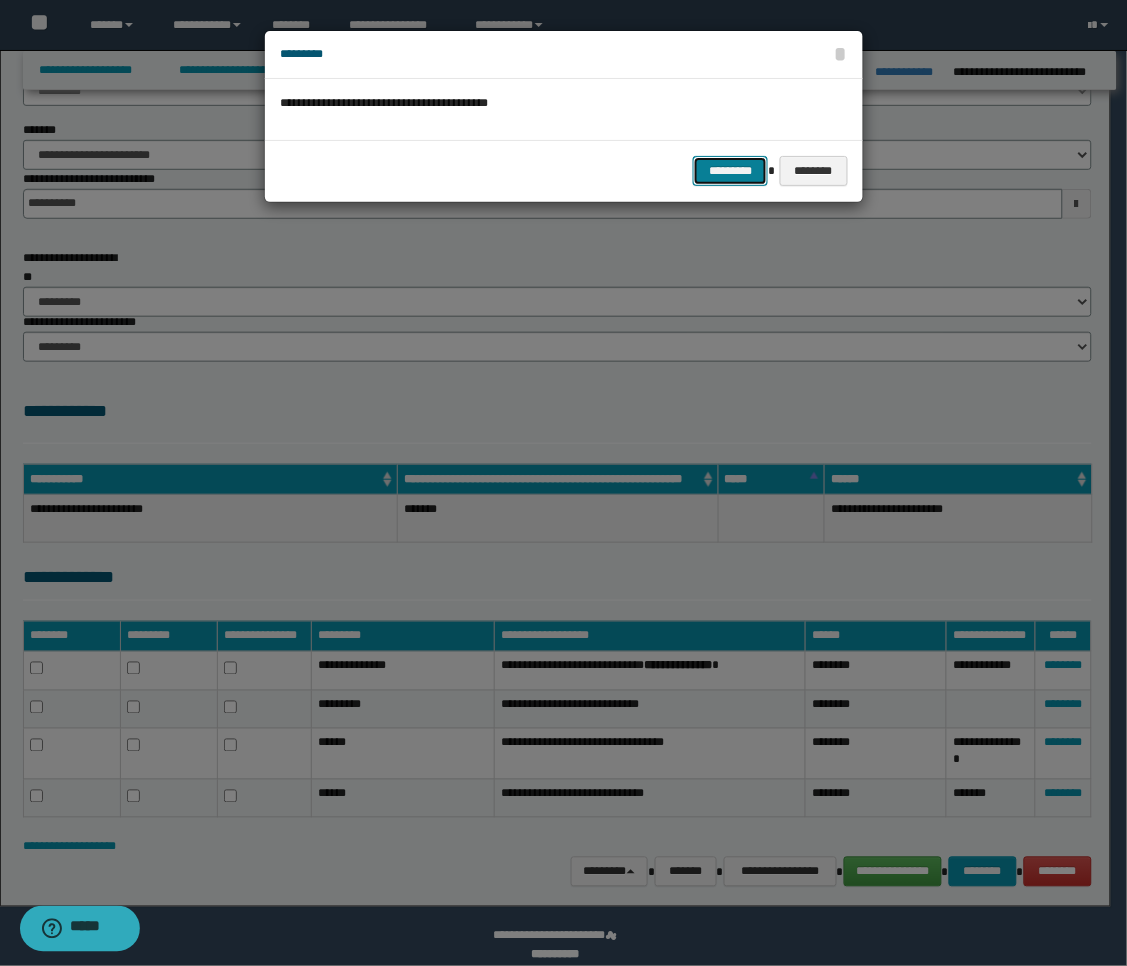 click on "*********" at bounding box center (730, 171) 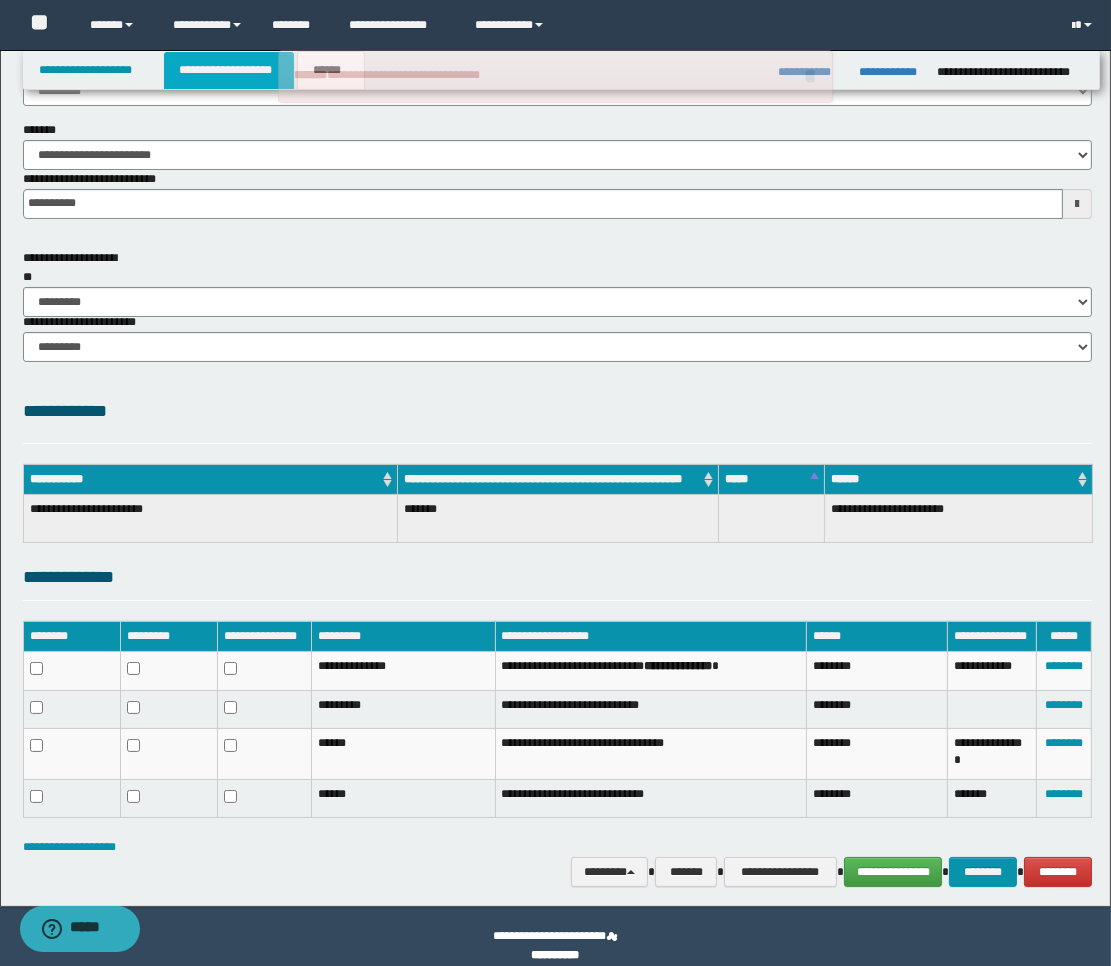 click on "**********" at bounding box center (229, 70) 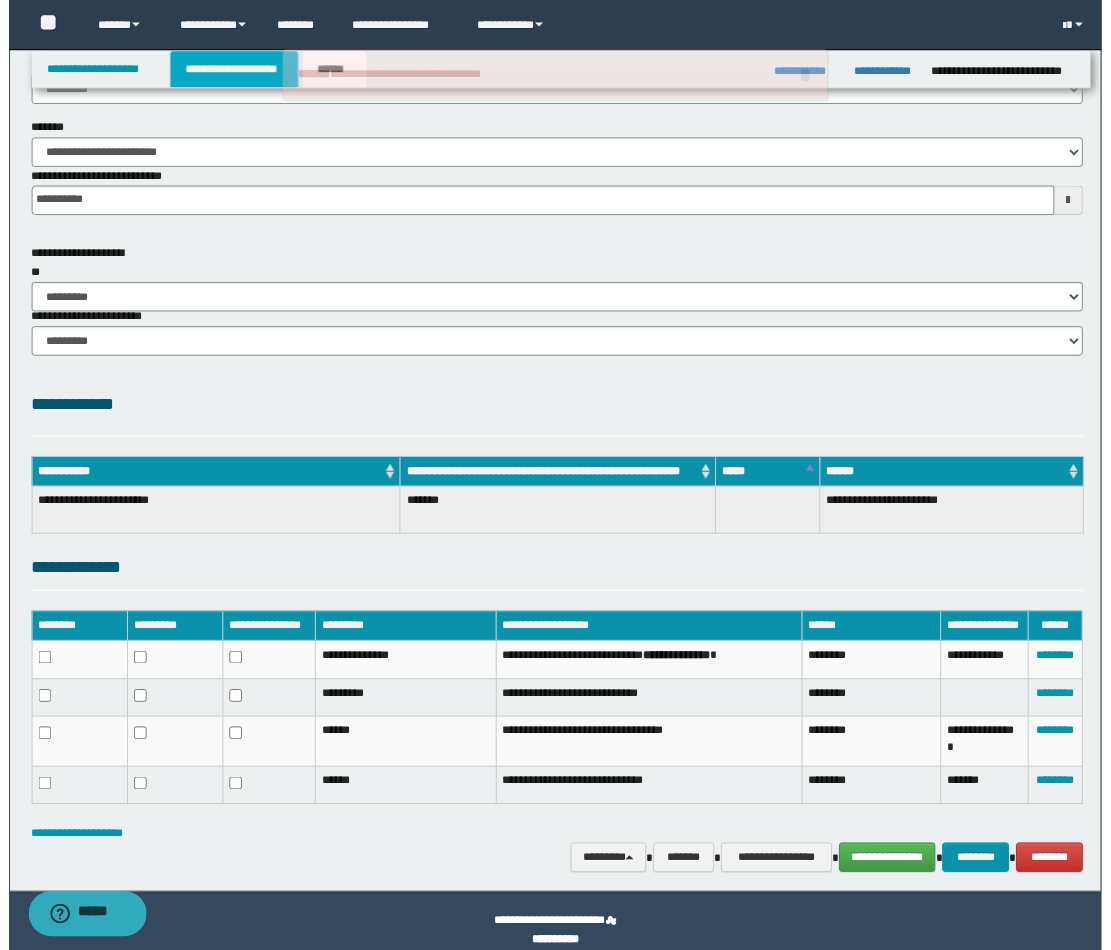 scroll, scrollTop: 170, scrollLeft: 0, axis: vertical 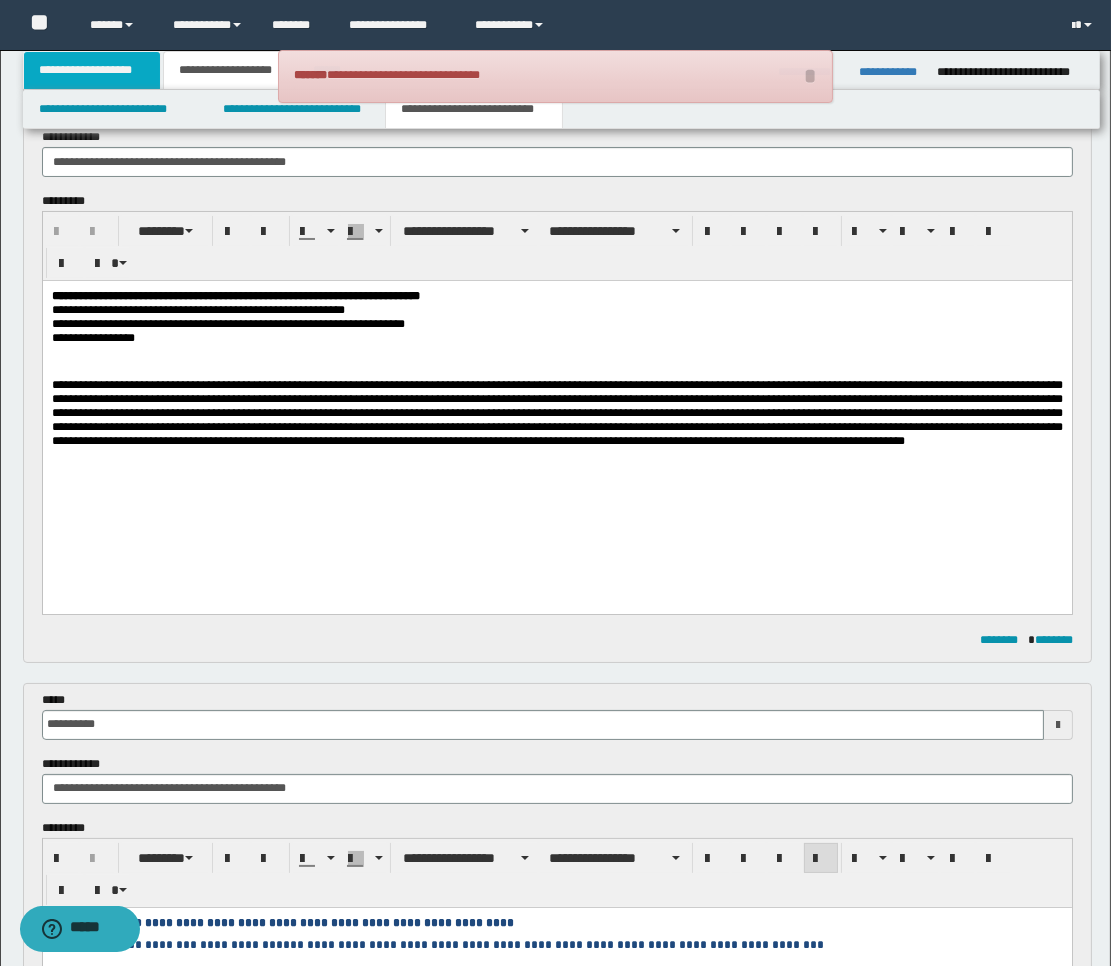 click on "**********" at bounding box center [92, 70] 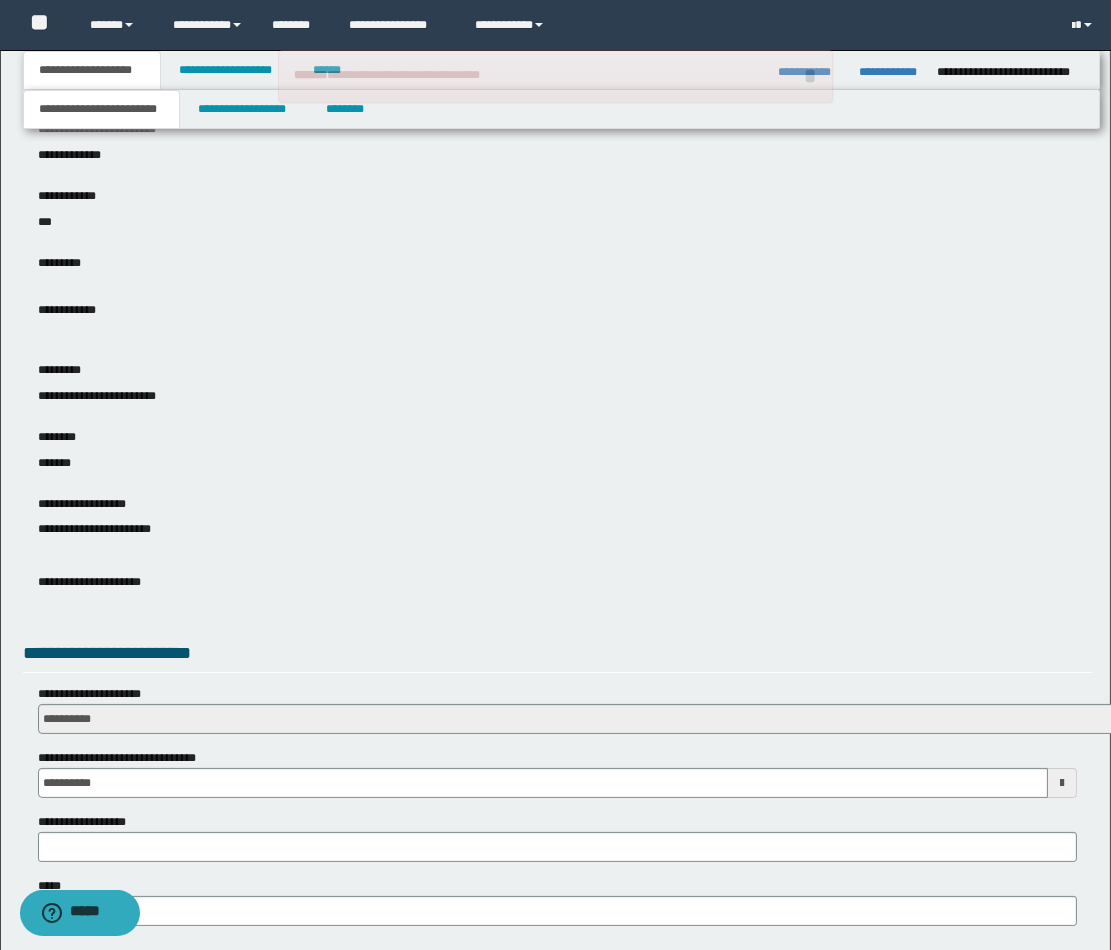 click on "**********" at bounding box center (555, 693) 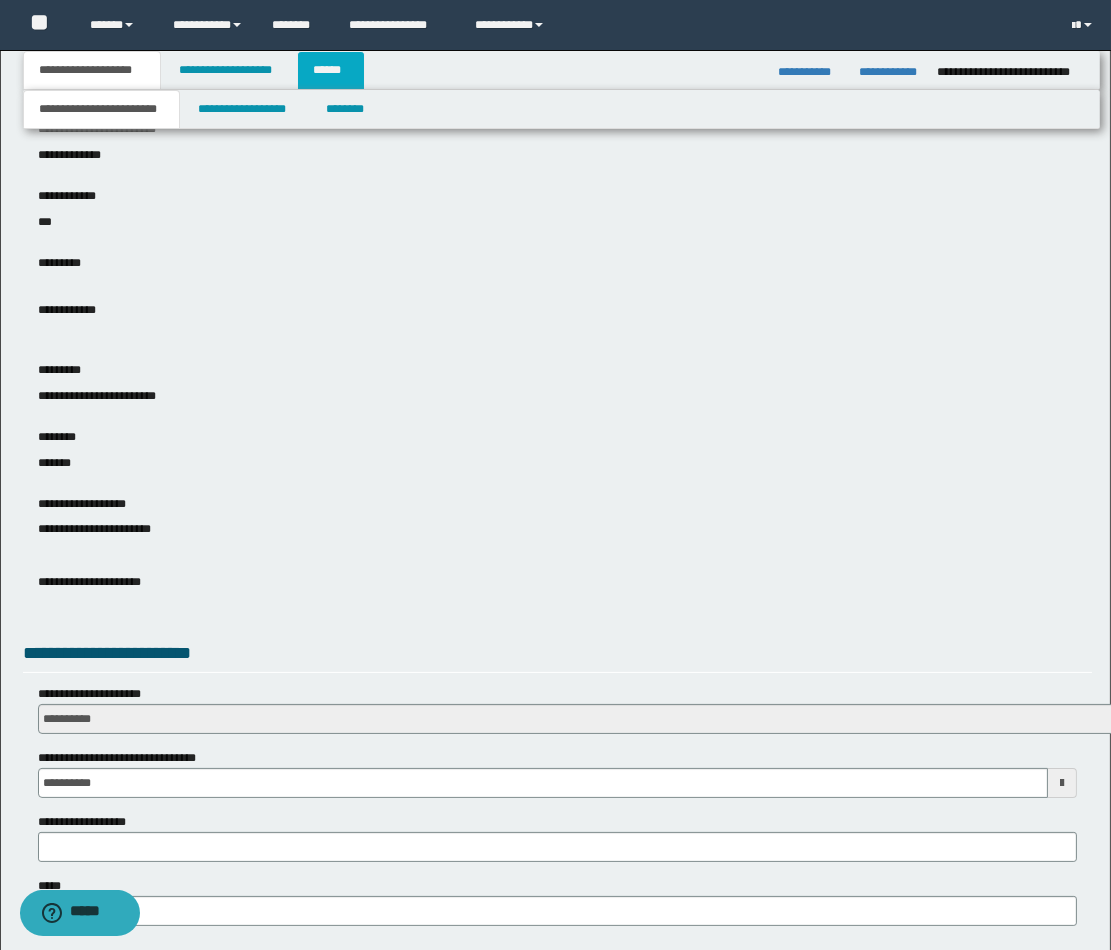 click on "******" at bounding box center [331, 70] 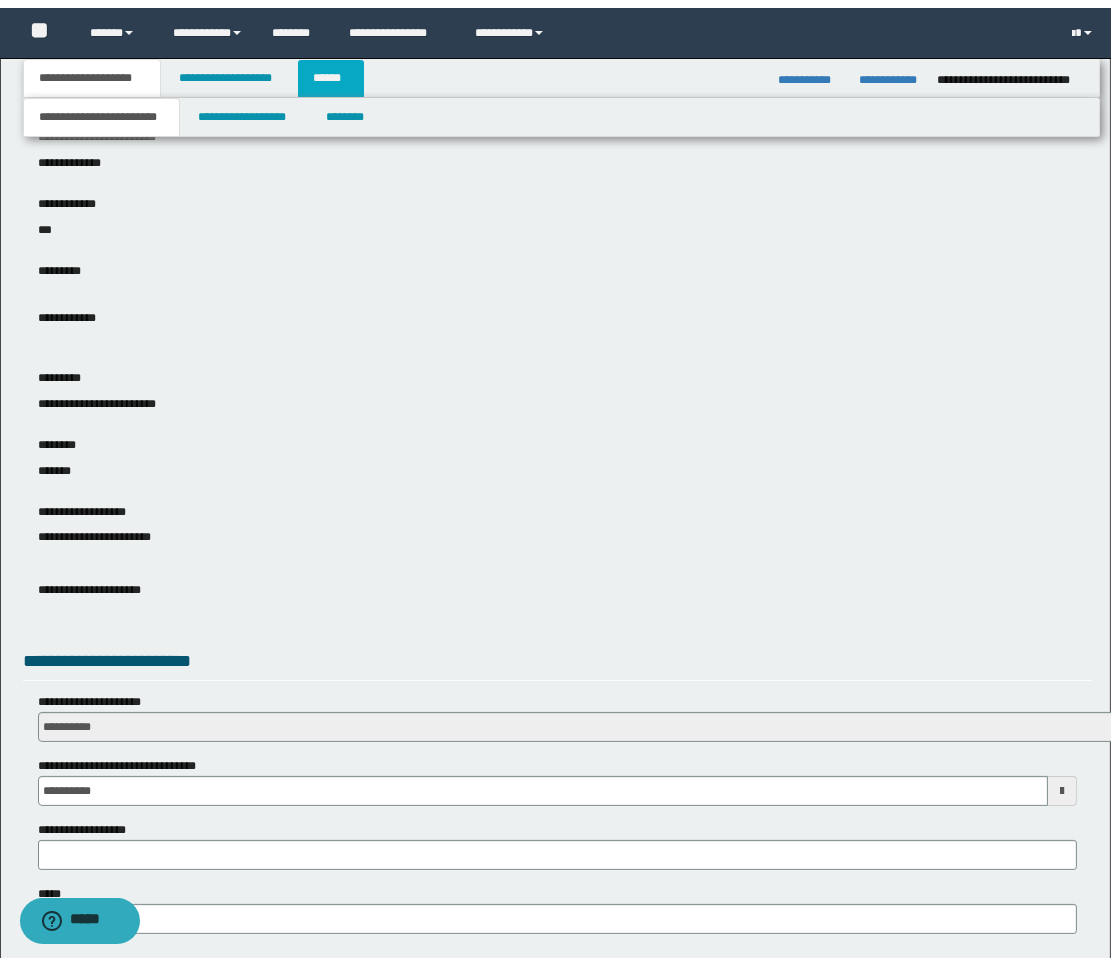 scroll, scrollTop: 138, scrollLeft: 0, axis: vertical 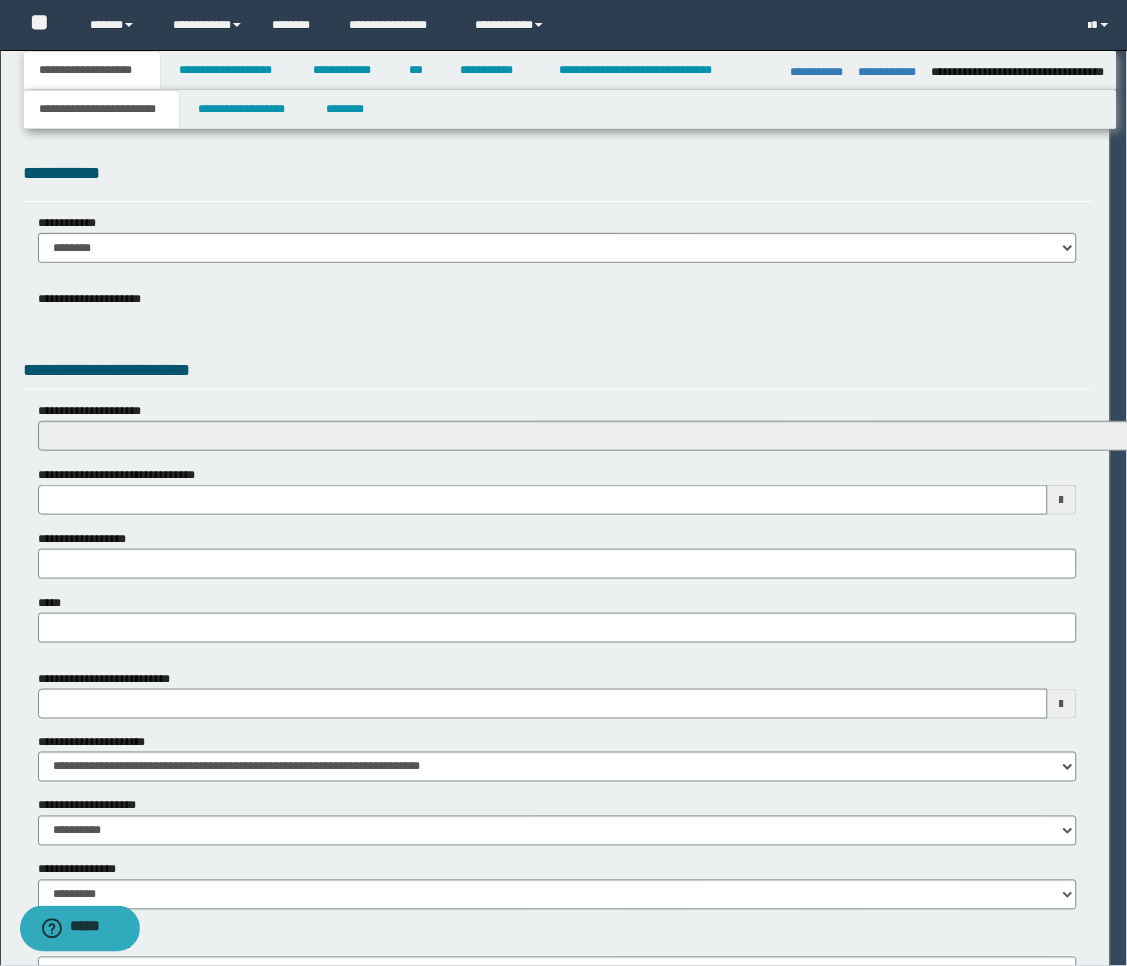 select on "*" 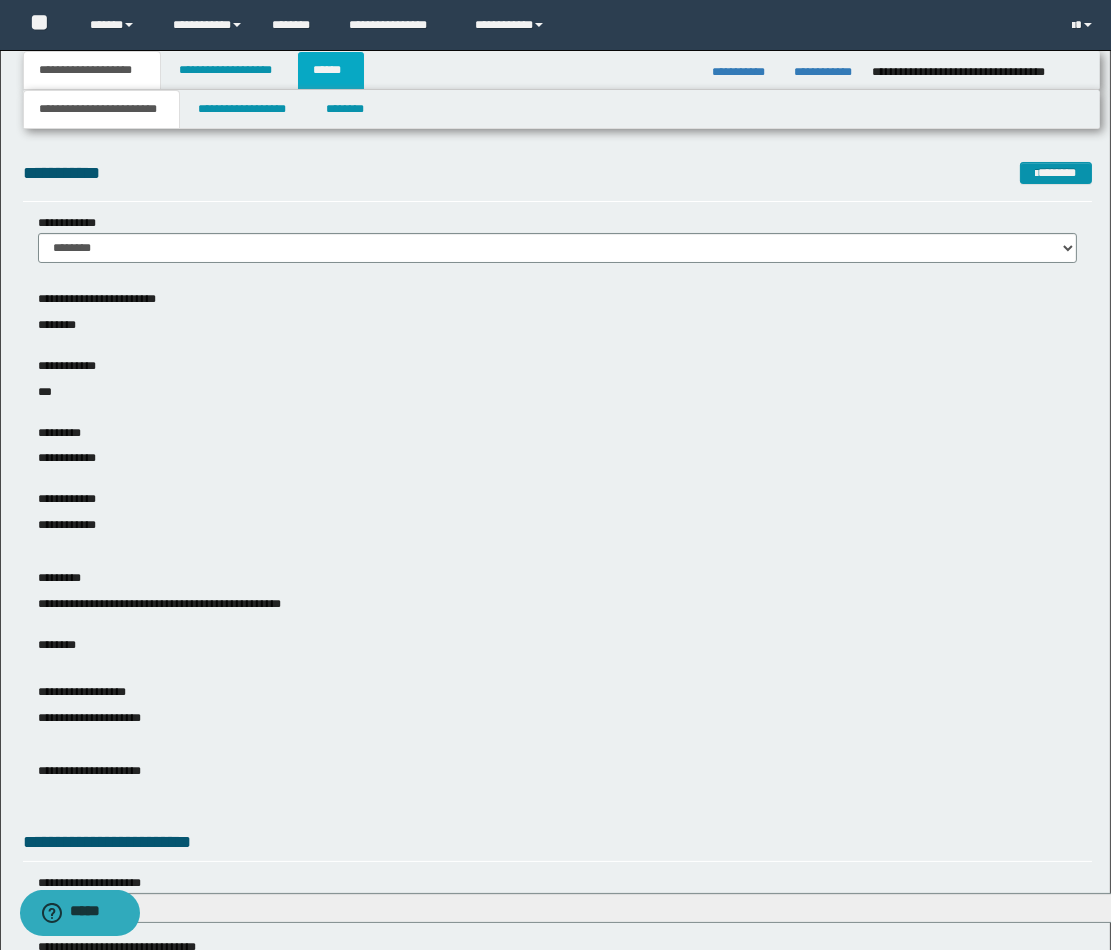 click on "******" at bounding box center [331, 70] 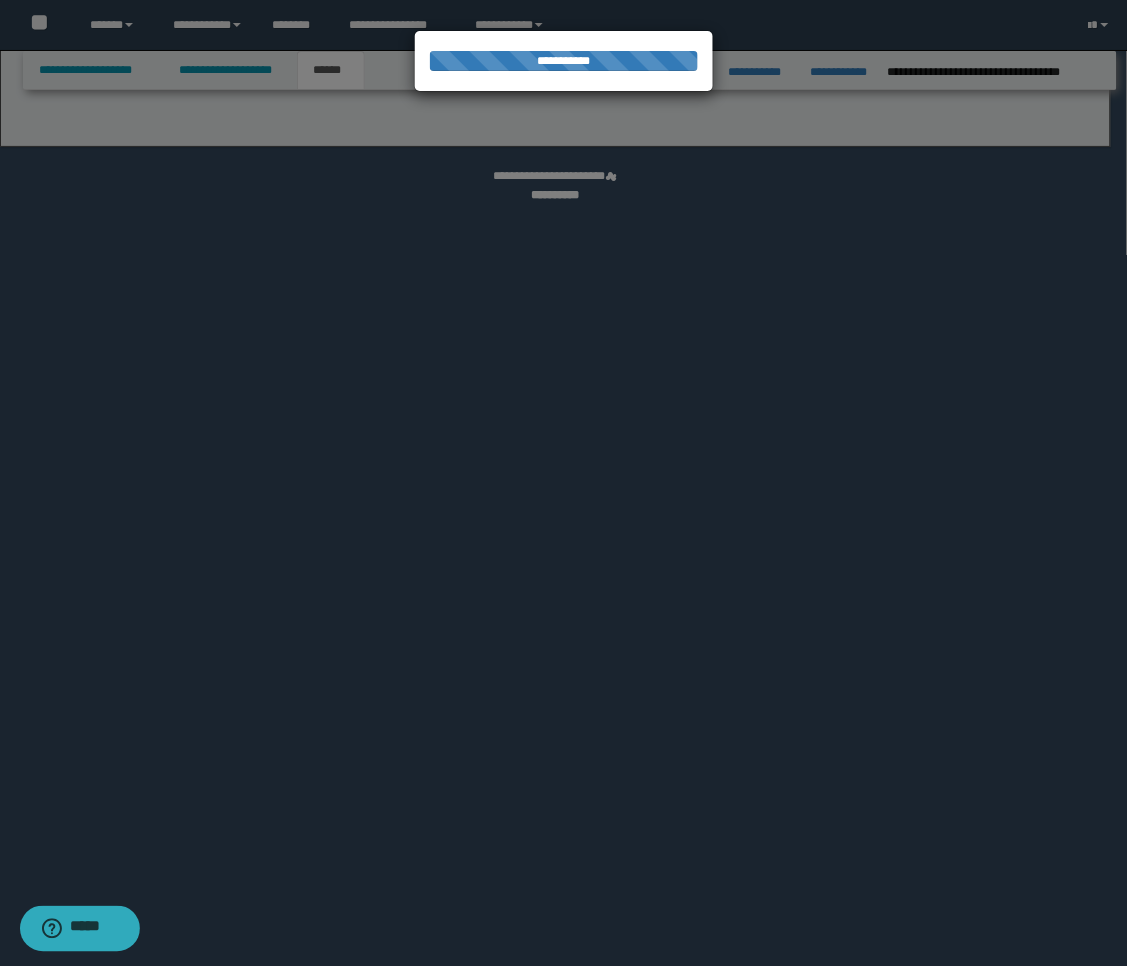 select on "*" 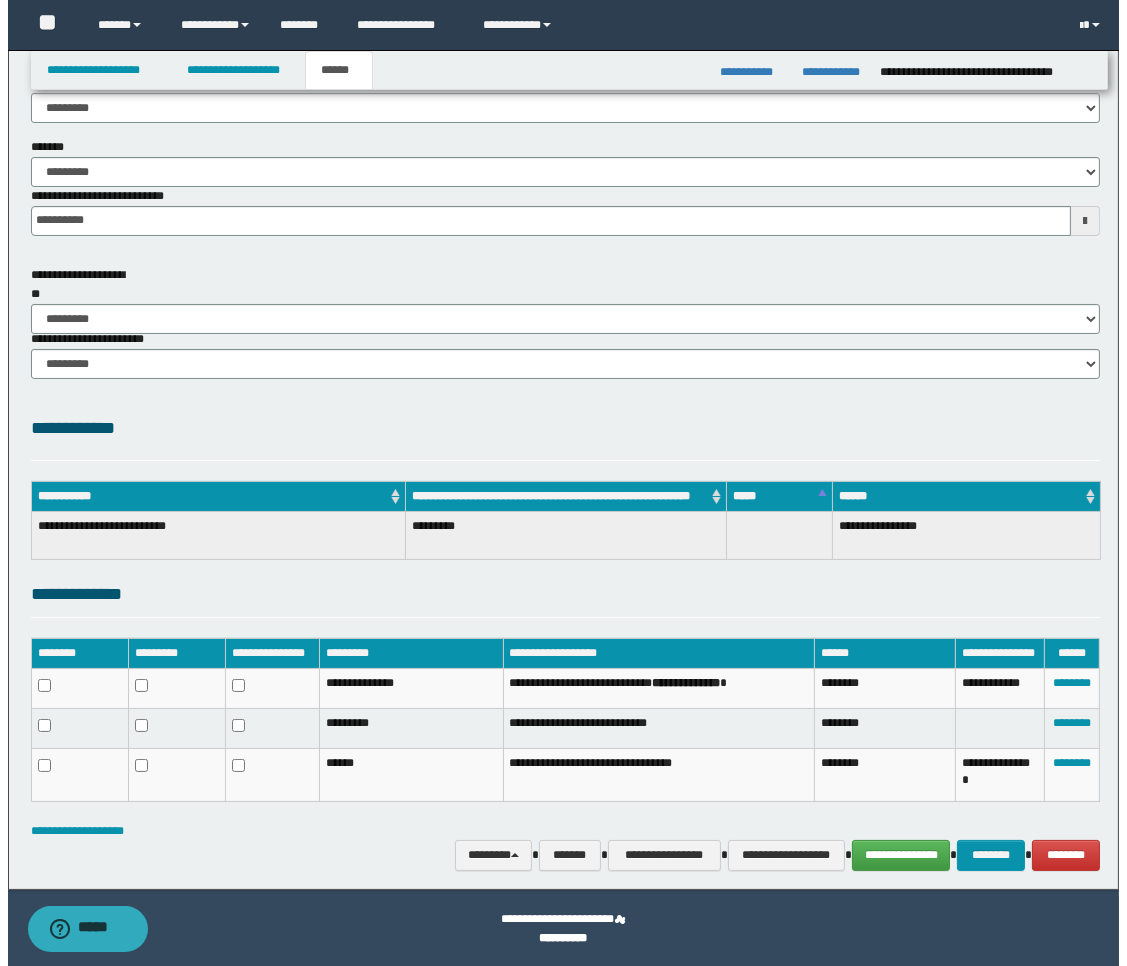 scroll, scrollTop: 122, scrollLeft: 0, axis: vertical 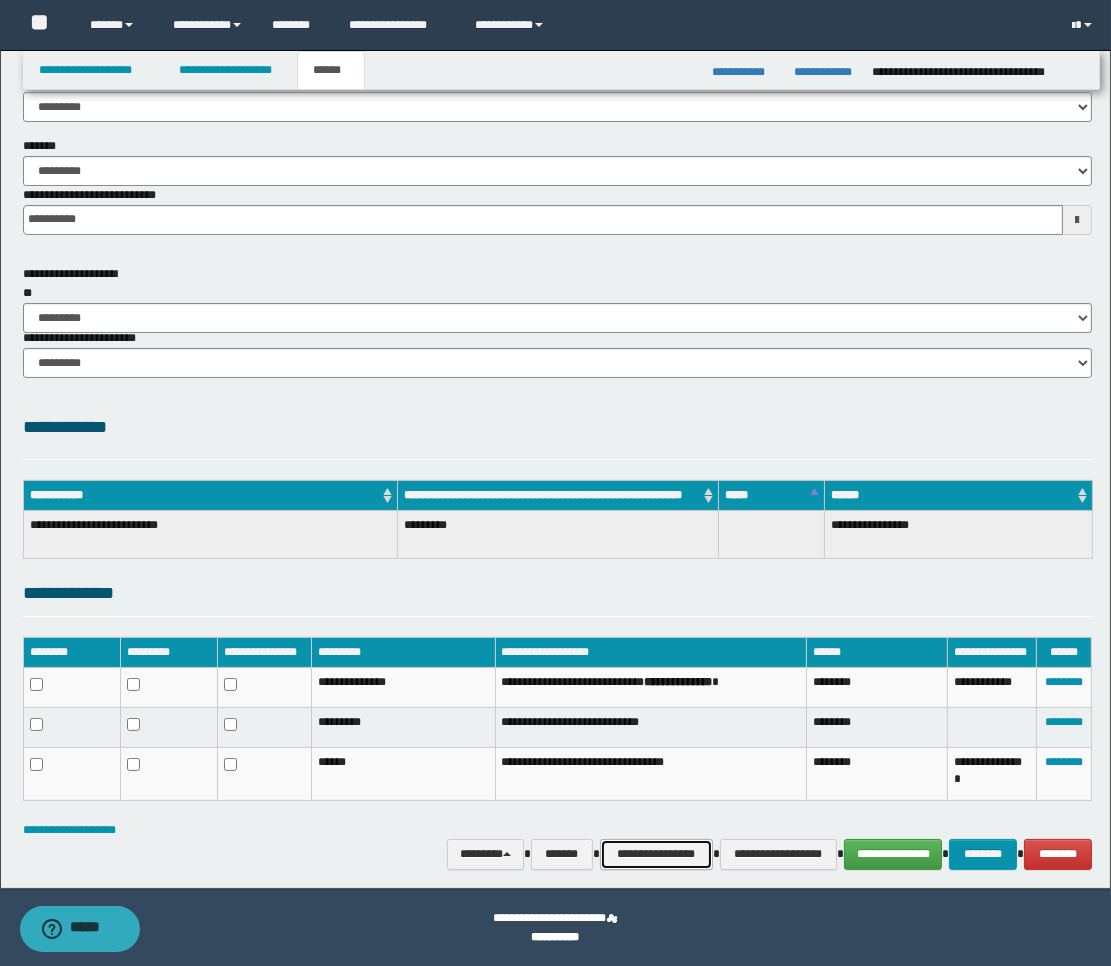 drag, startPoint x: 695, startPoint y: 857, endPoint x: 692, endPoint y: 878, distance: 21.213203 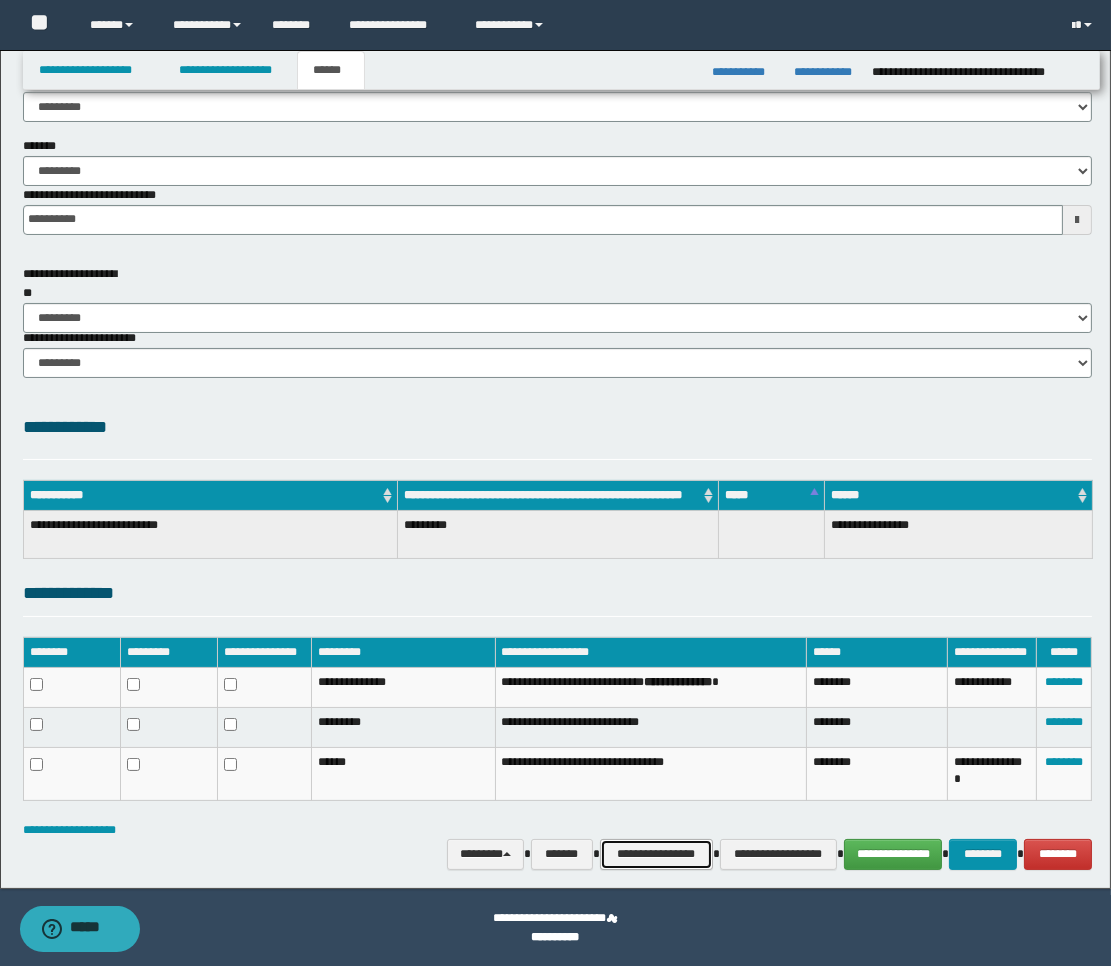 click on "**********" at bounding box center (656, 854) 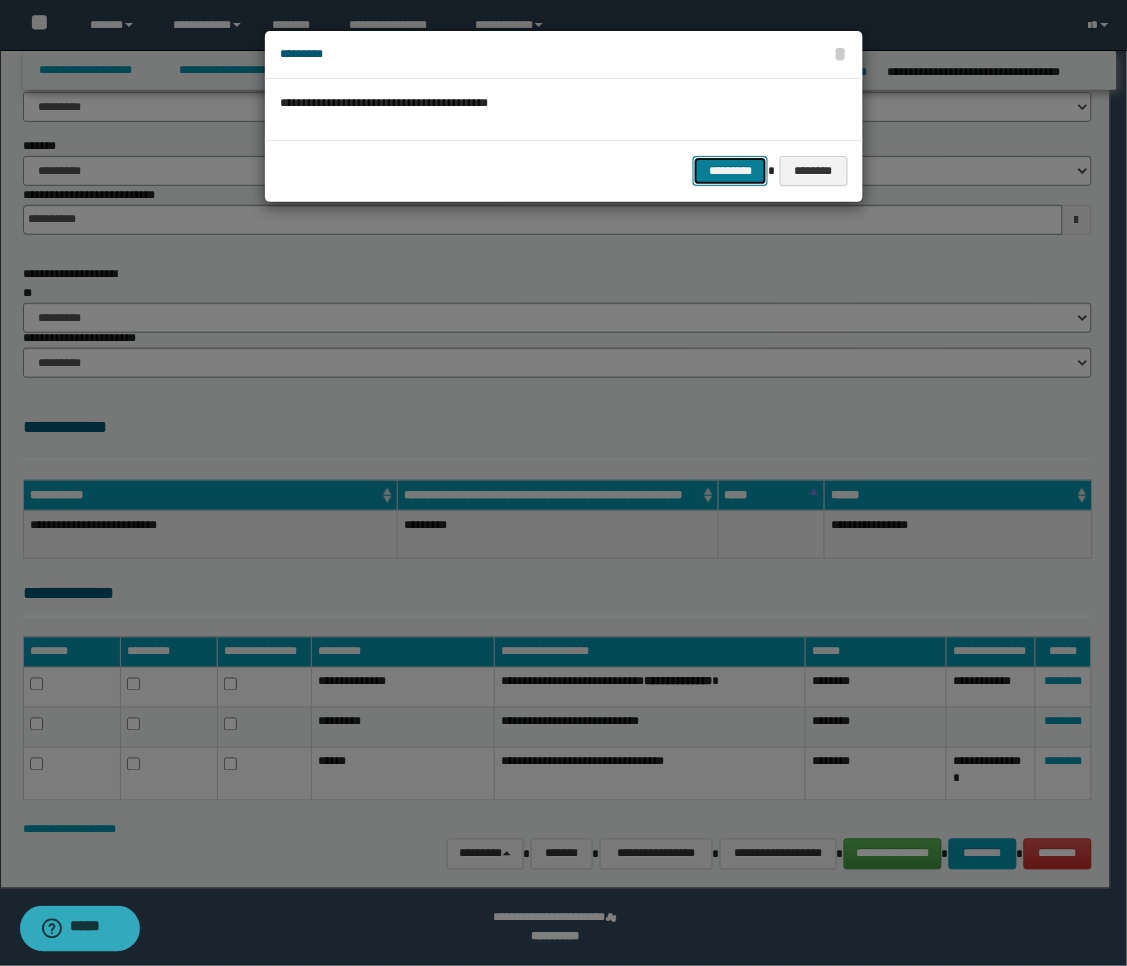 click on "*********" at bounding box center [730, 171] 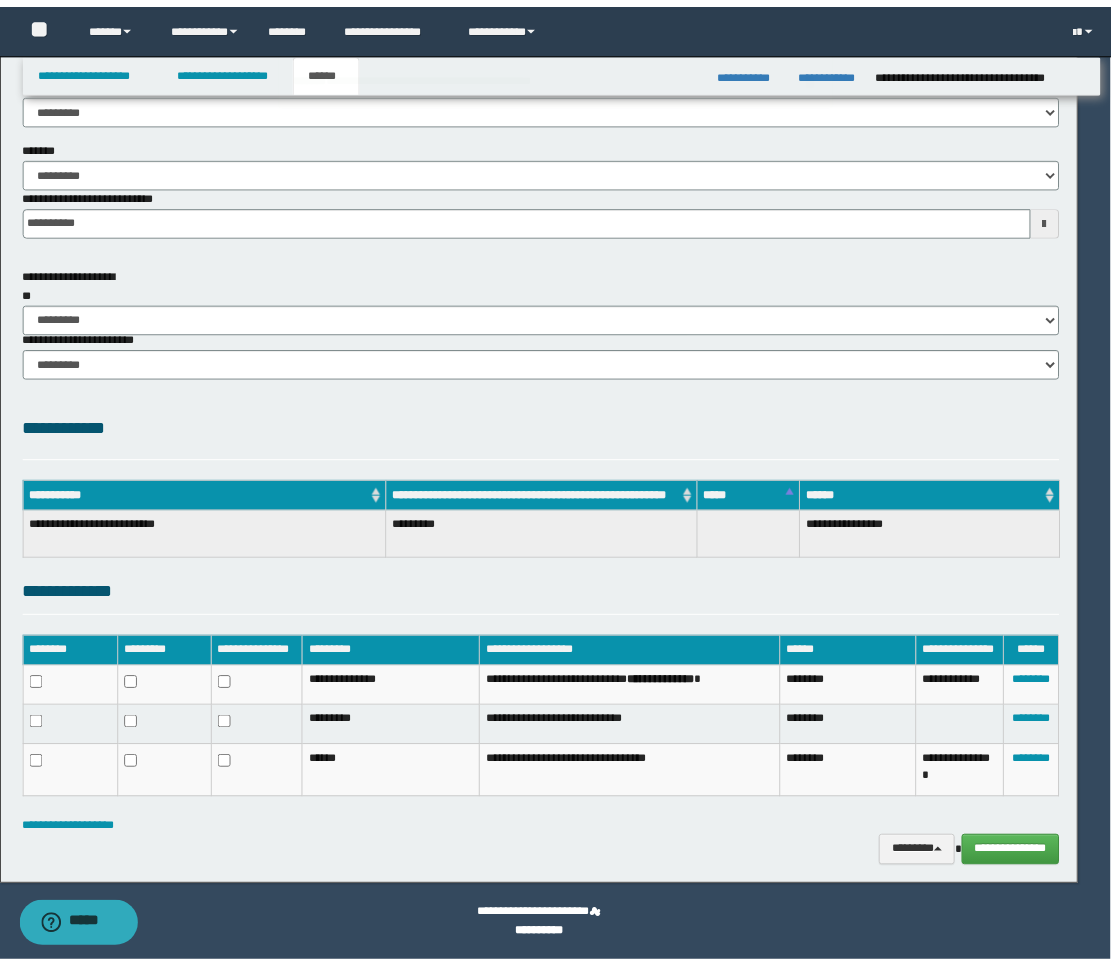 scroll, scrollTop: 104, scrollLeft: 0, axis: vertical 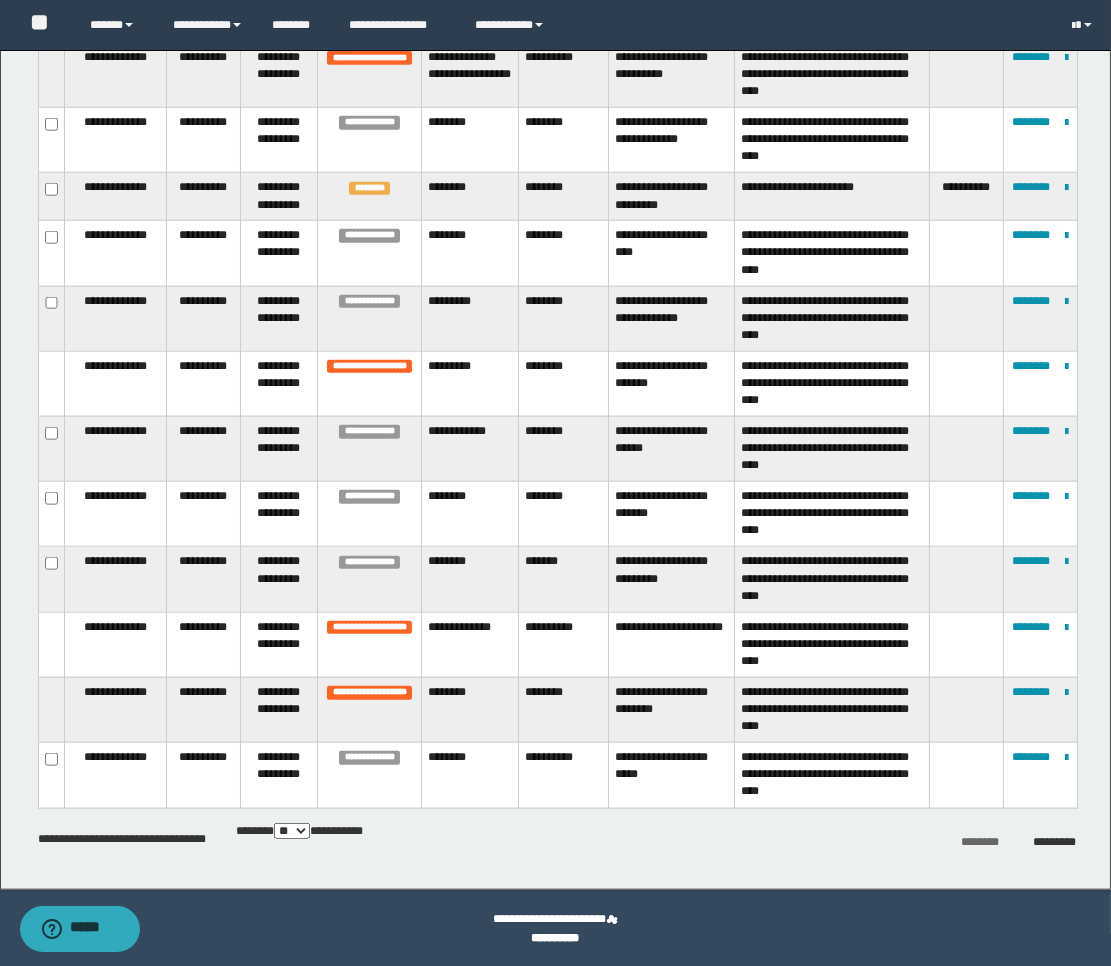 click on "** *** *** ***" at bounding box center [292, 831] 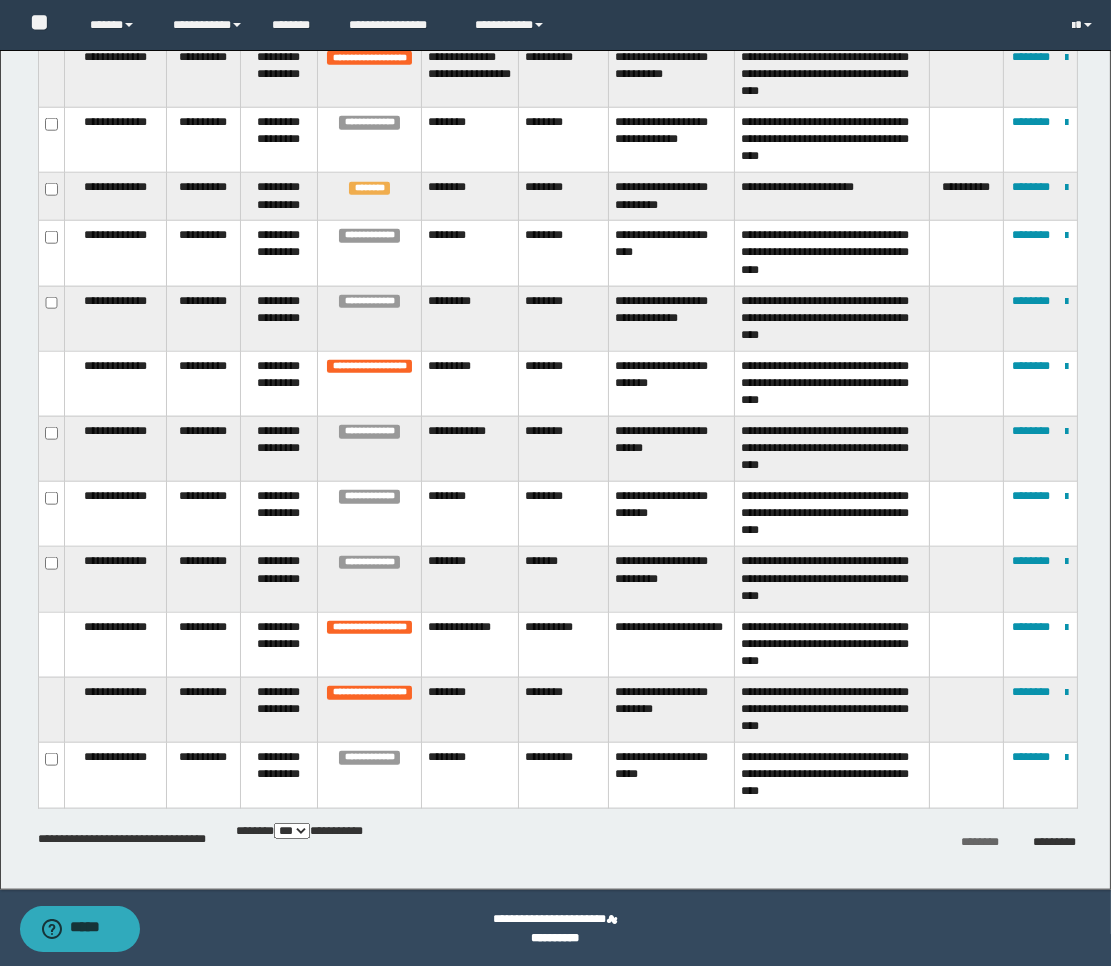 click on "** *** *** ***" at bounding box center [292, 831] 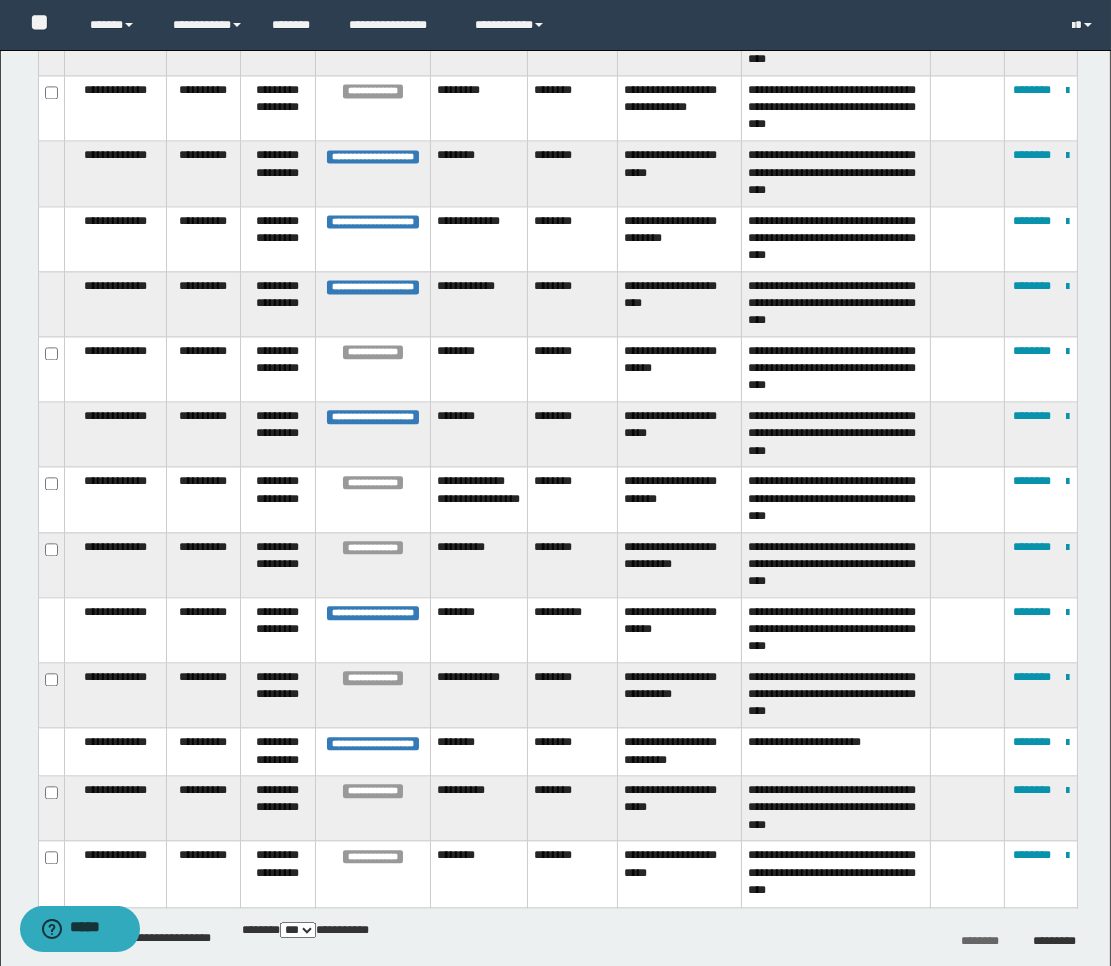 scroll, scrollTop: 6000, scrollLeft: 0, axis: vertical 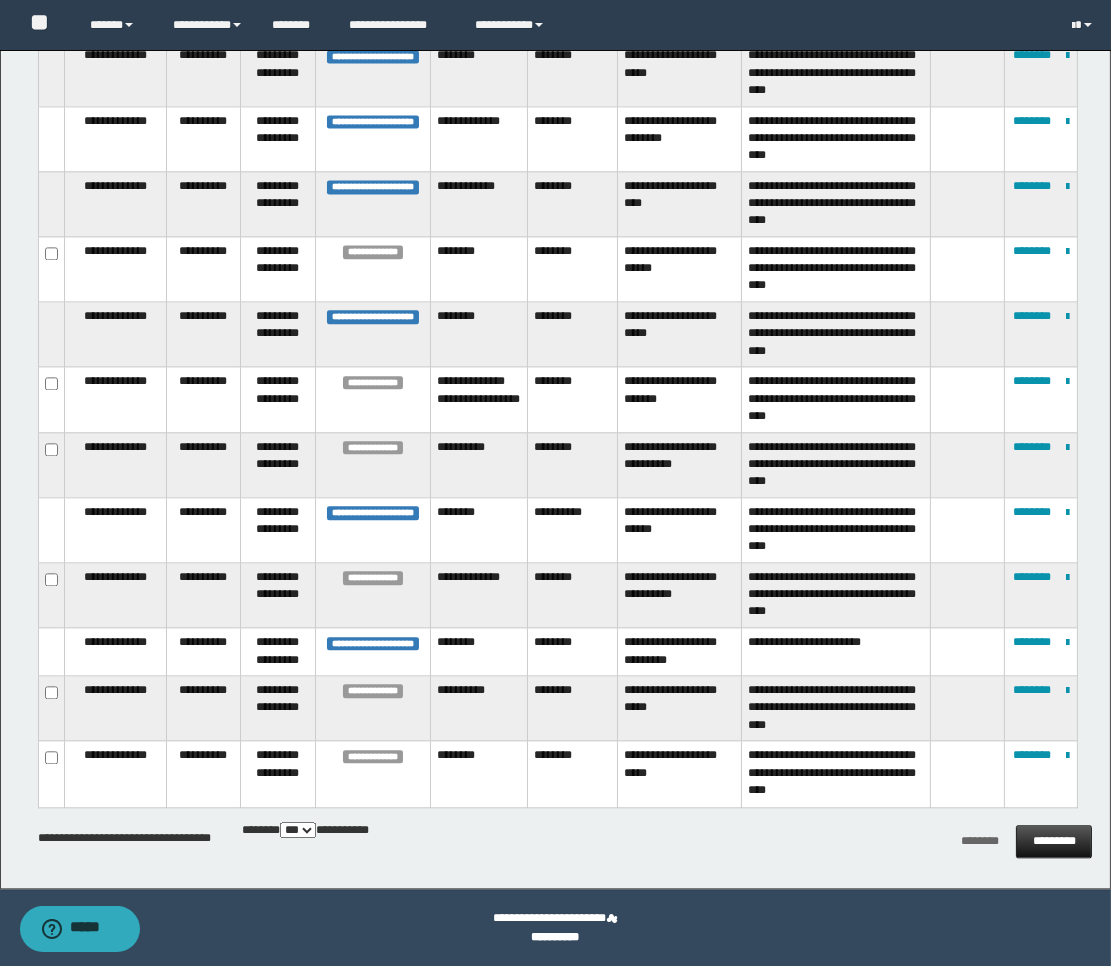 click on "*********" at bounding box center [1054, 841] 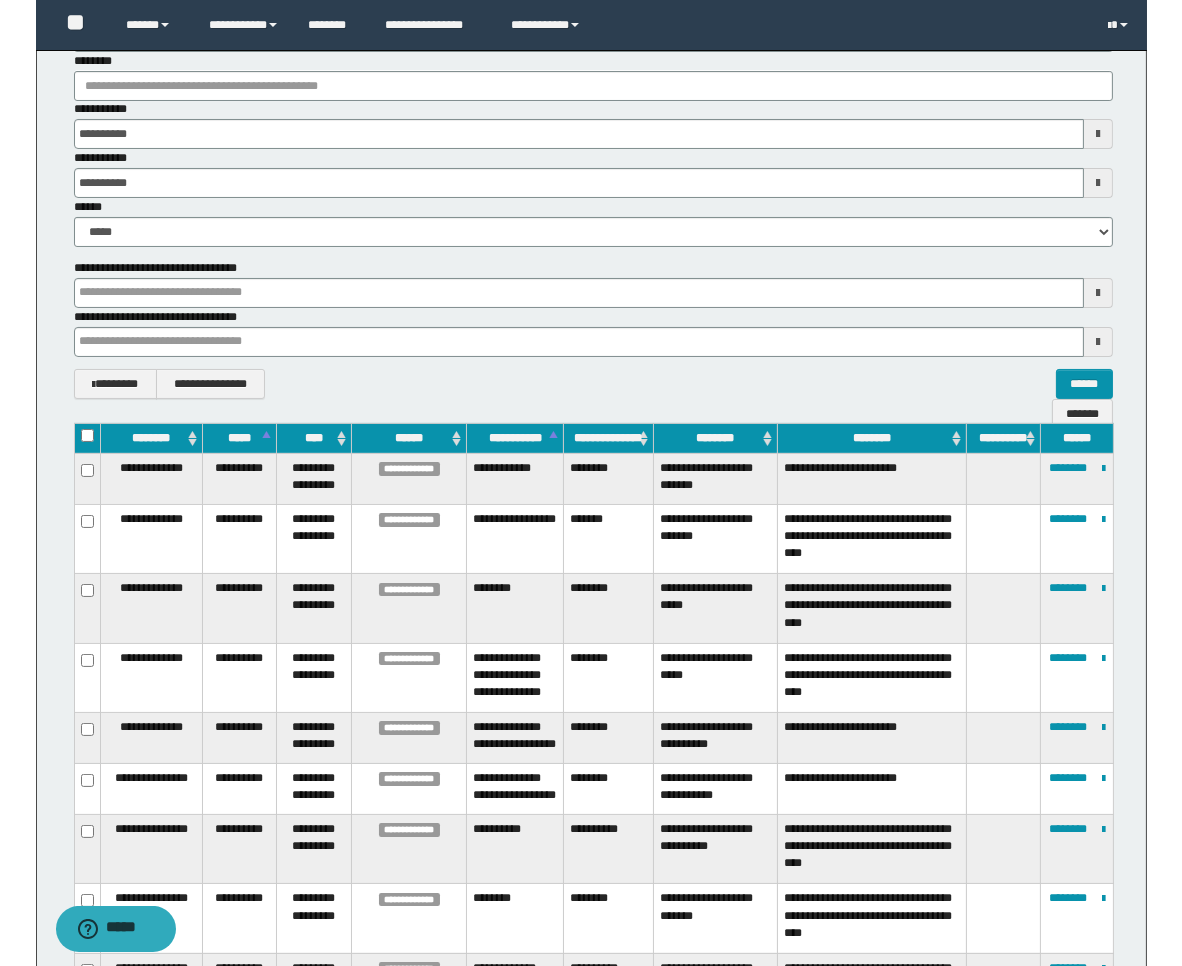 scroll, scrollTop: 328, scrollLeft: 0, axis: vertical 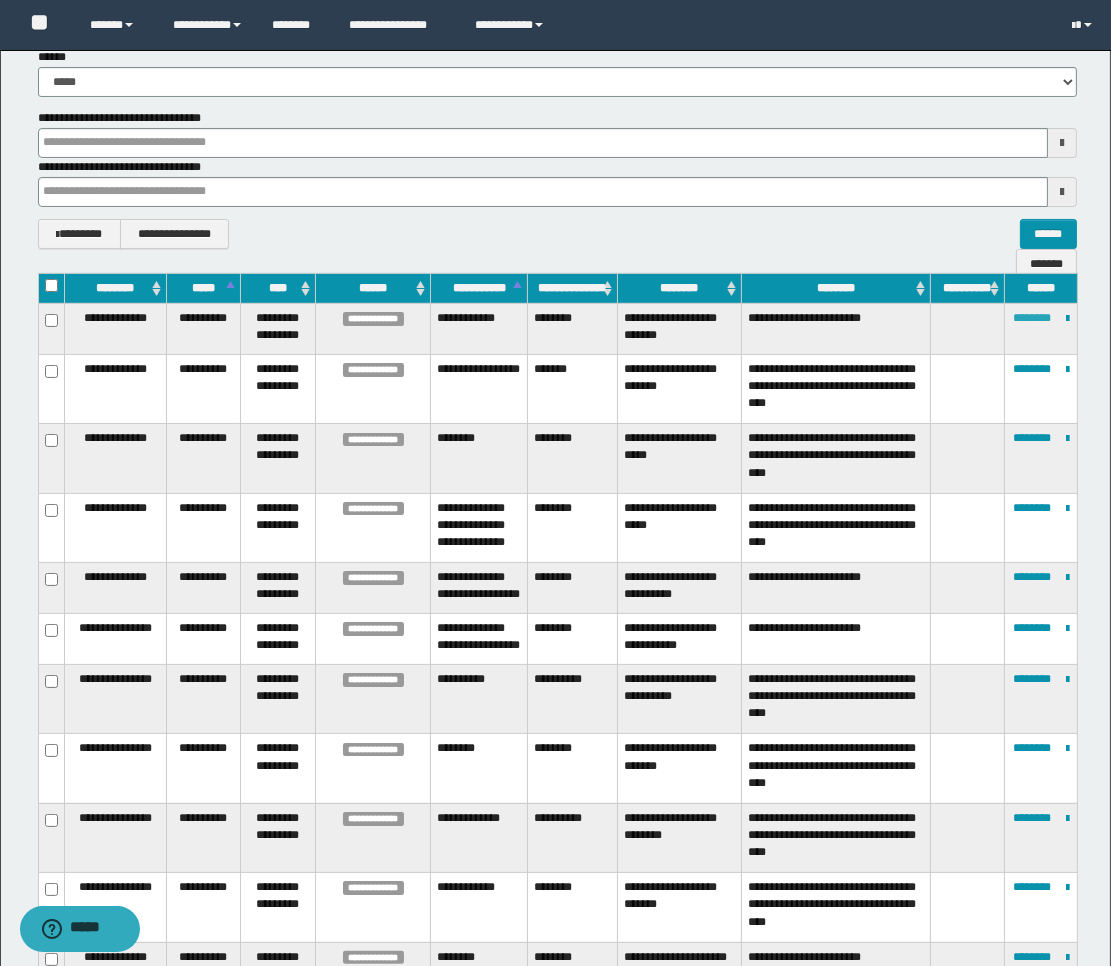 click on "********" at bounding box center [1032, 318] 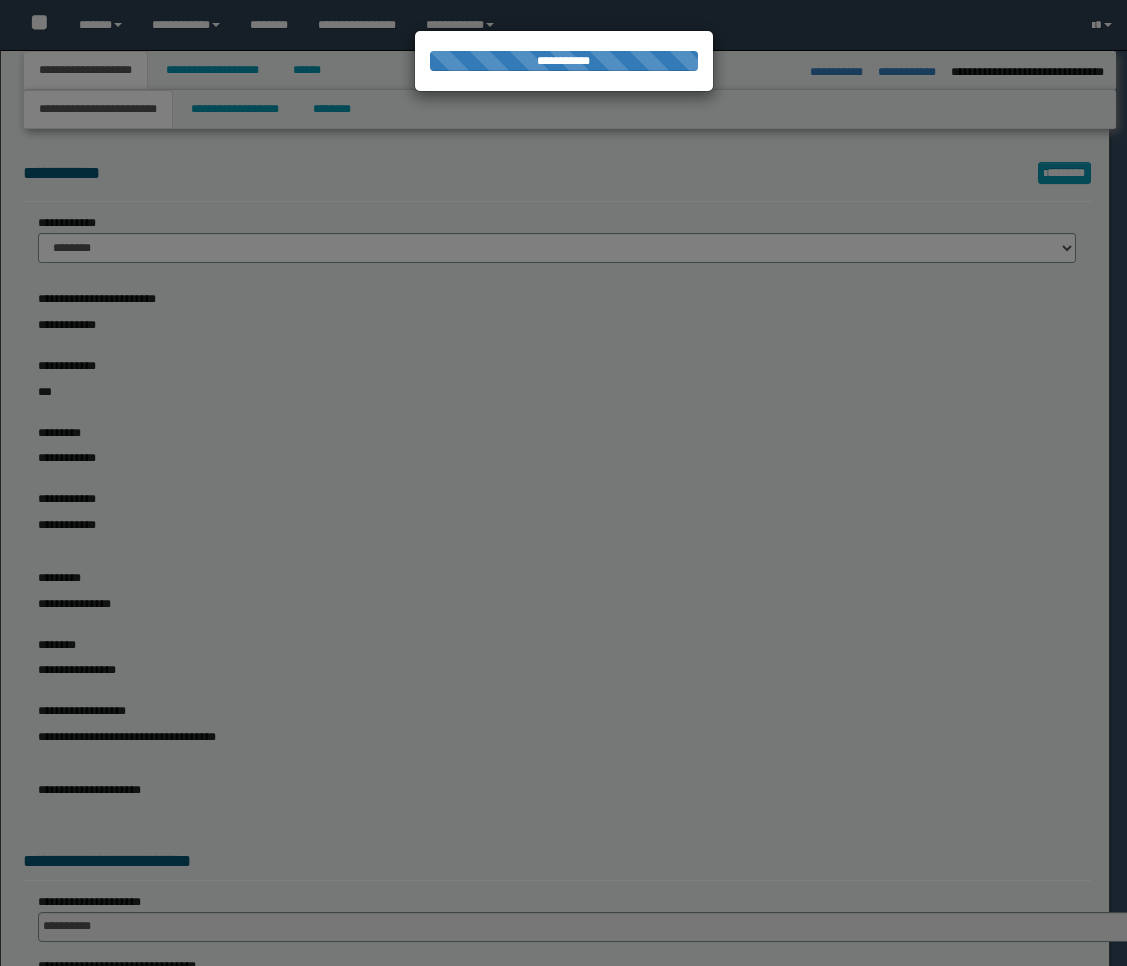 select on "*" 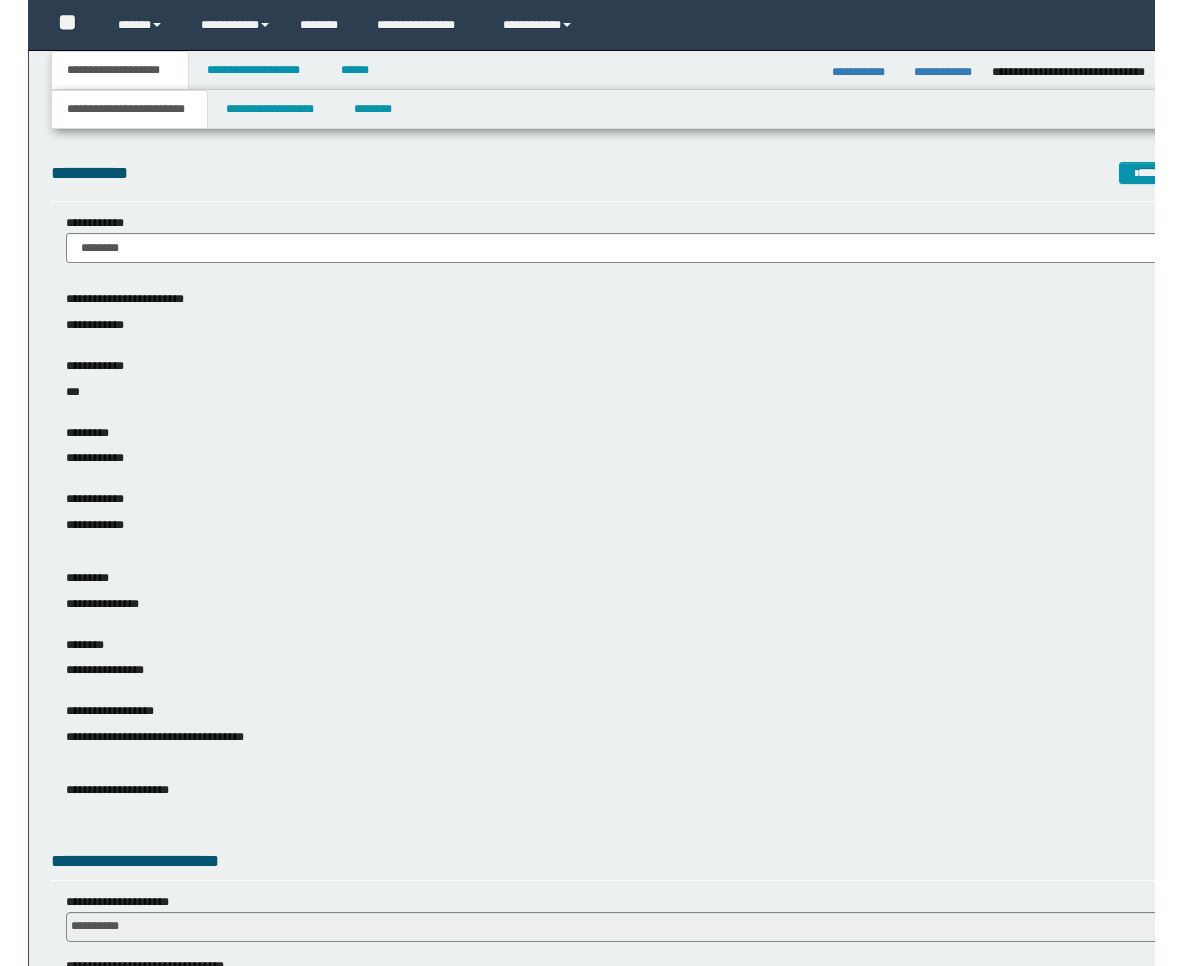 scroll, scrollTop: 0, scrollLeft: 0, axis: both 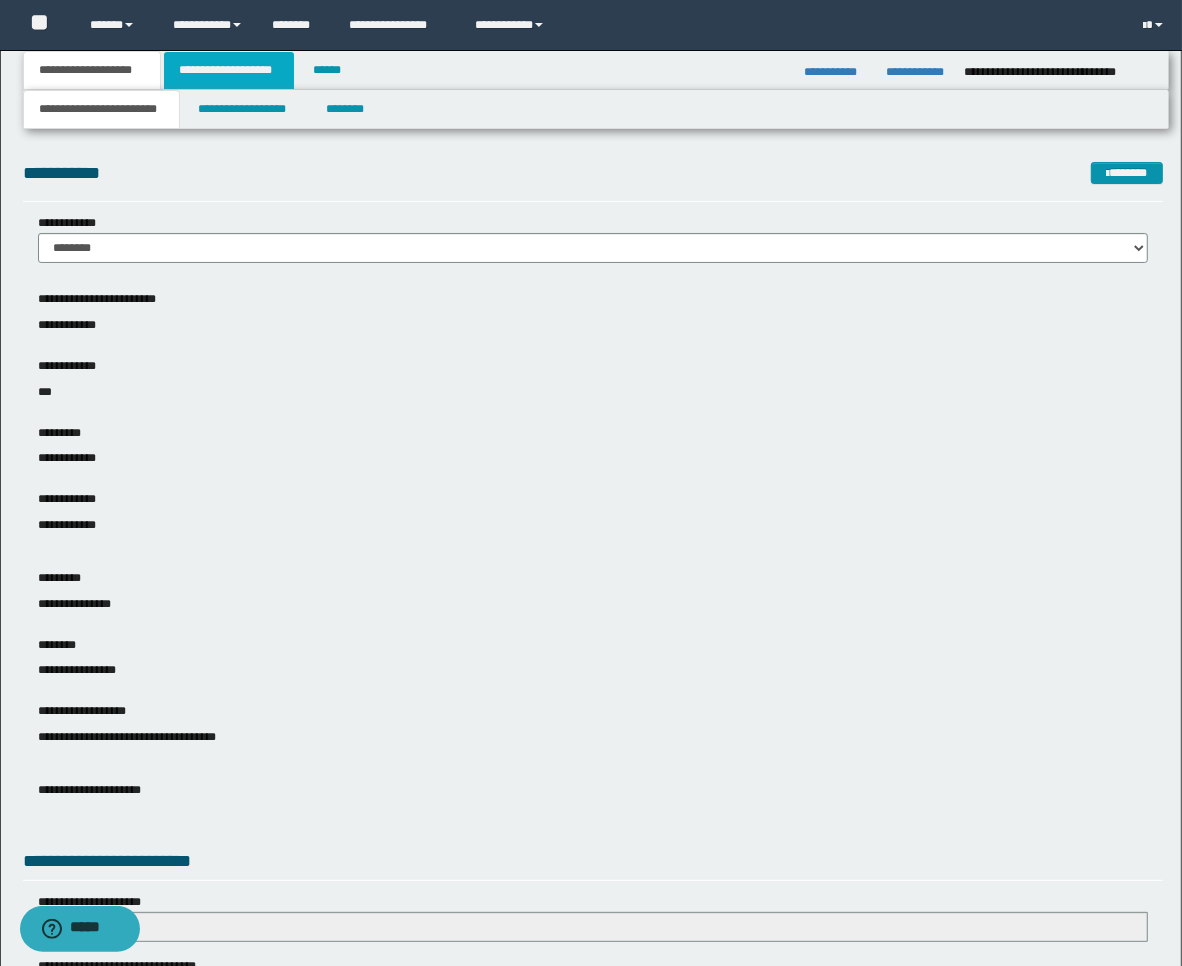 click on "**********" at bounding box center [229, 70] 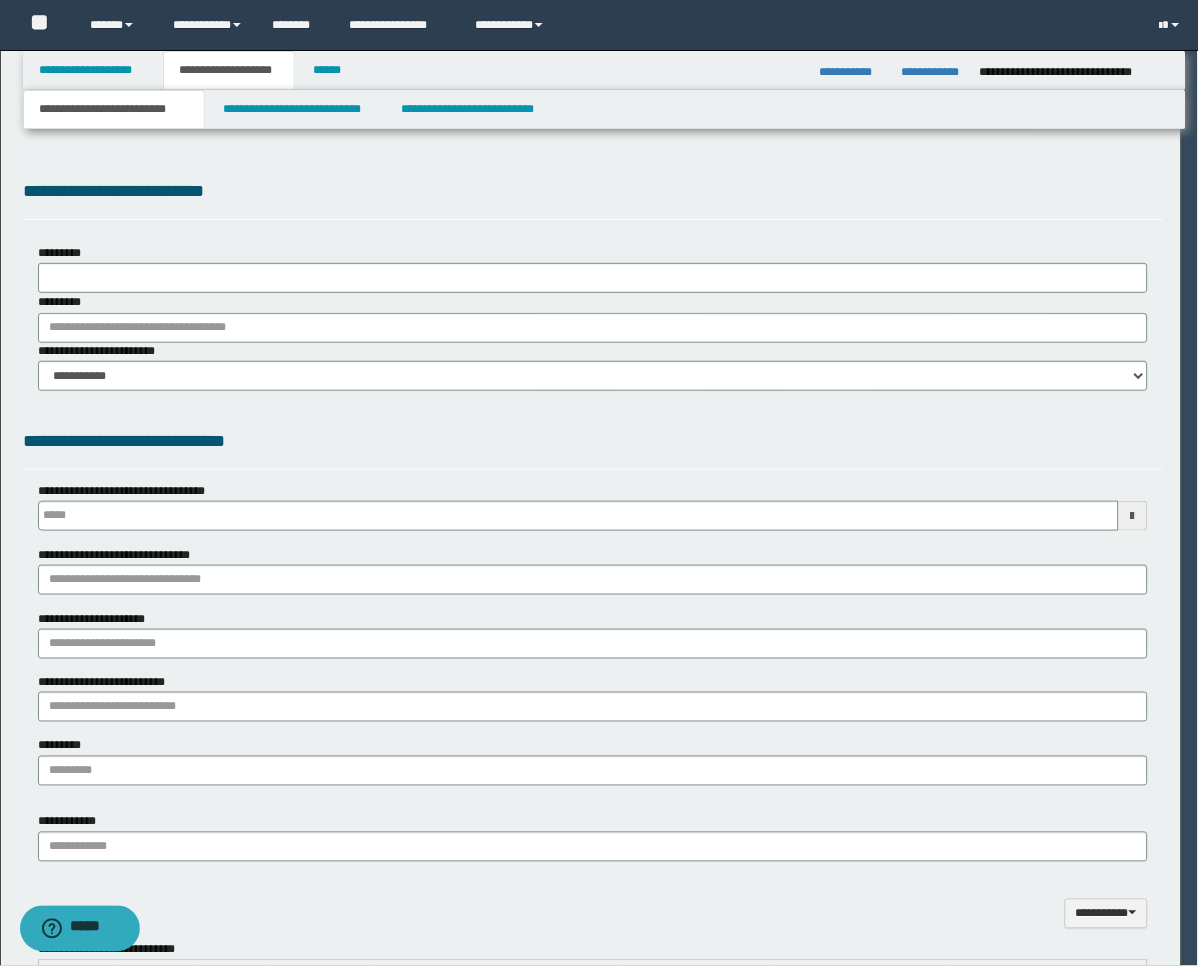 type on "**********" 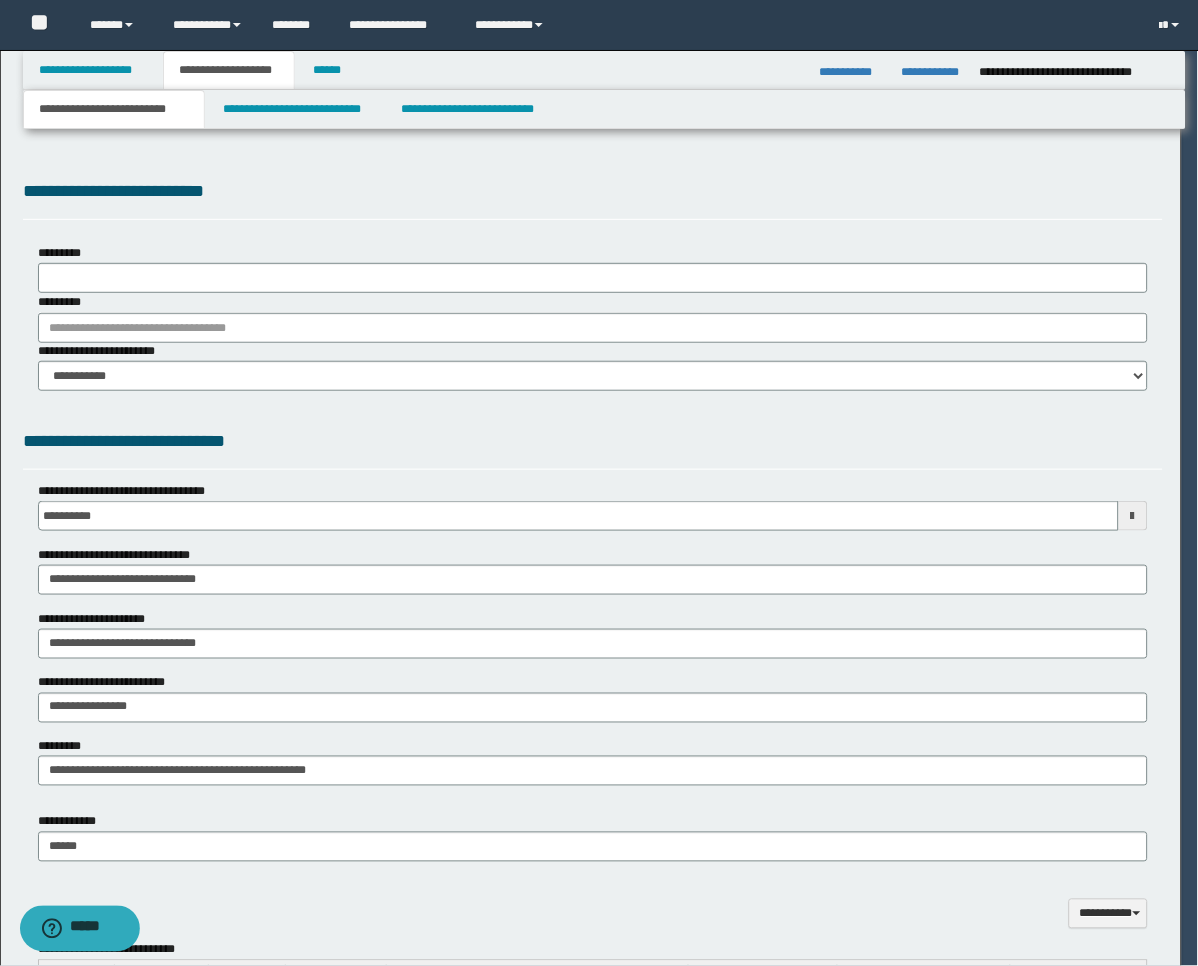 scroll, scrollTop: 0, scrollLeft: 0, axis: both 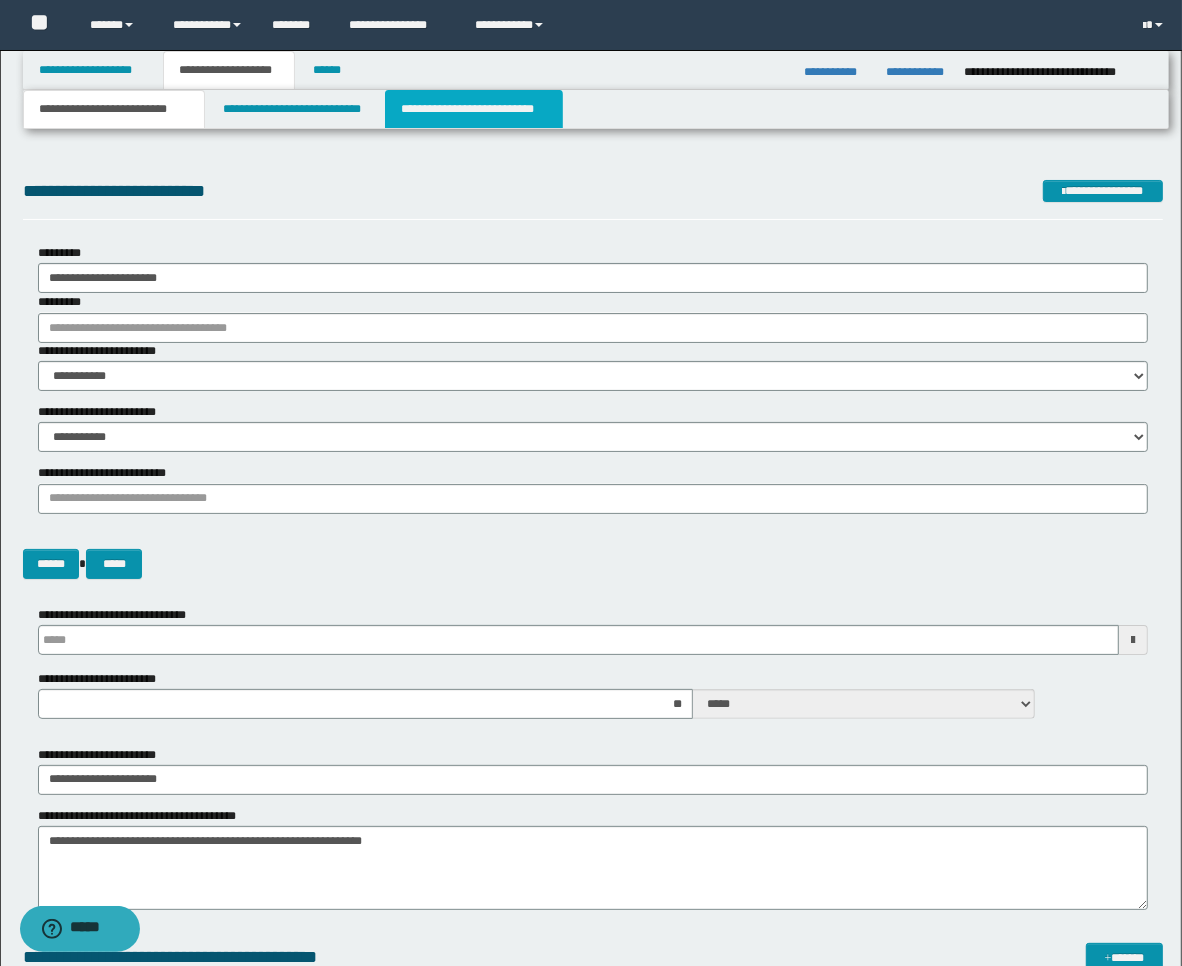 click on "**********" at bounding box center [474, 109] 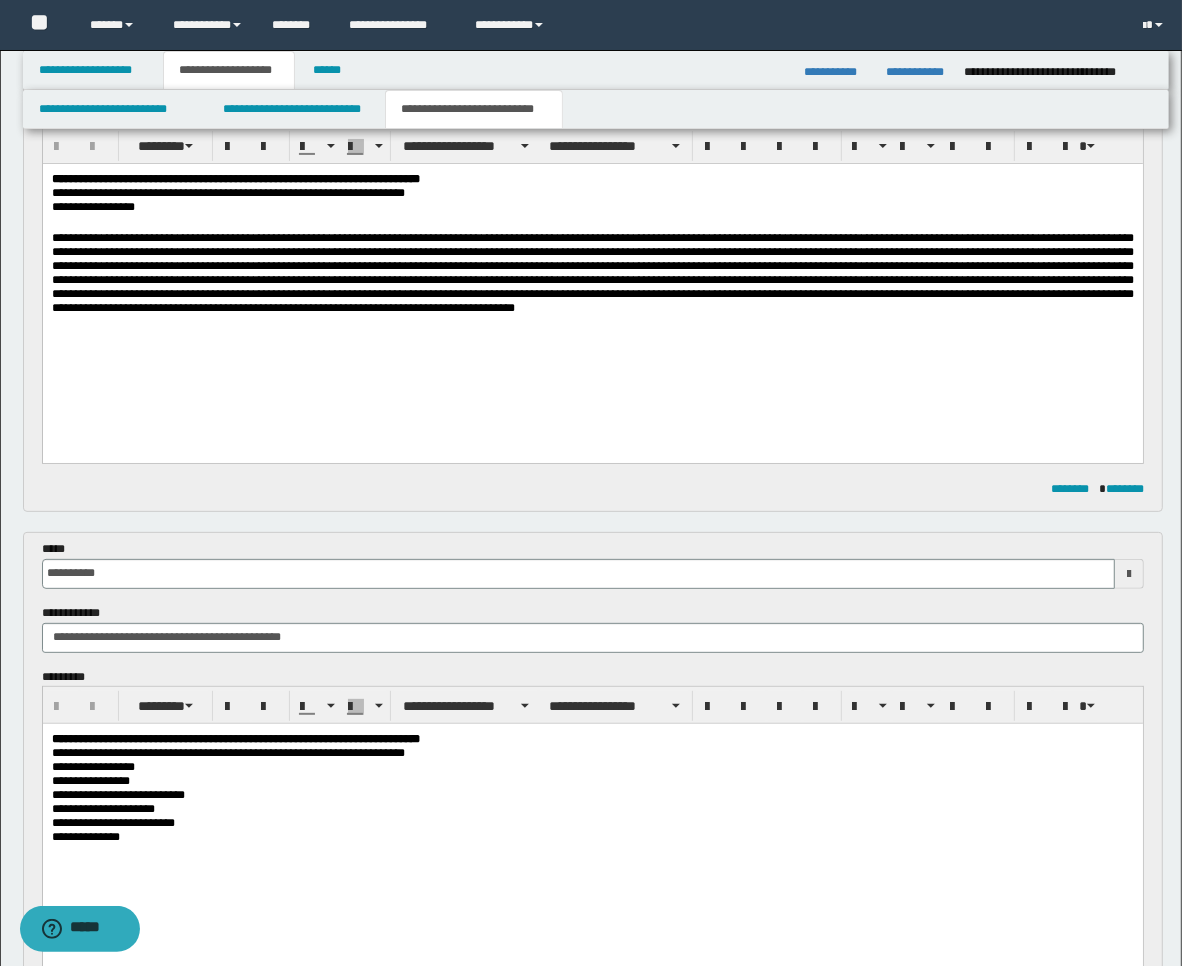 scroll, scrollTop: 333, scrollLeft: 0, axis: vertical 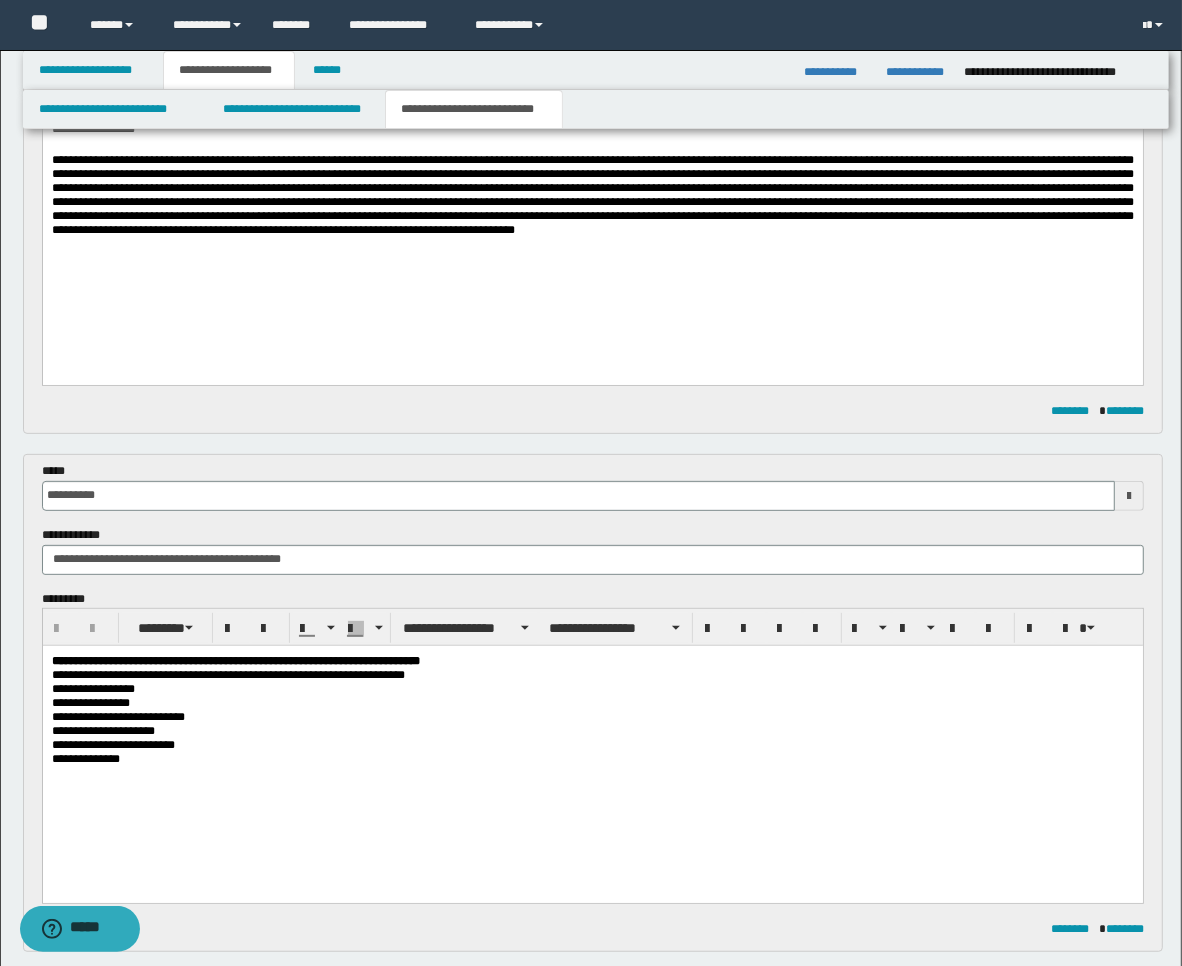 click at bounding box center (592, 245) 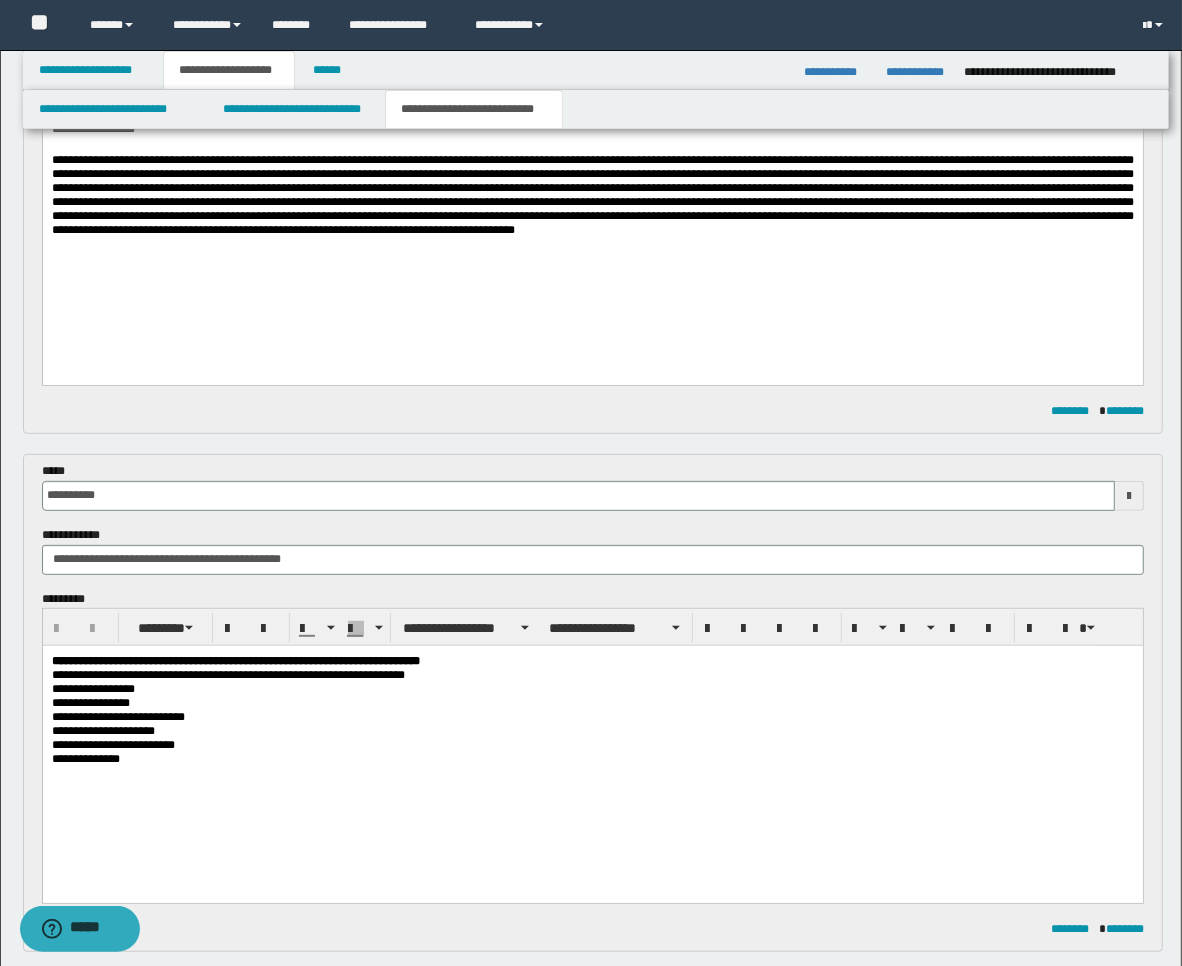 type 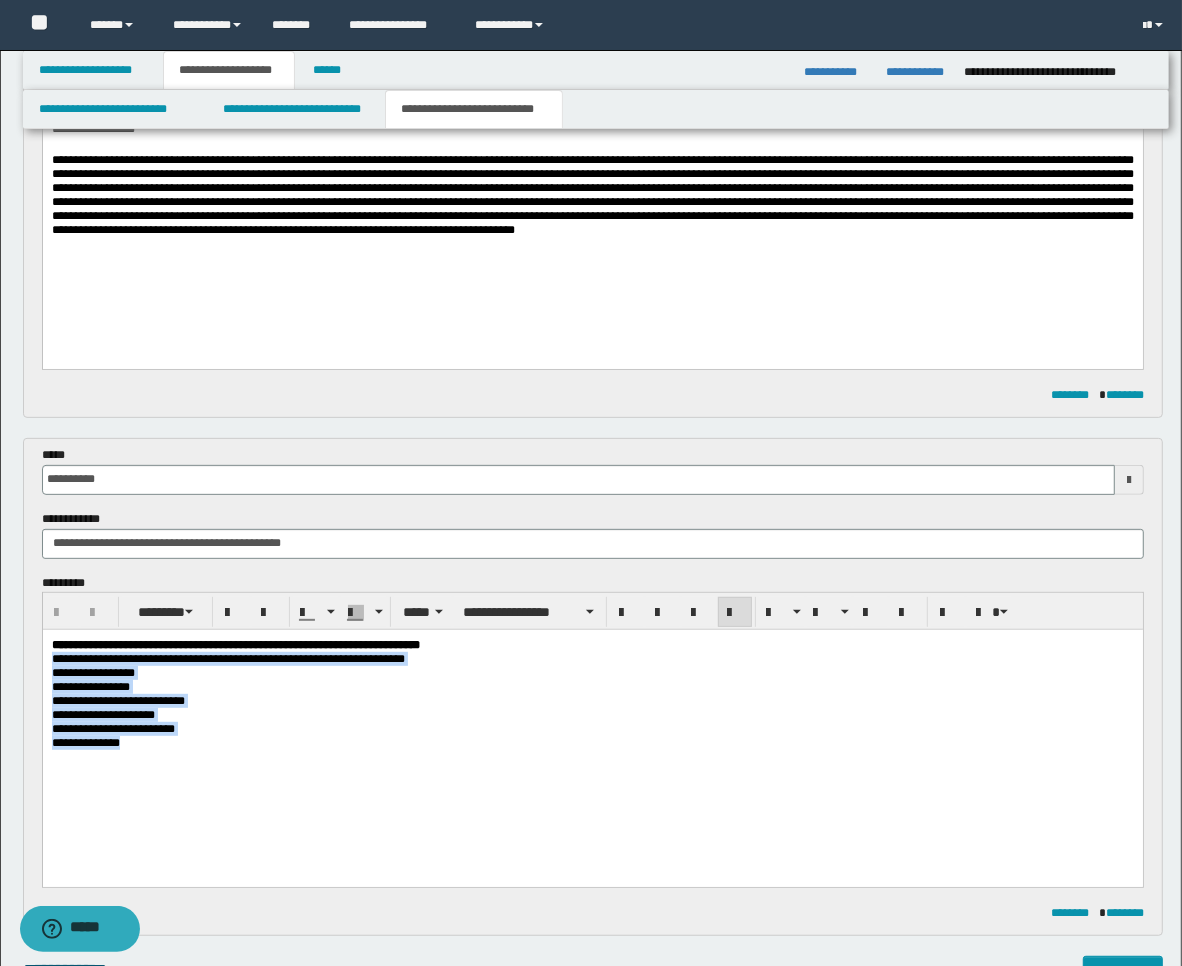 drag, startPoint x: 56, startPoint y: 698, endPoint x: 47, endPoint y: 1287, distance: 589.0688 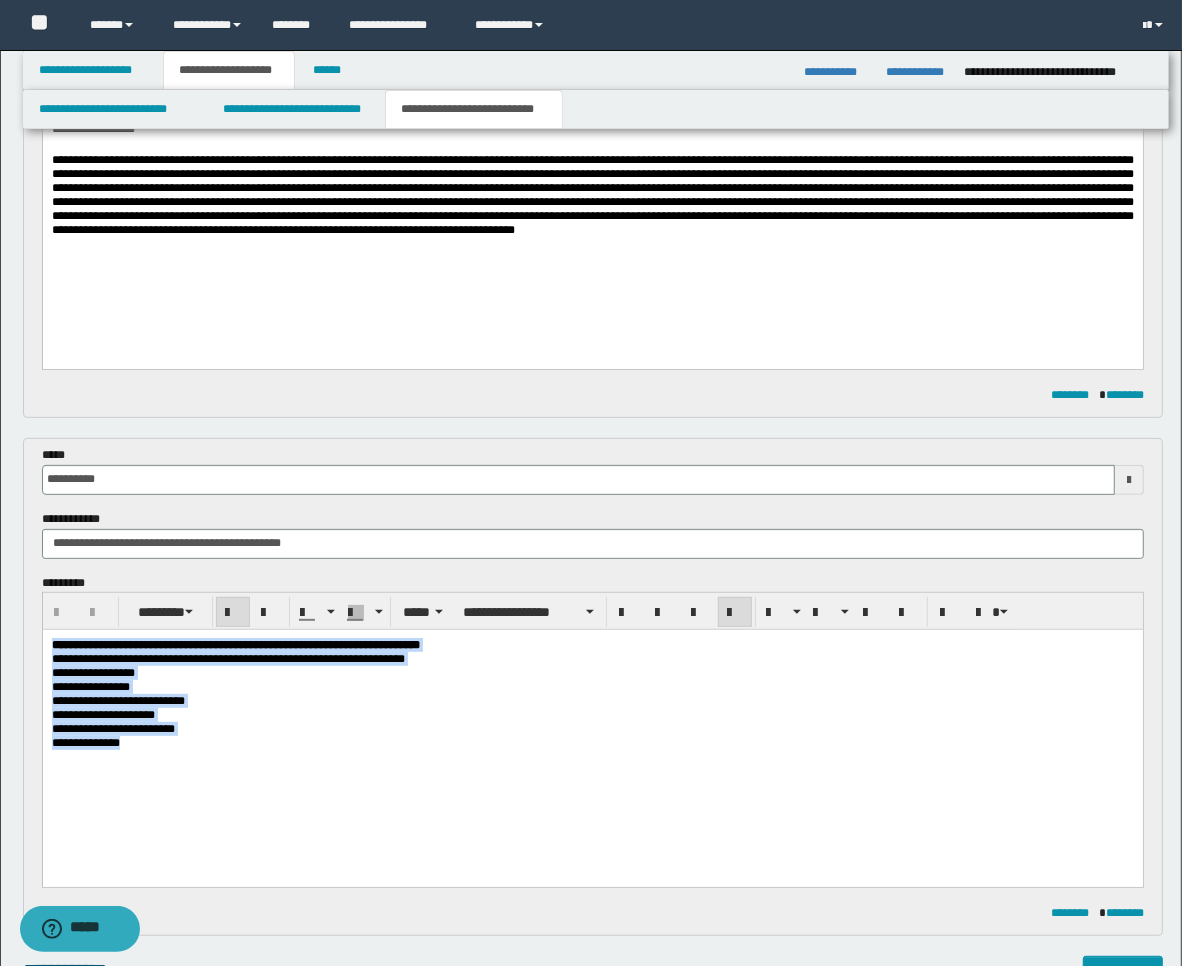 drag, startPoint x: 154, startPoint y: 768, endPoint x: -16, endPoint y: 604, distance: 236.21178 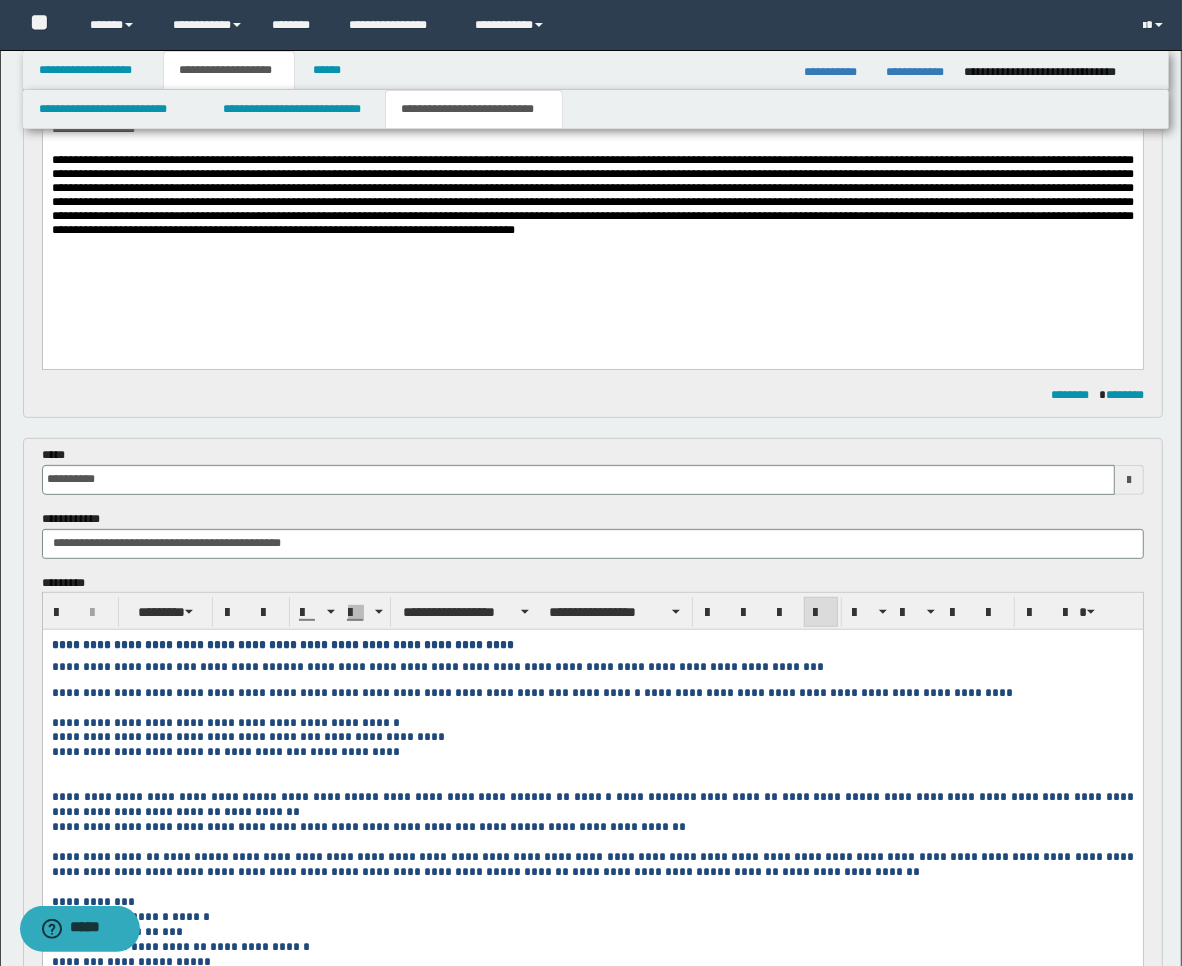click at bounding box center [1129, 480] 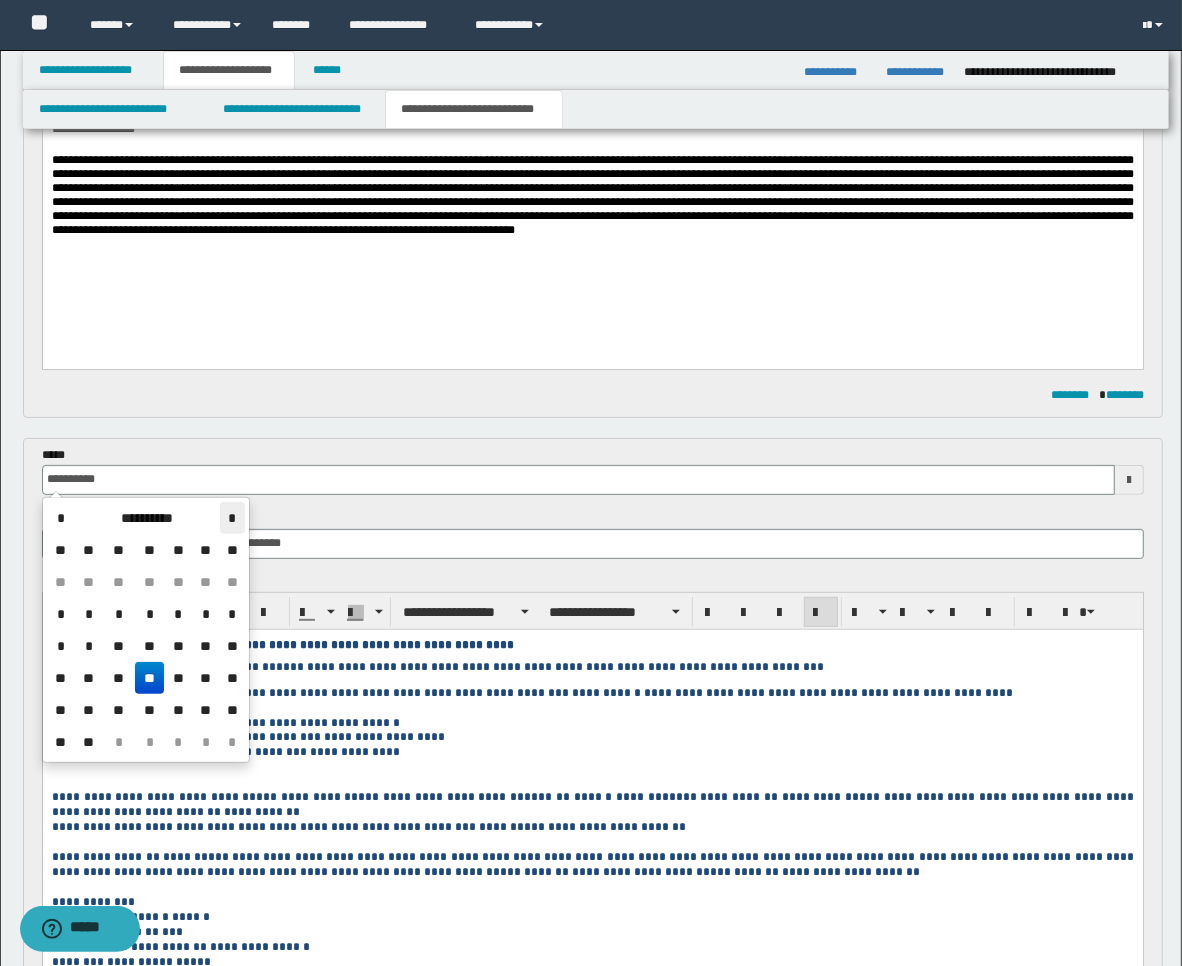 click on "*" at bounding box center [232, 518] 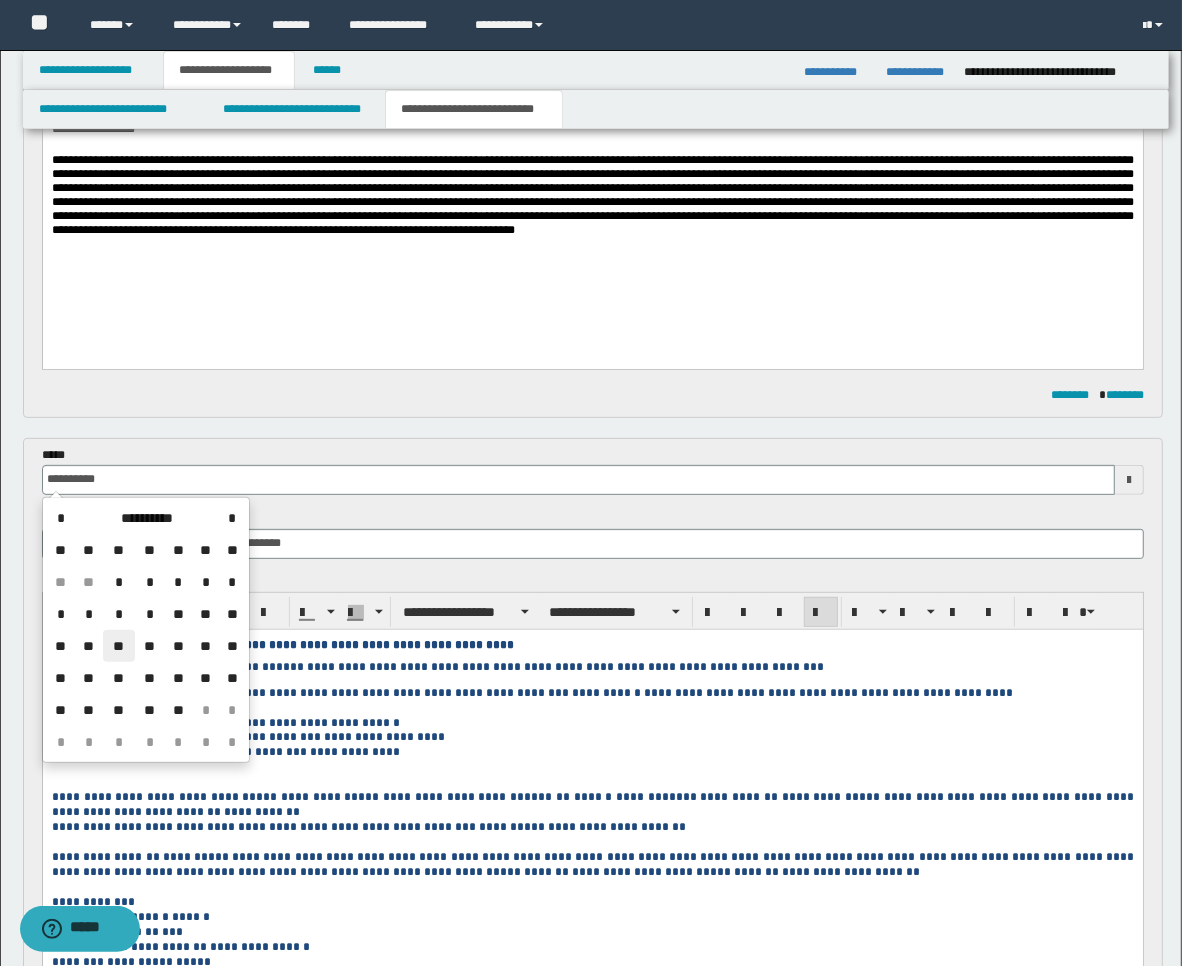 click on "**" at bounding box center (119, 646) 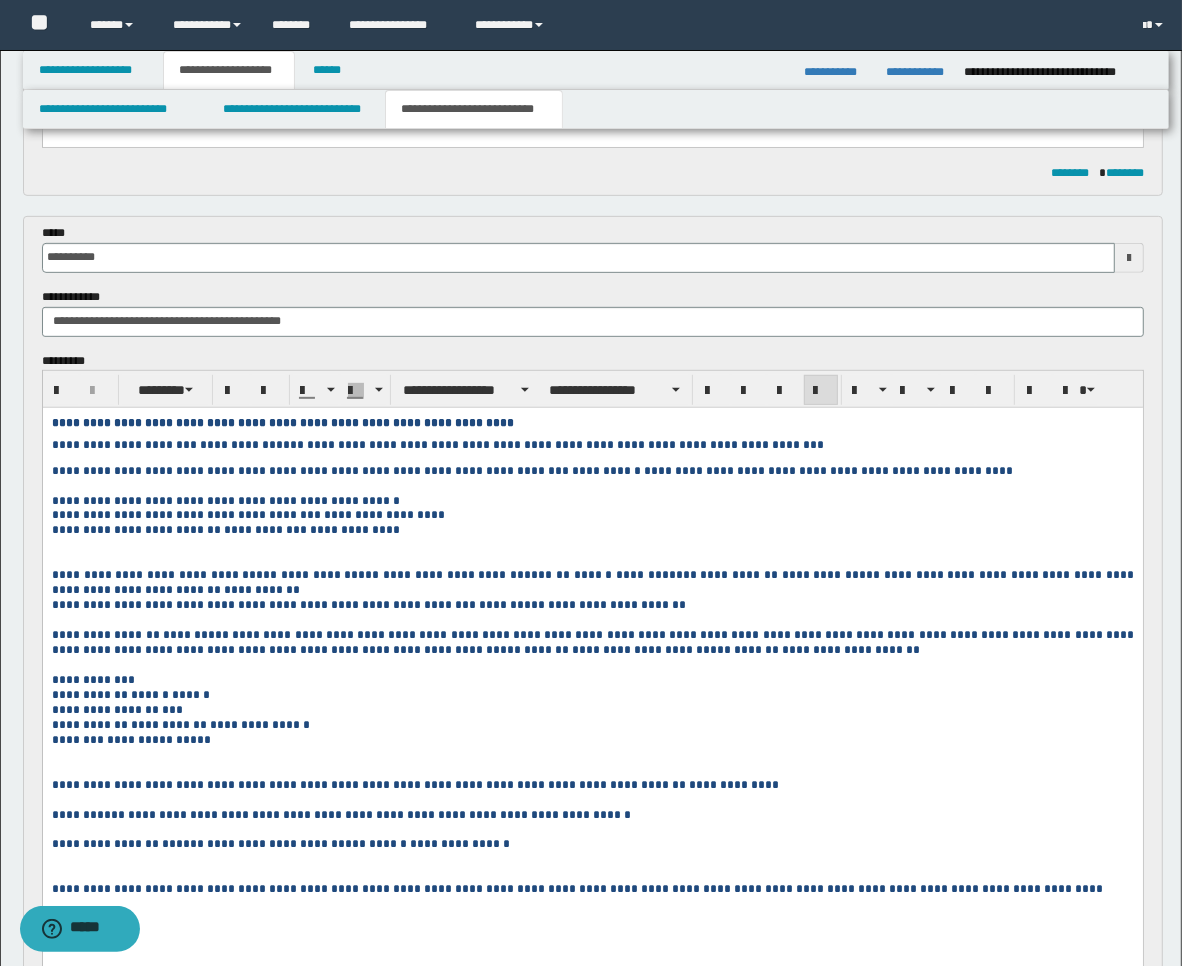 scroll, scrollTop: 666, scrollLeft: 0, axis: vertical 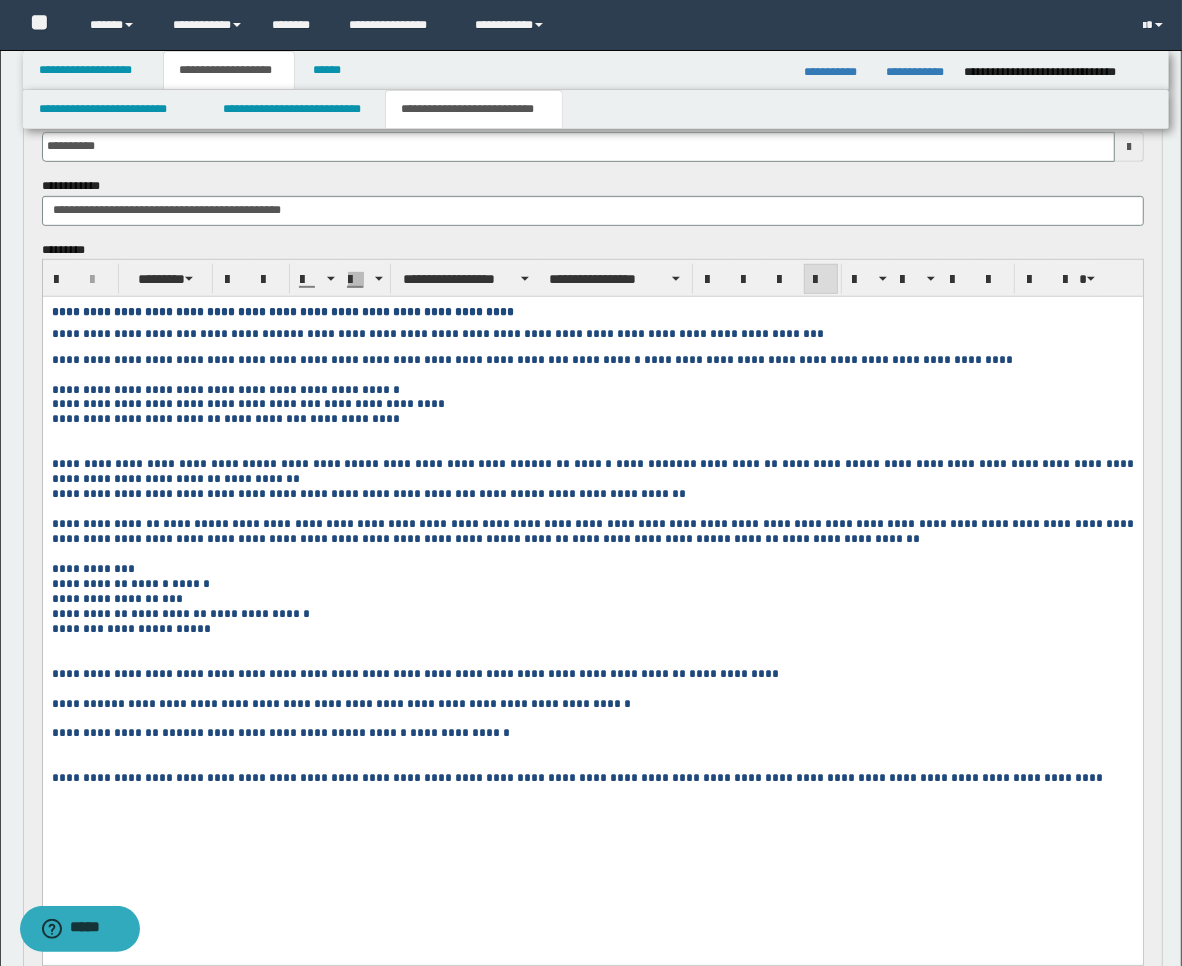click at bounding box center [592, 644] 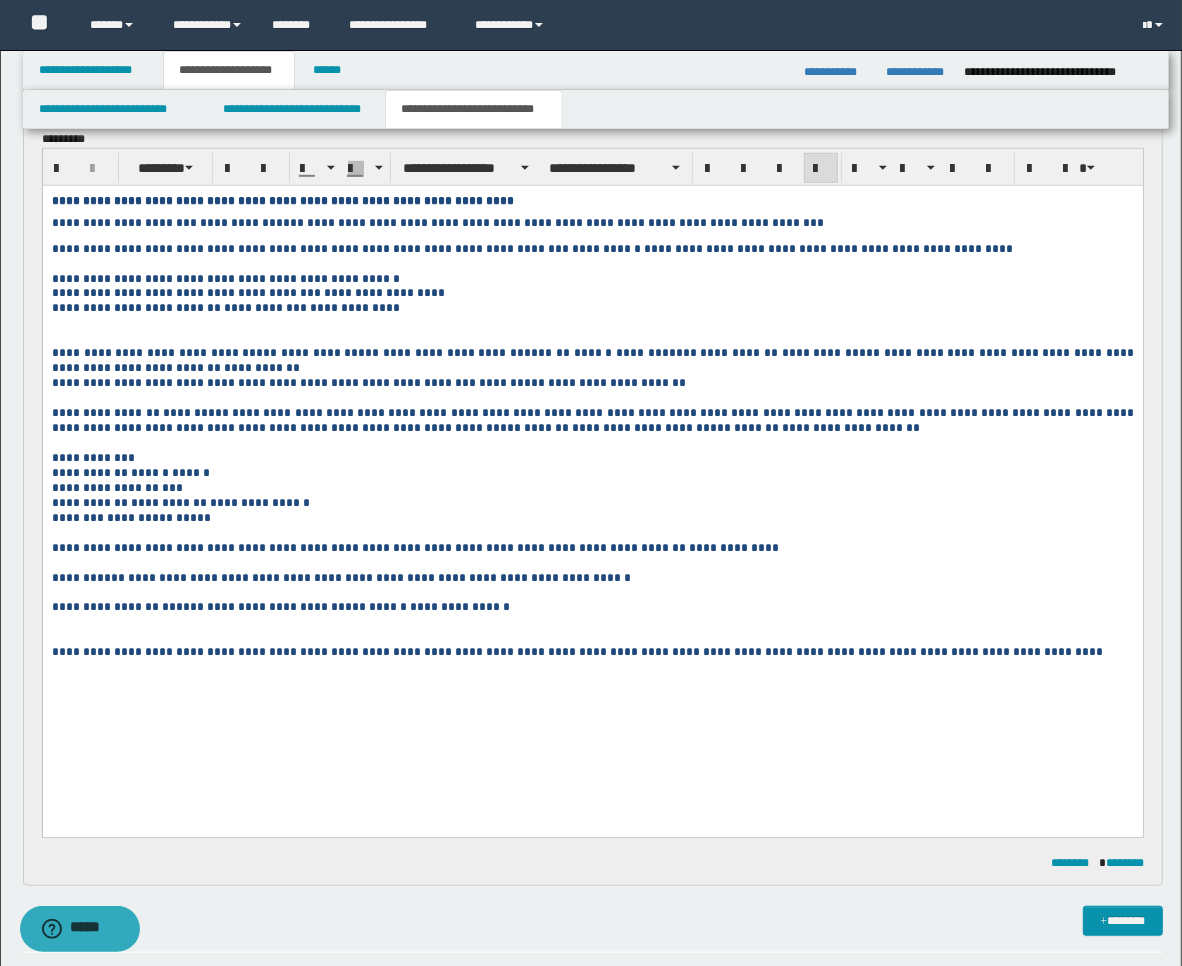 scroll, scrollTop: 888, scrollLeft: 0, axis: vertical 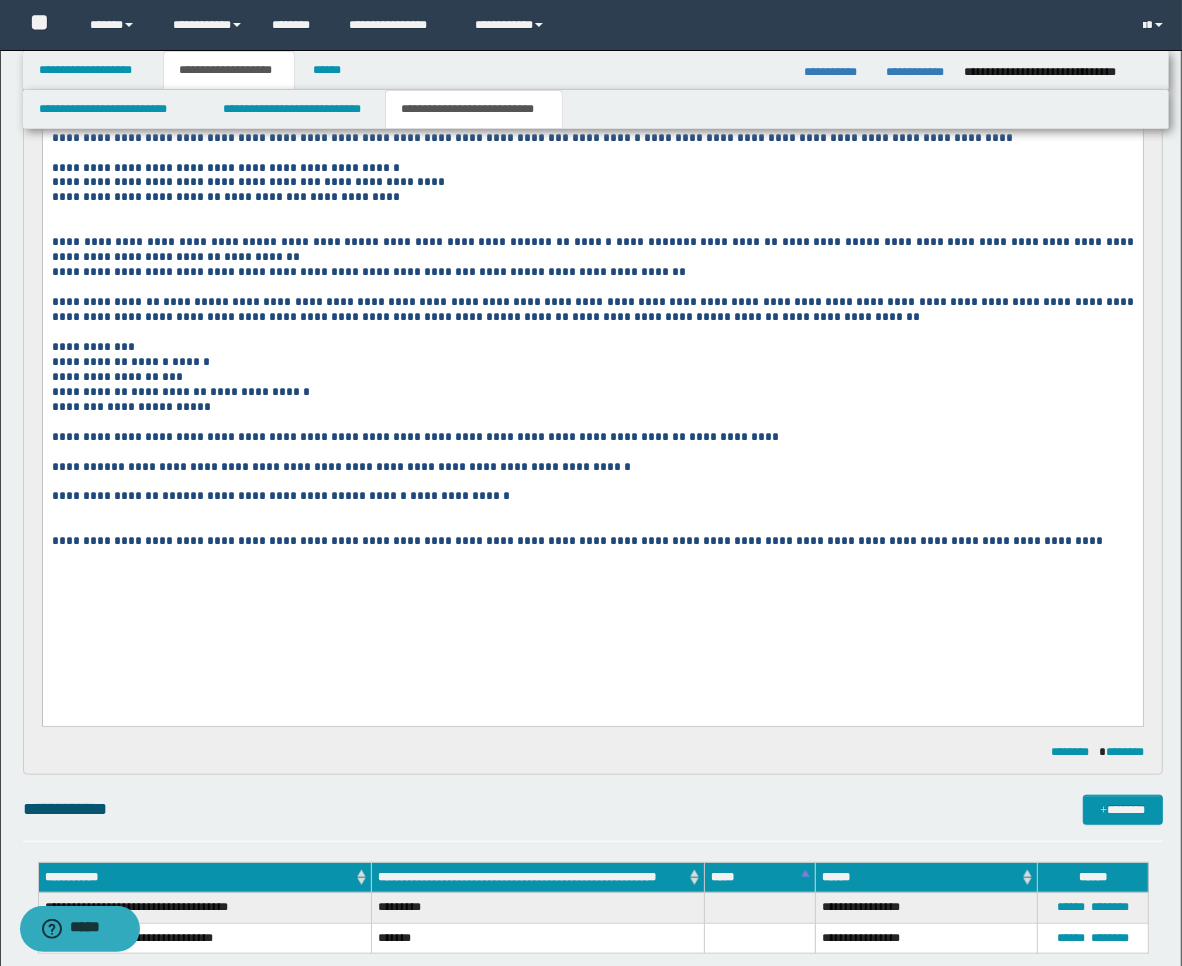 click on "**********" at bounding box center (576, 541) 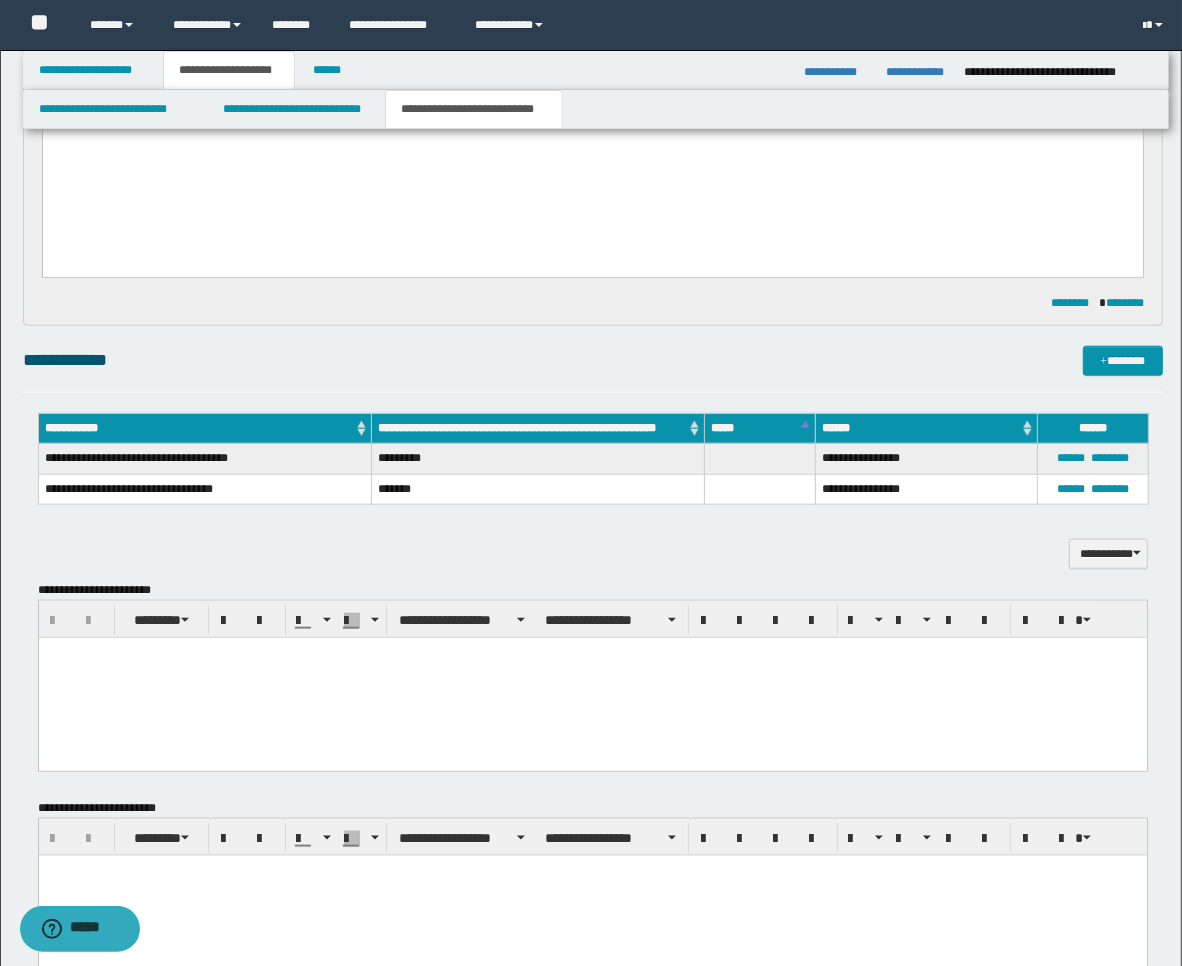 scroll, scrollTop: 1333, scrollLeft: 0, axis: vertical 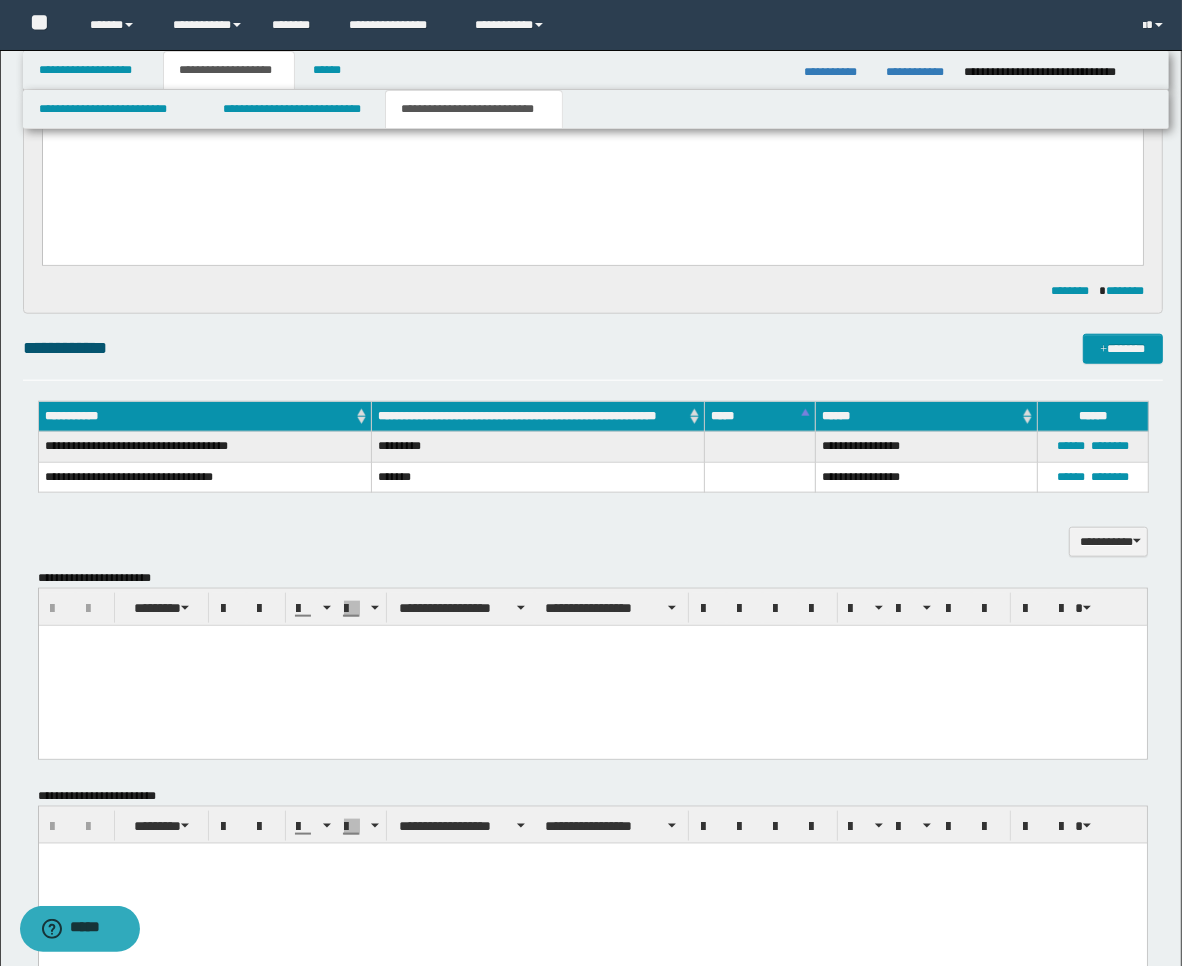 click at bounding box center (592, 665) 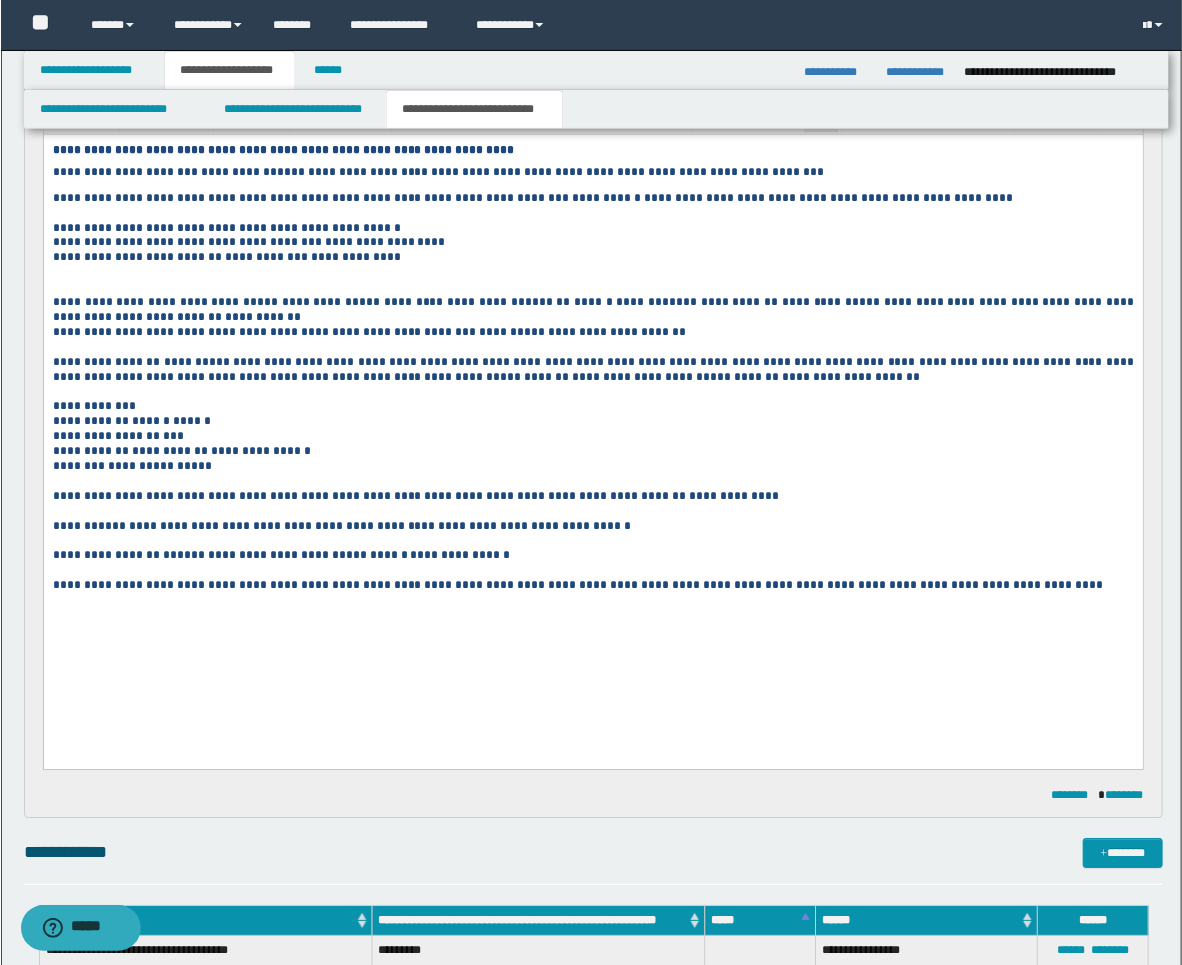 scroll, scrollTop: 777, scrollLeft: 0, axis: vertical 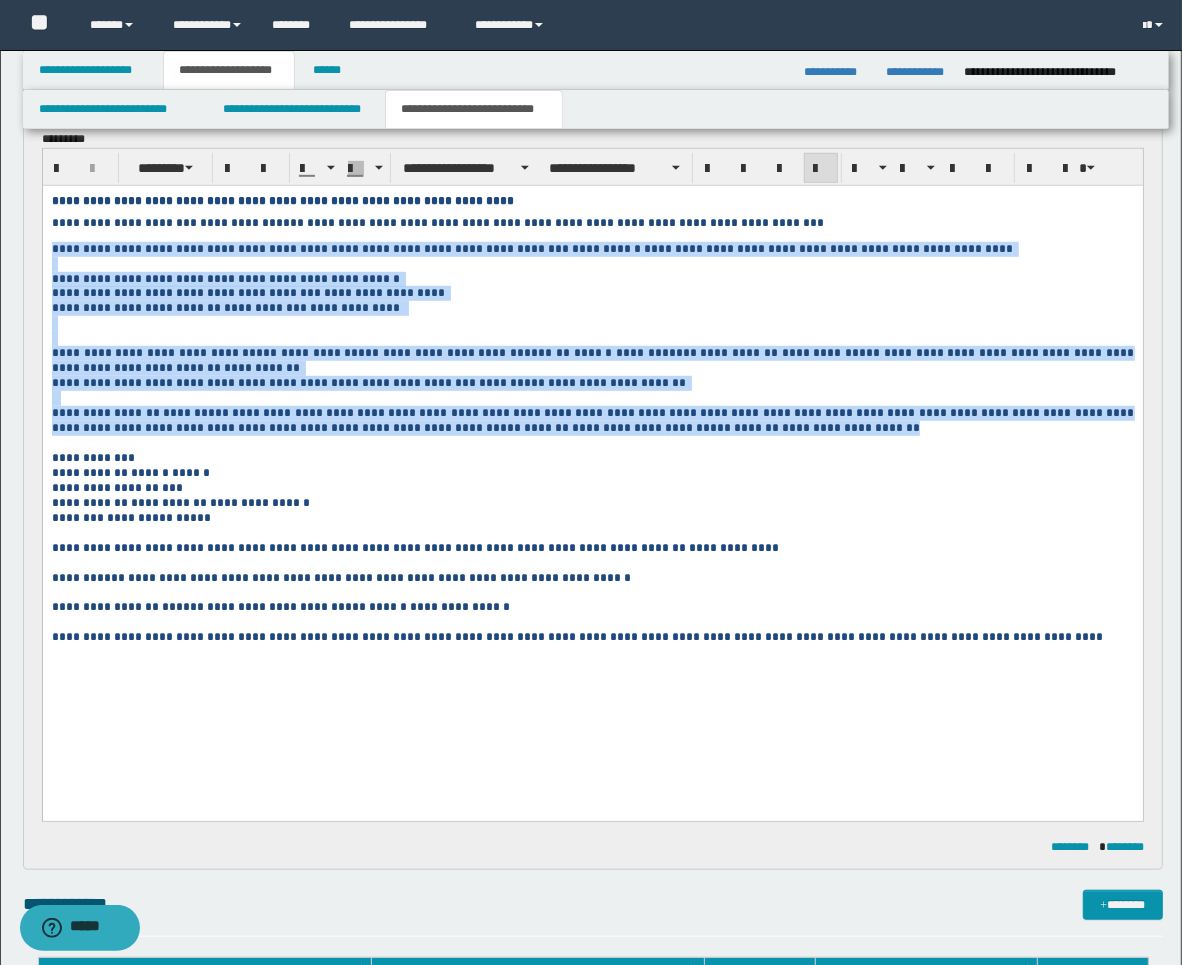 drag, startPoint x: 643, startPoint y: 457, endPoint x: 43, endPoint y: 436, distance: 600.3674 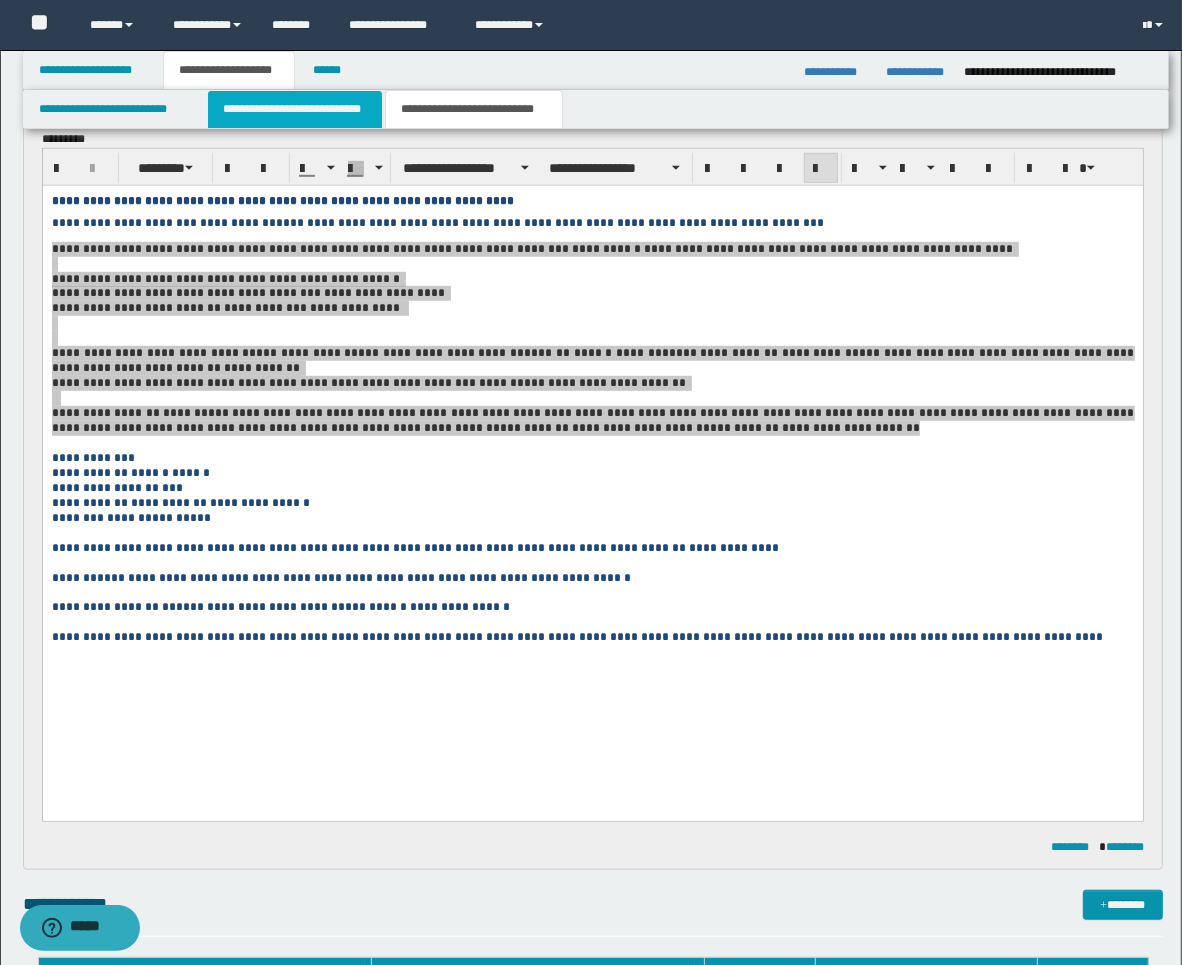 click on "**********" at bounding box center [295, 109] 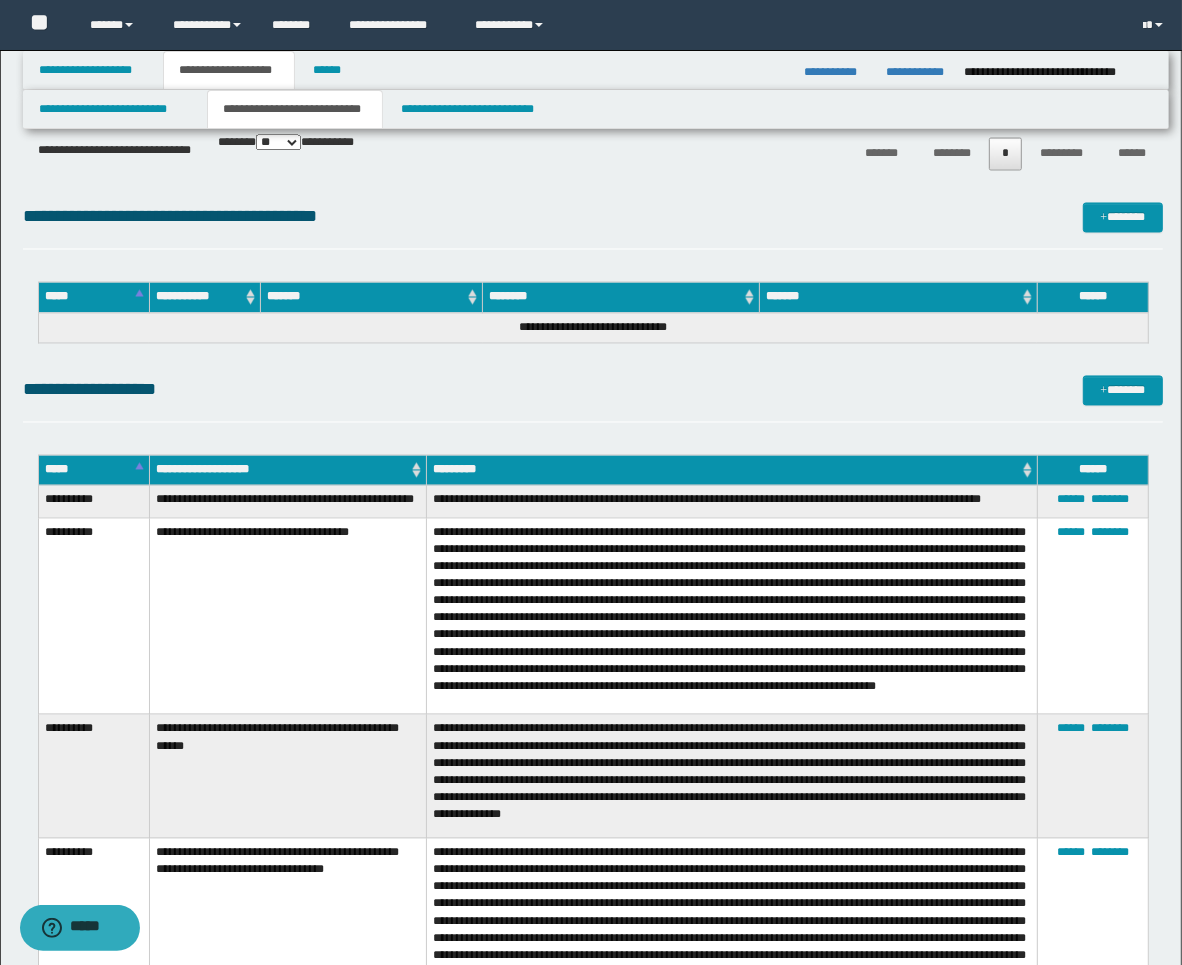 scroll, scrollTop: 2777, scrollLeft: 0, axis: vertical 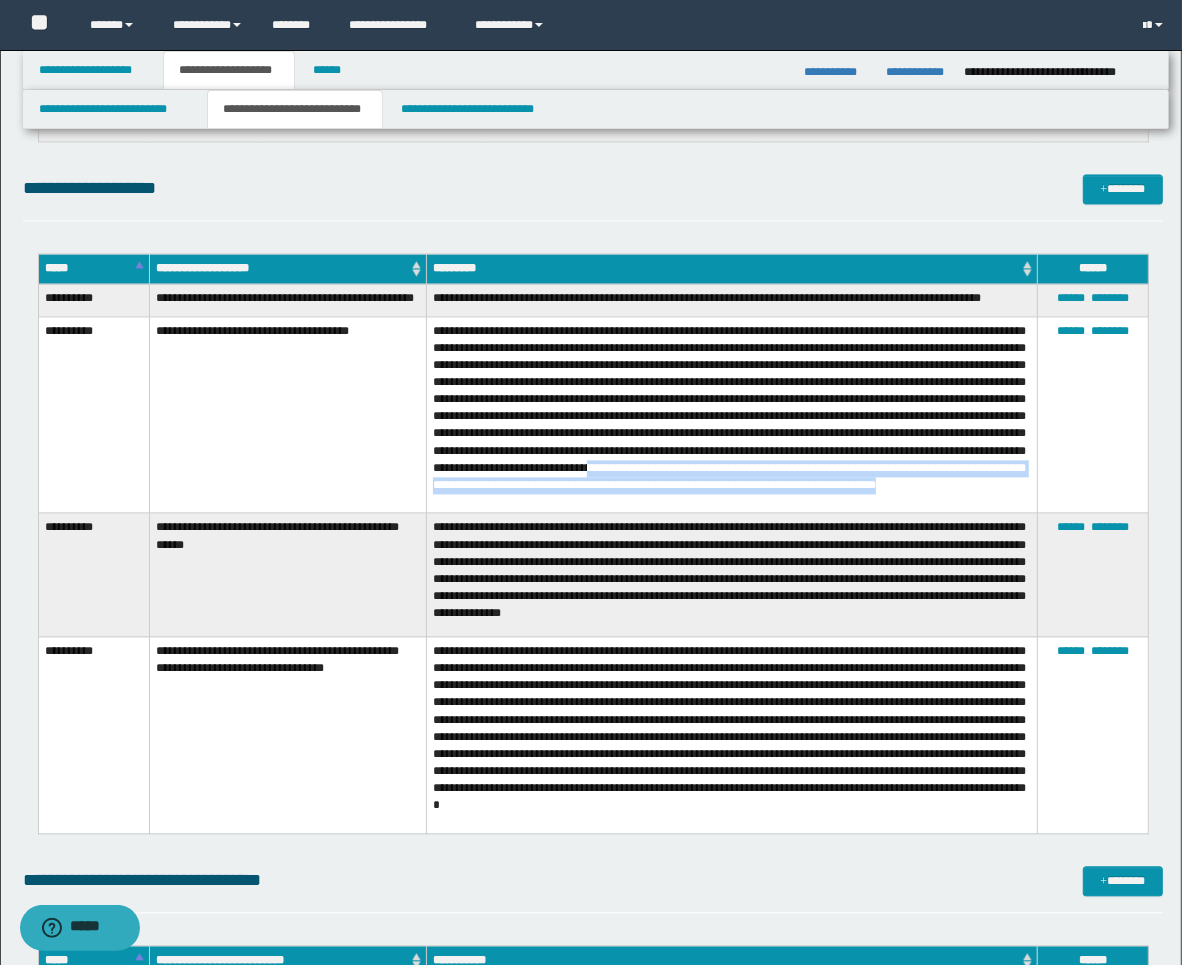 drag, startPoint x: 557, startPoint y: 502, endPoint x: 943, endPoint y: 513, distance: 386.1567 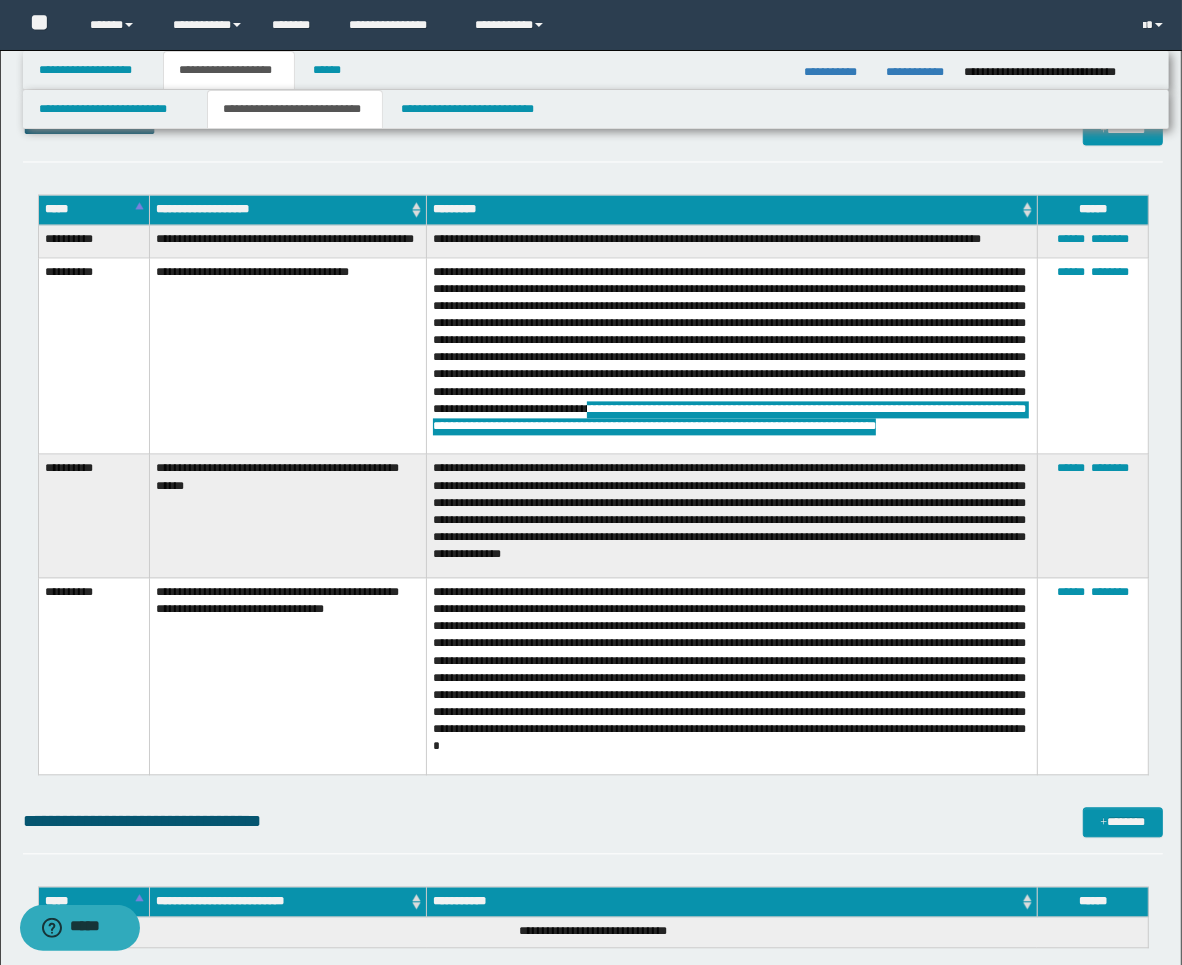 scroll, scrollTop: 2888, scrollLeft: 0, axis: vertical 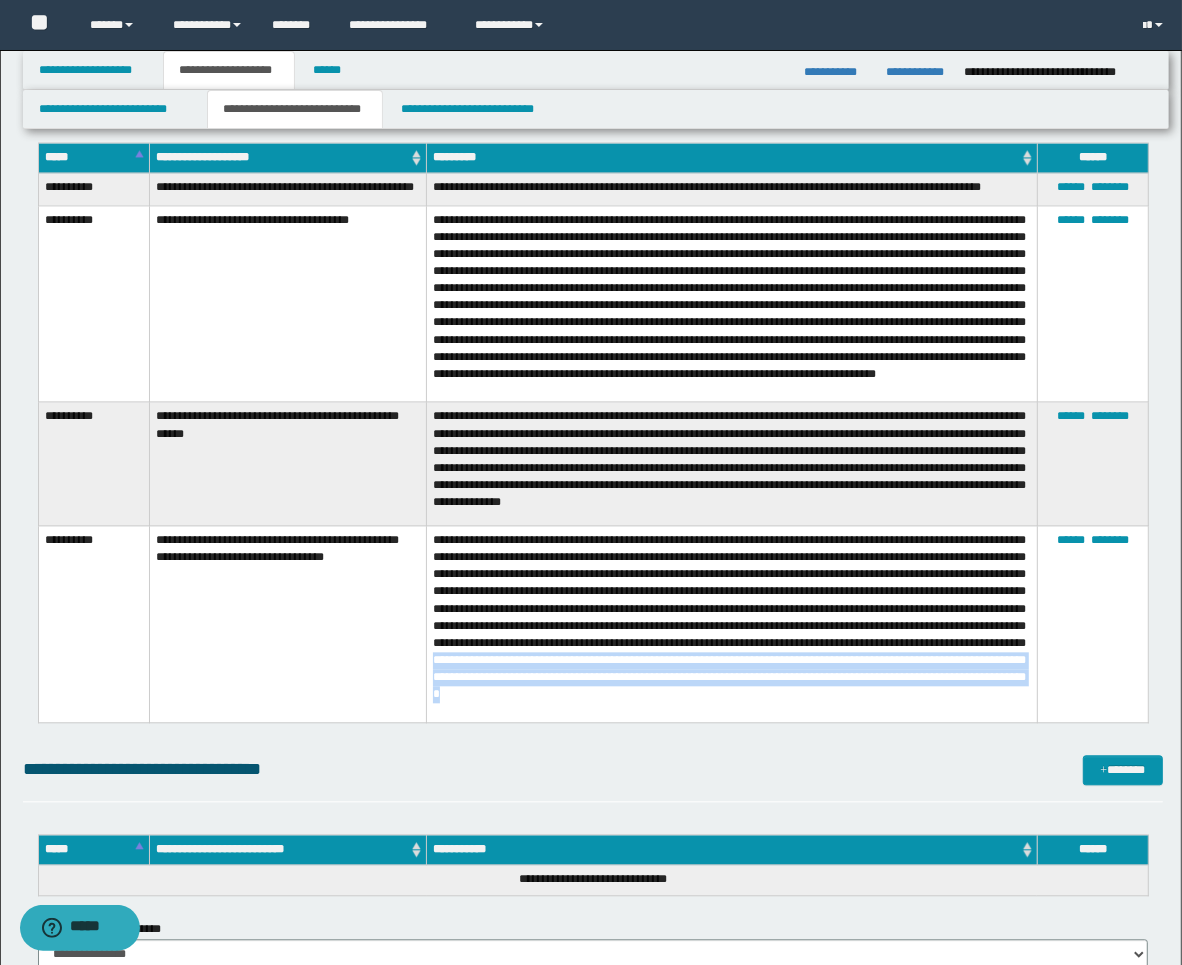 drag, startPoint x: 828, startPoint y: 676, endPoint x: 974, endPoint y: 714, distance: 150.86418 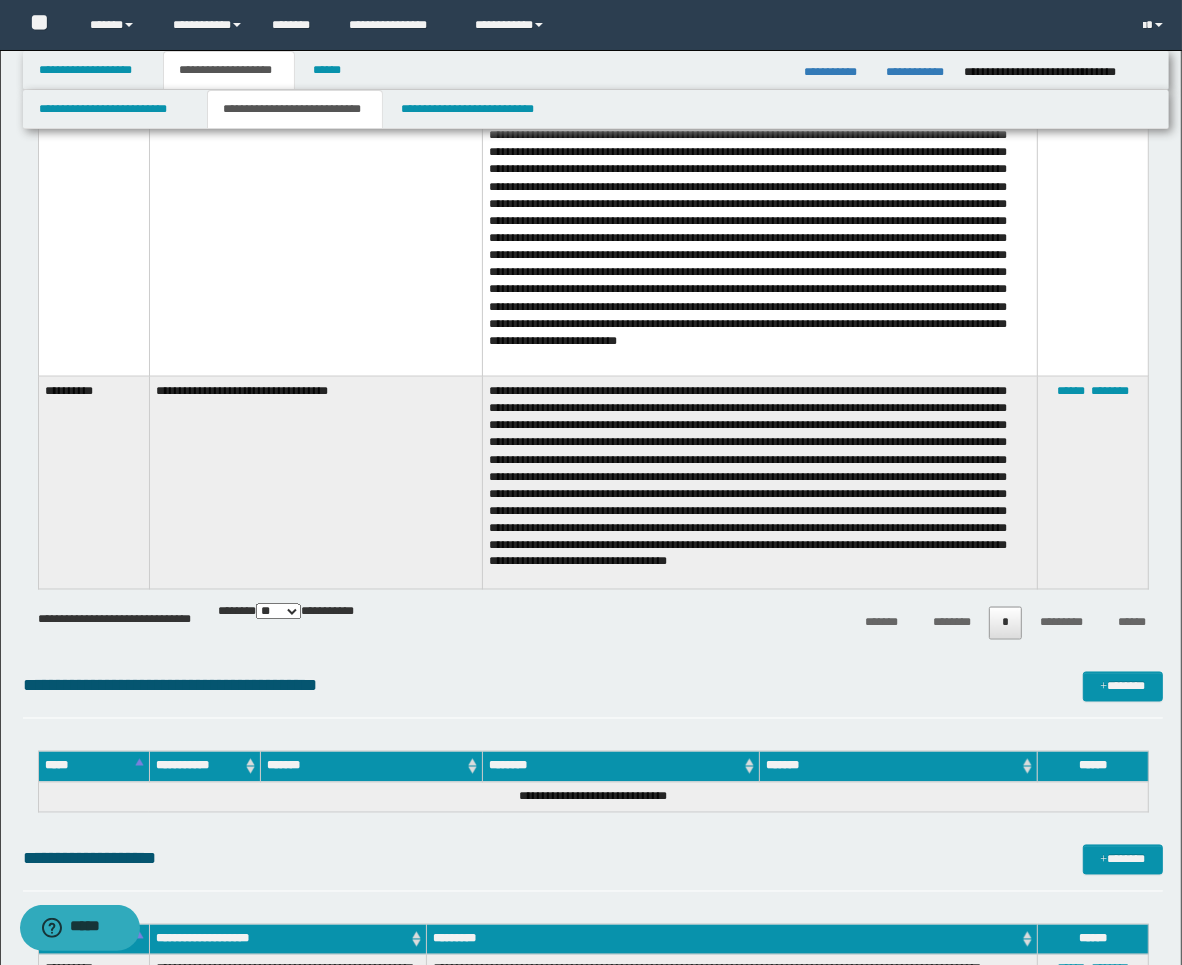 scroll, scrollTop: 2430, scrollLeft: 0, axis: vertical 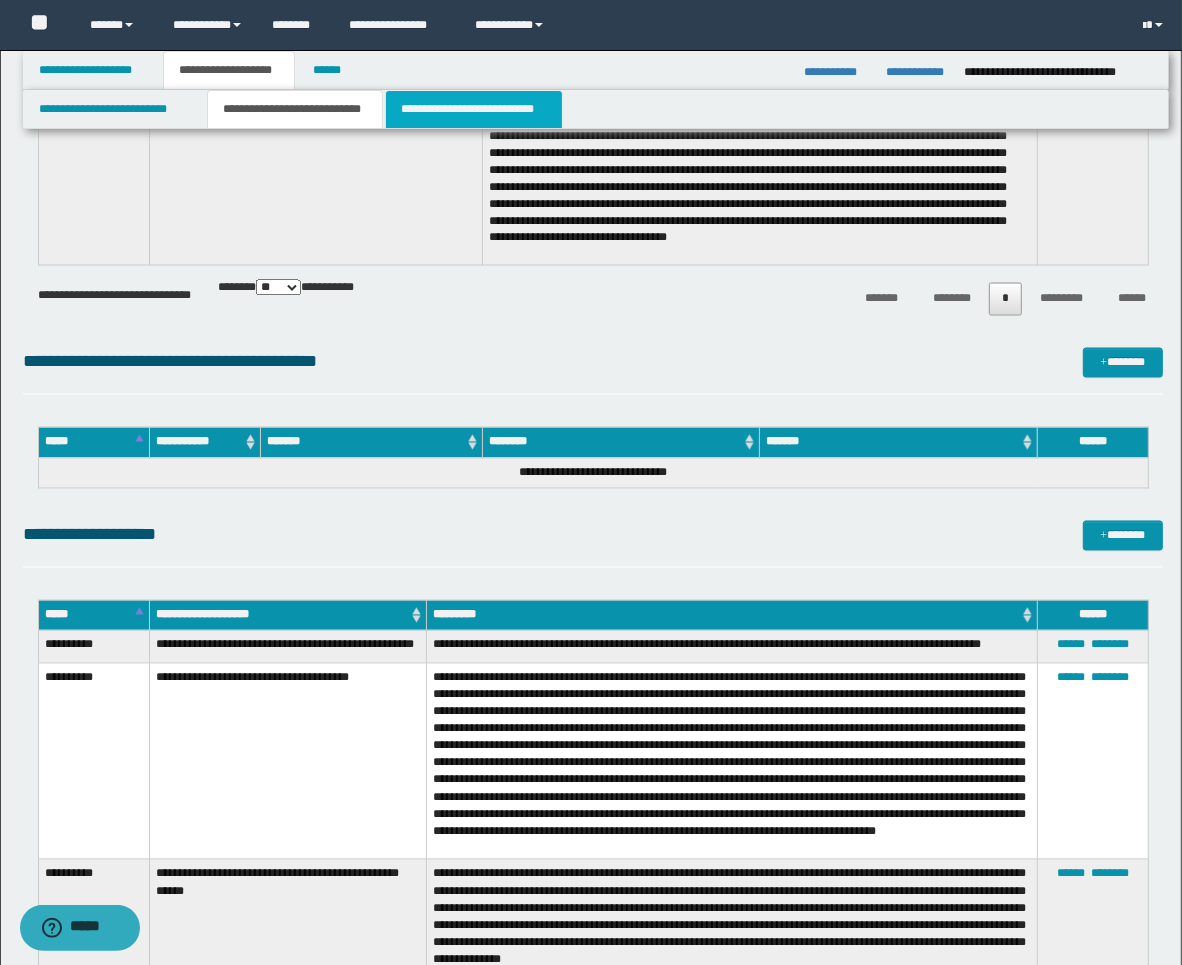 click on "**********" at bounding box center (474, 109) 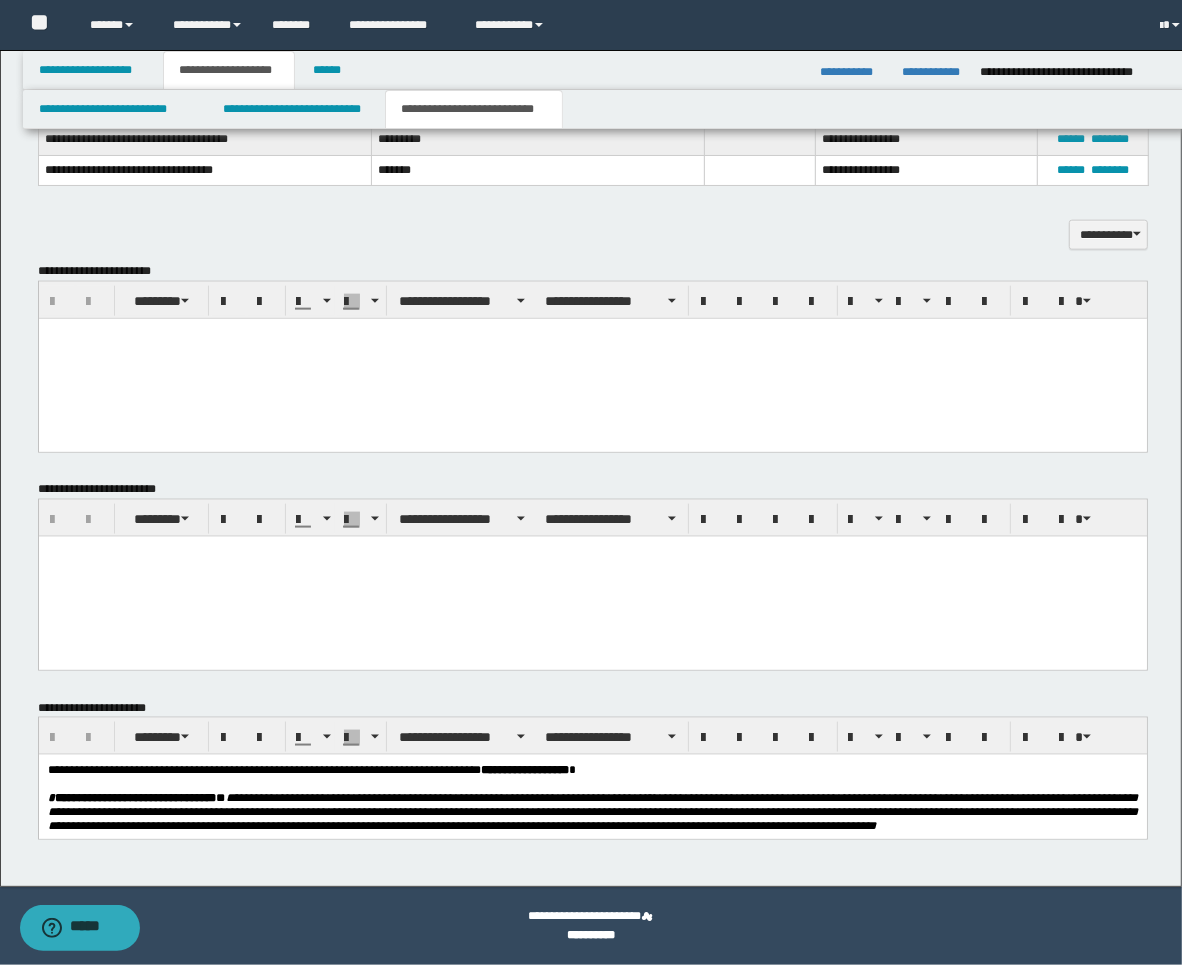 scroll, scrollTop: 1638, scrollLeft: 0, axis: vertical 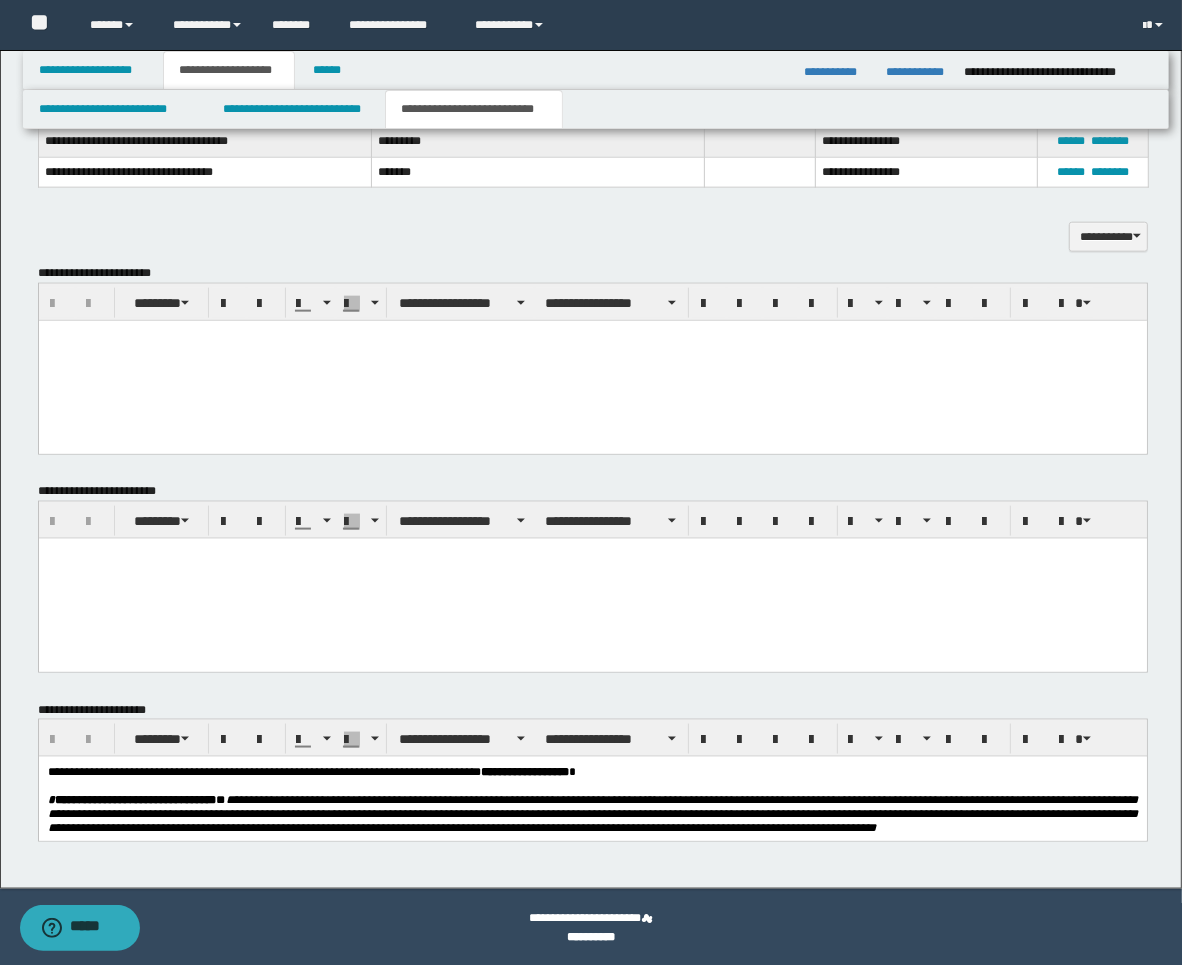 click at bounding box center [592, 360] 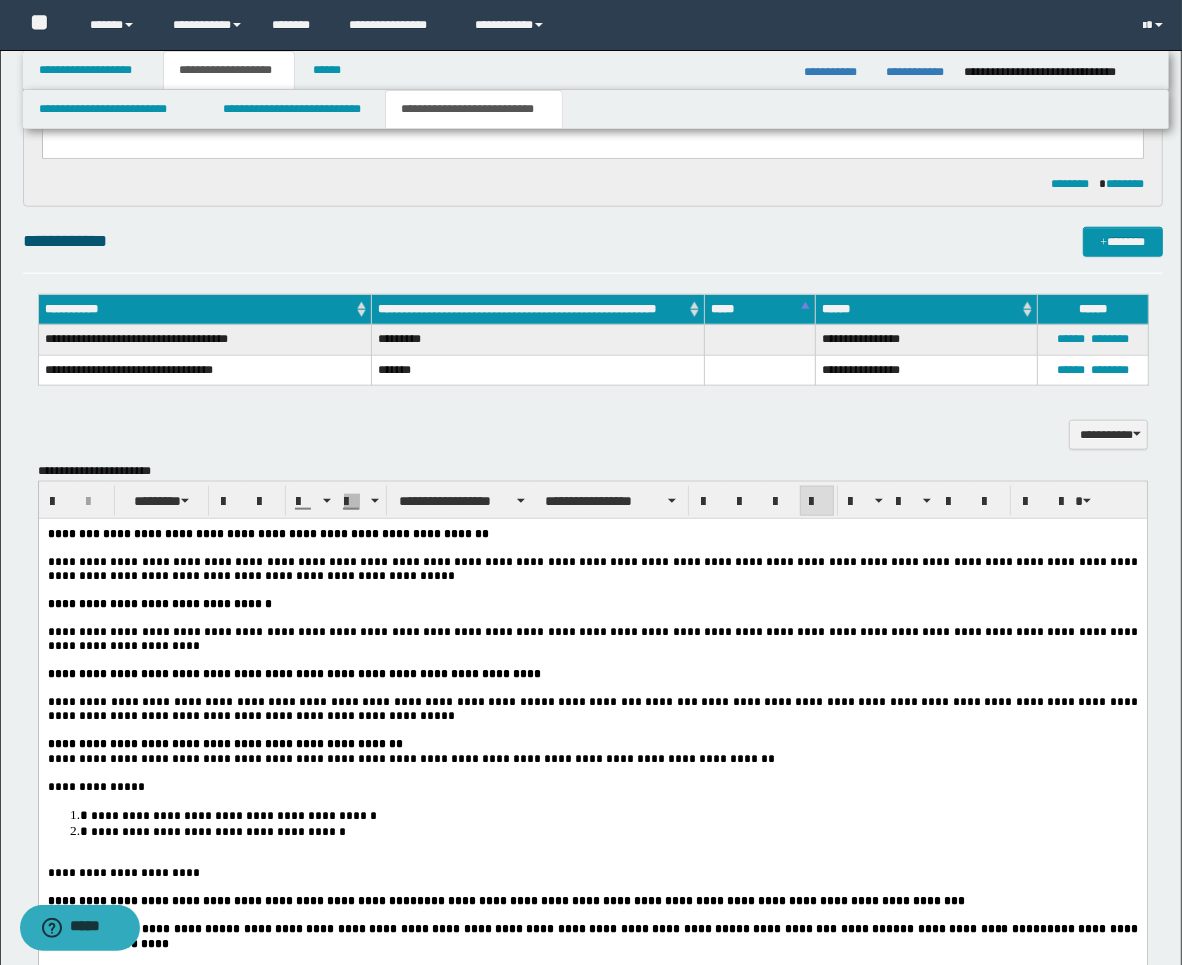 scroll, scrollTop: 1416, scrollLeft: 0, axis: vertical 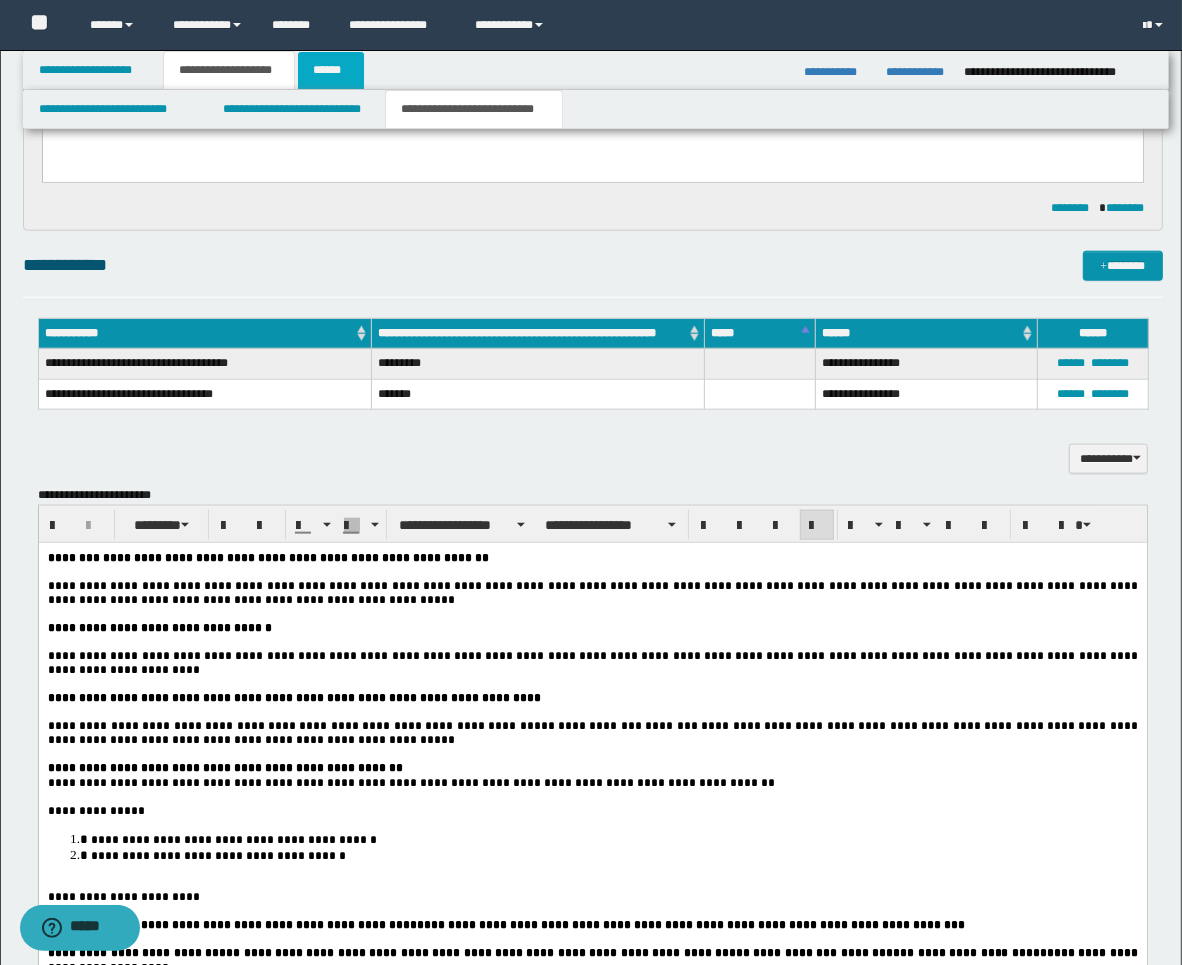 click on "******" at bounding box center (331, 70) 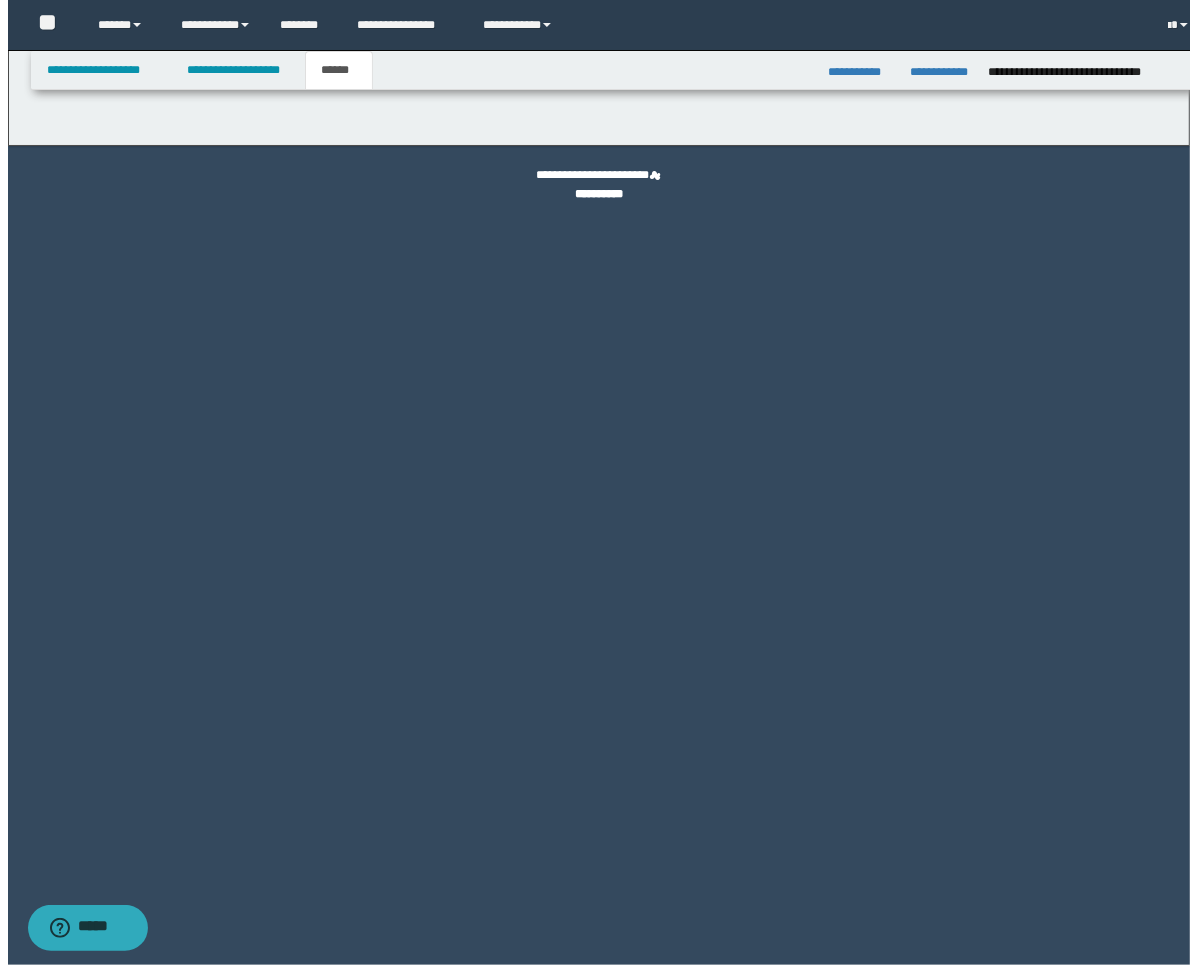 scroll, scrollTop: 0, scrollLeft: 0, axis: both 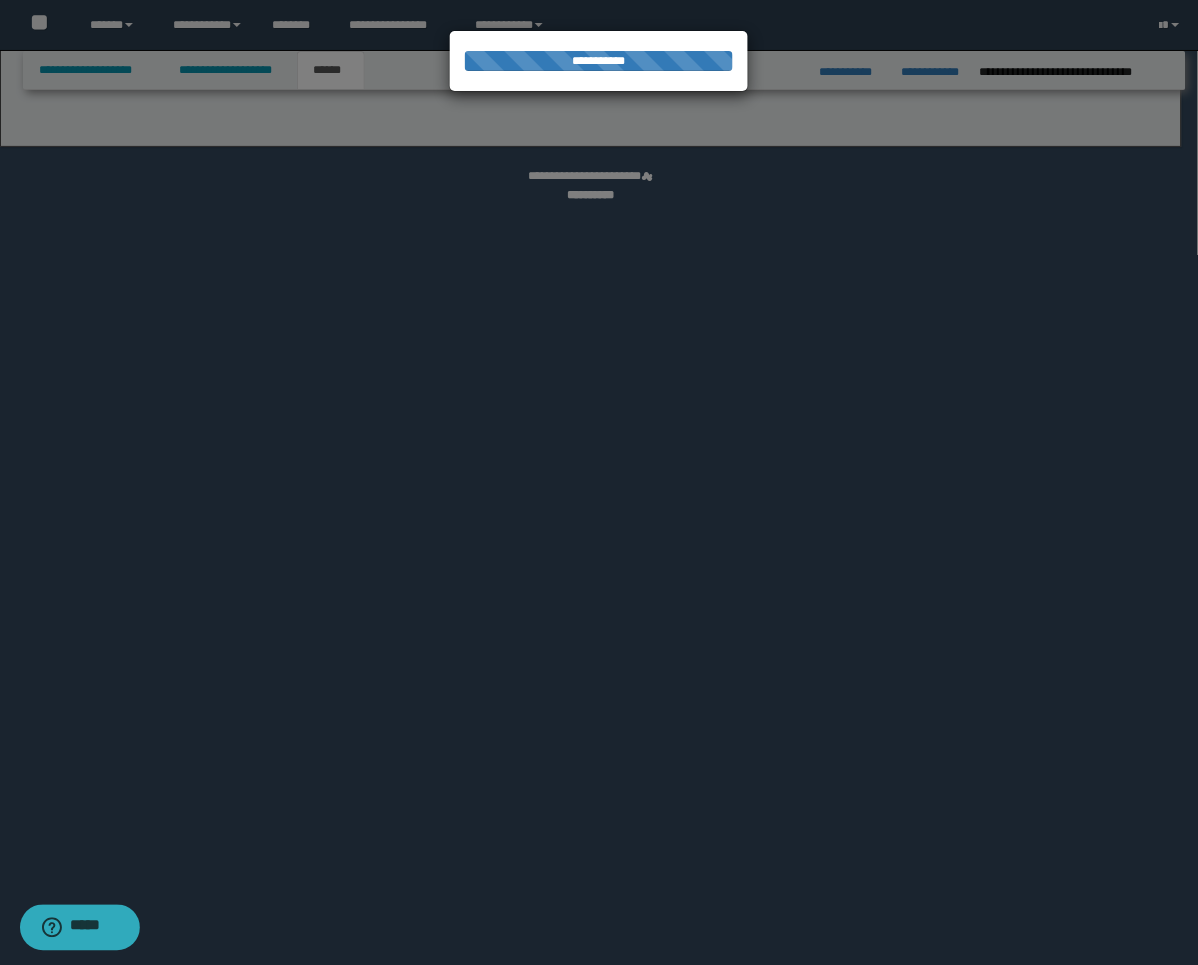 select on "*" 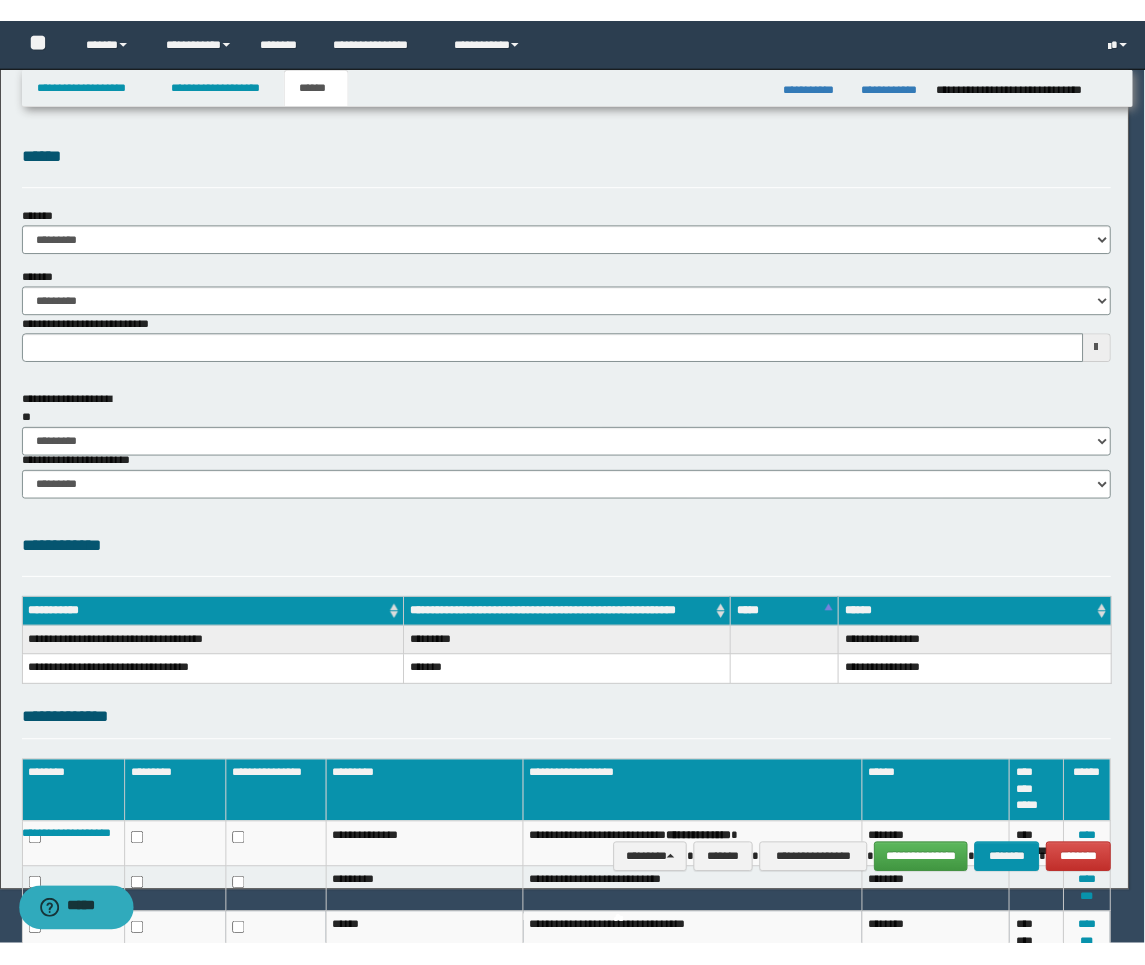 scroll, scrollTop: 0, scrollLeft: 0, axis: both 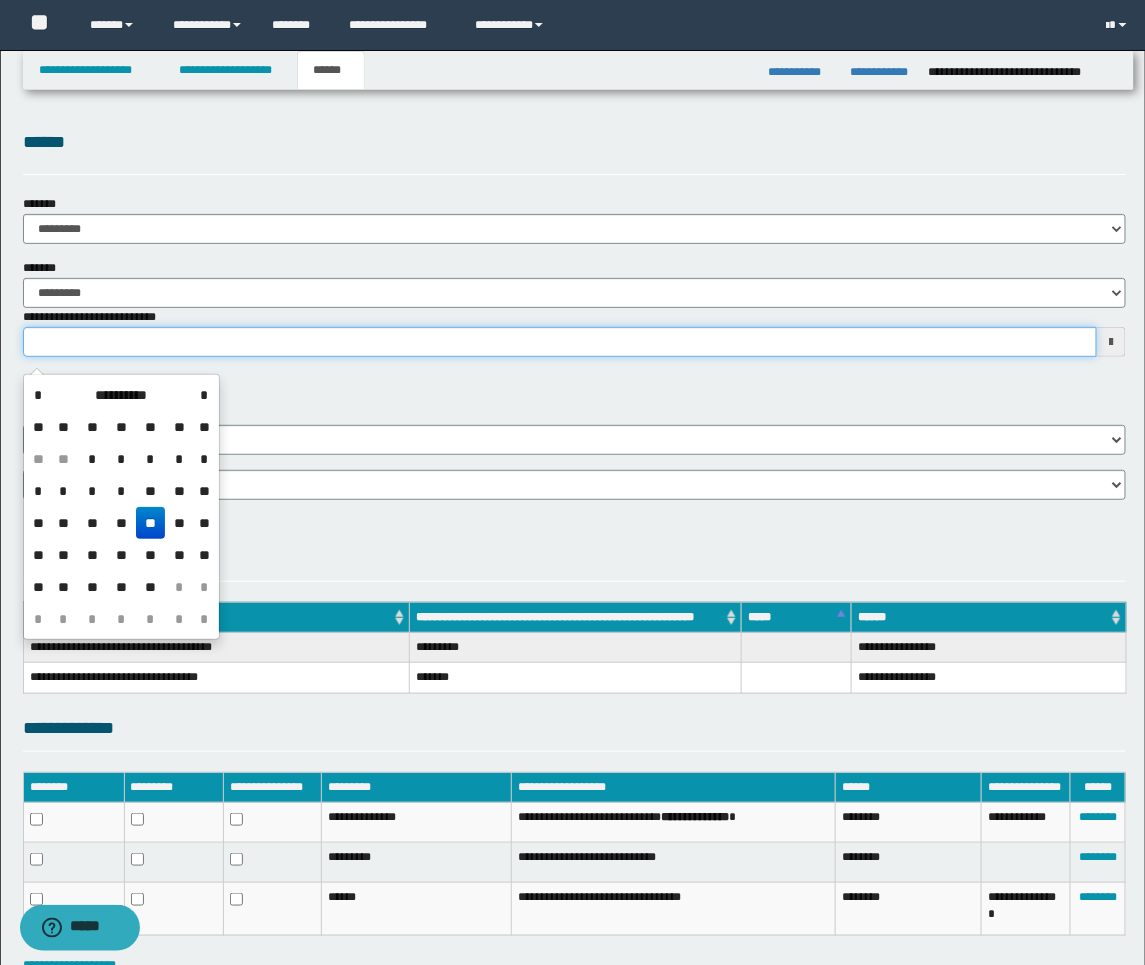 click on "**********" at bounding box center [560, 342] 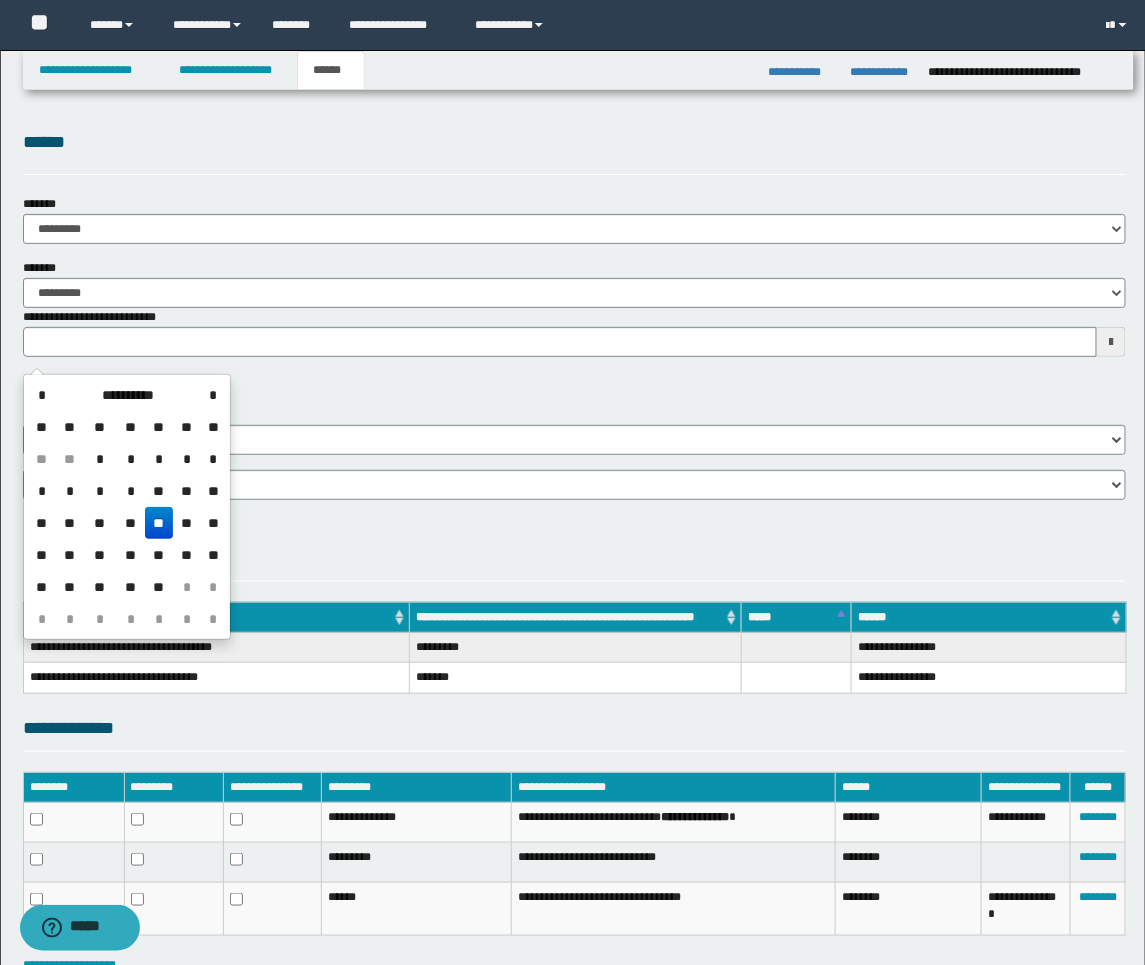 click on "**" at bounding box center [159, 523] 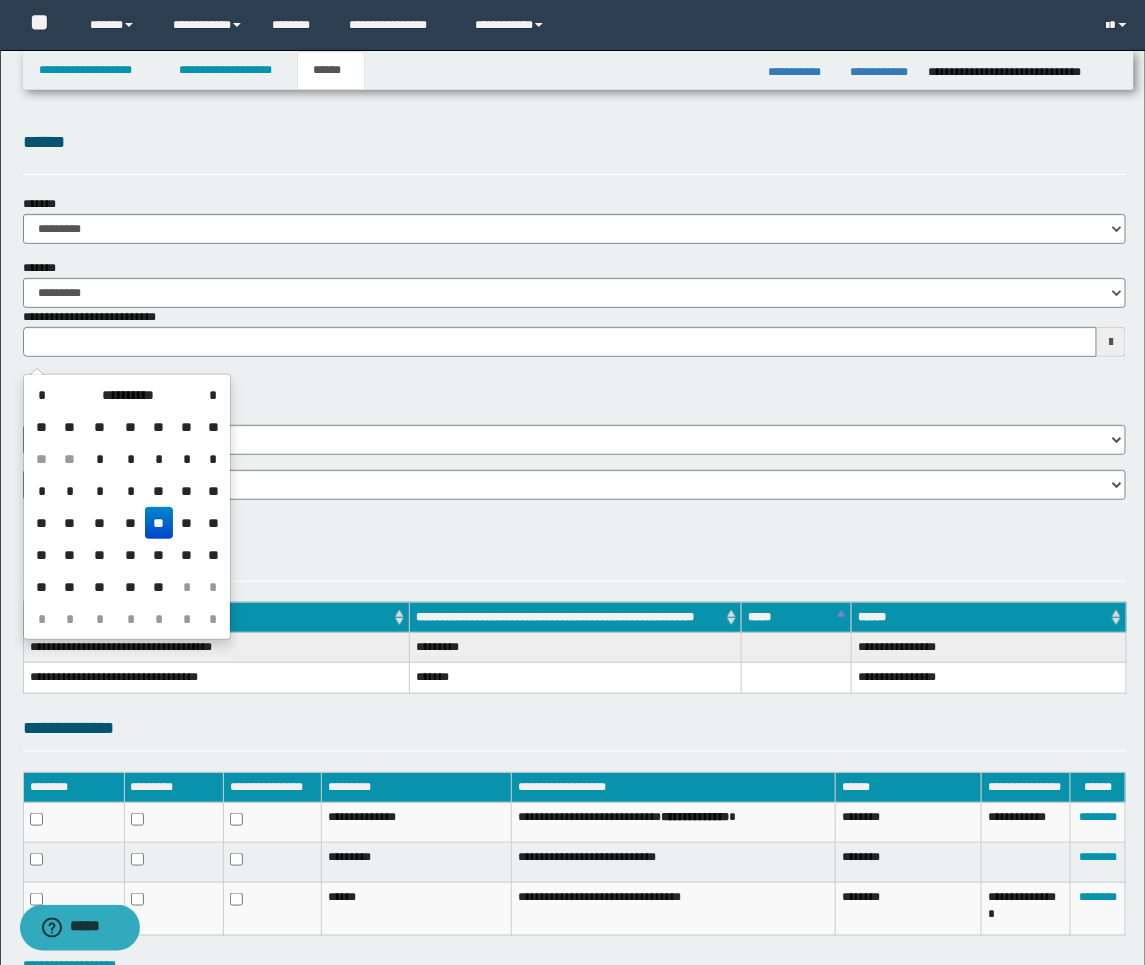 type on "**********" 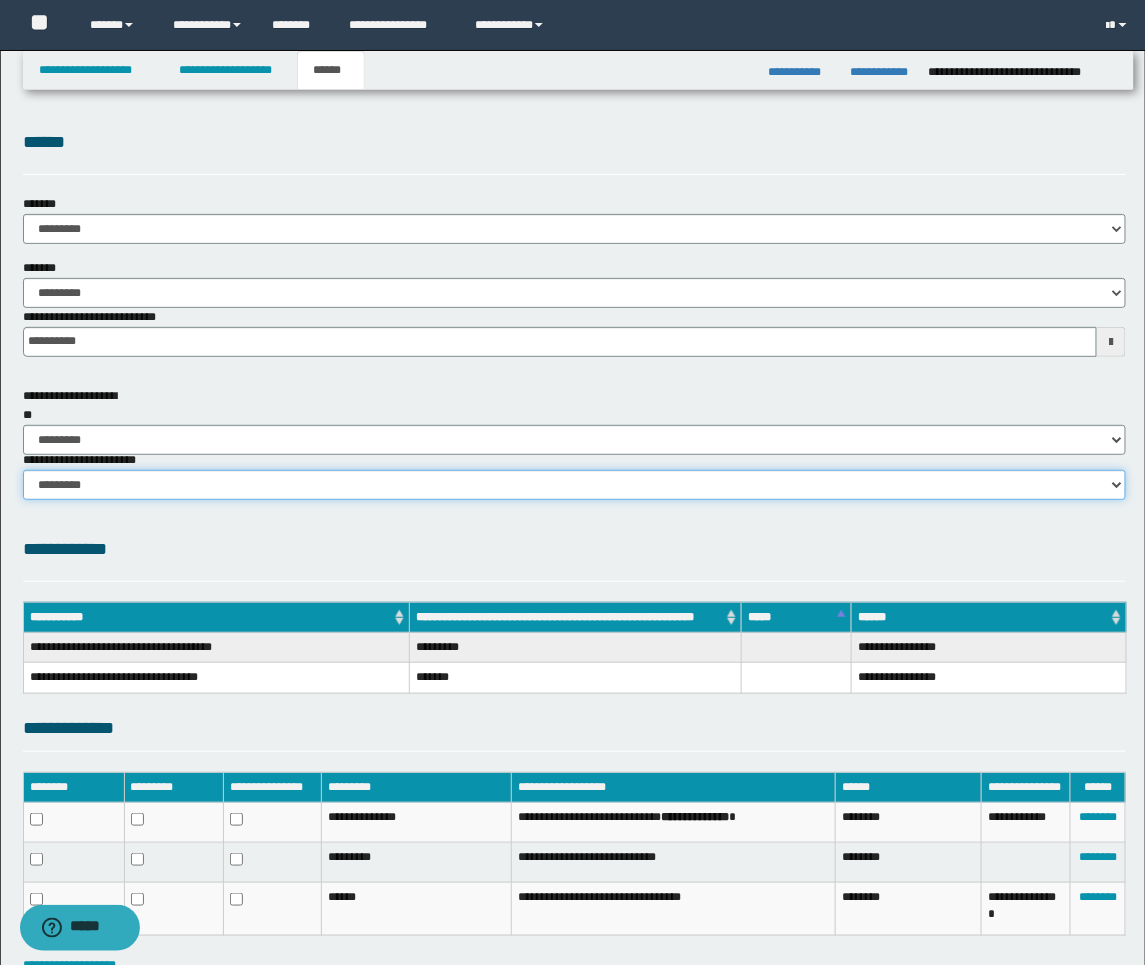 click on "*********
*********
*********" at bounding box center [575, 485] 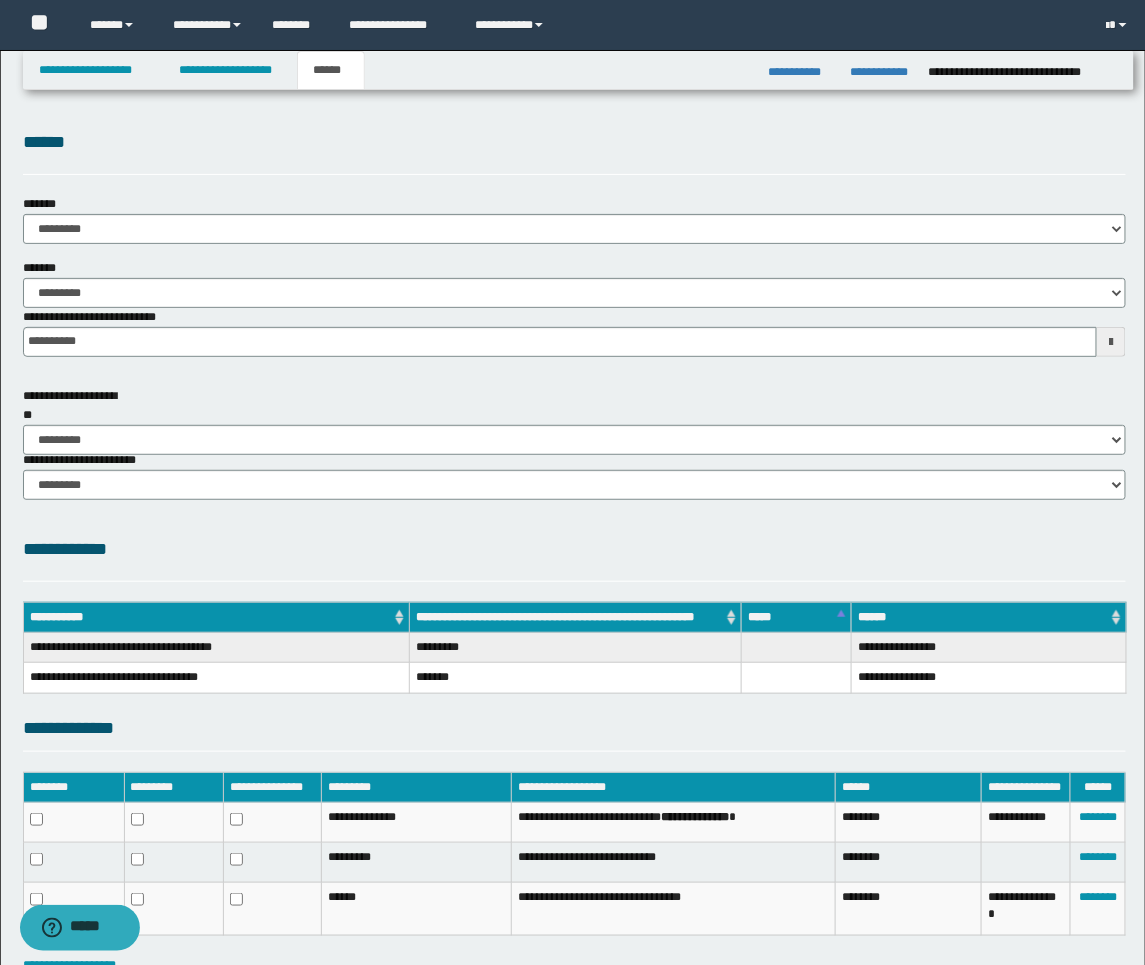 click on "**********" at bounding box center [575, 549] 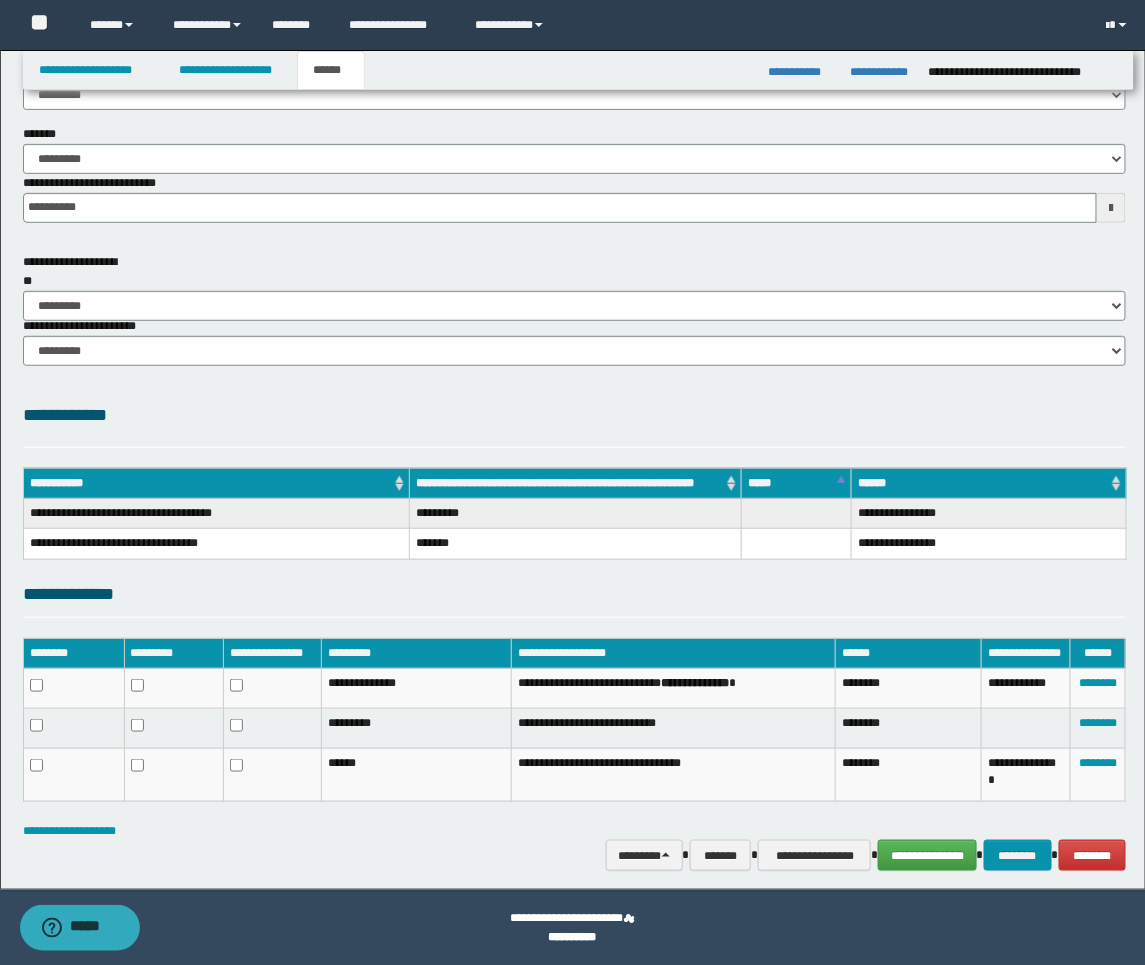 scroll, scrollTop: 135, scrollLeft: 0, axis: vertical 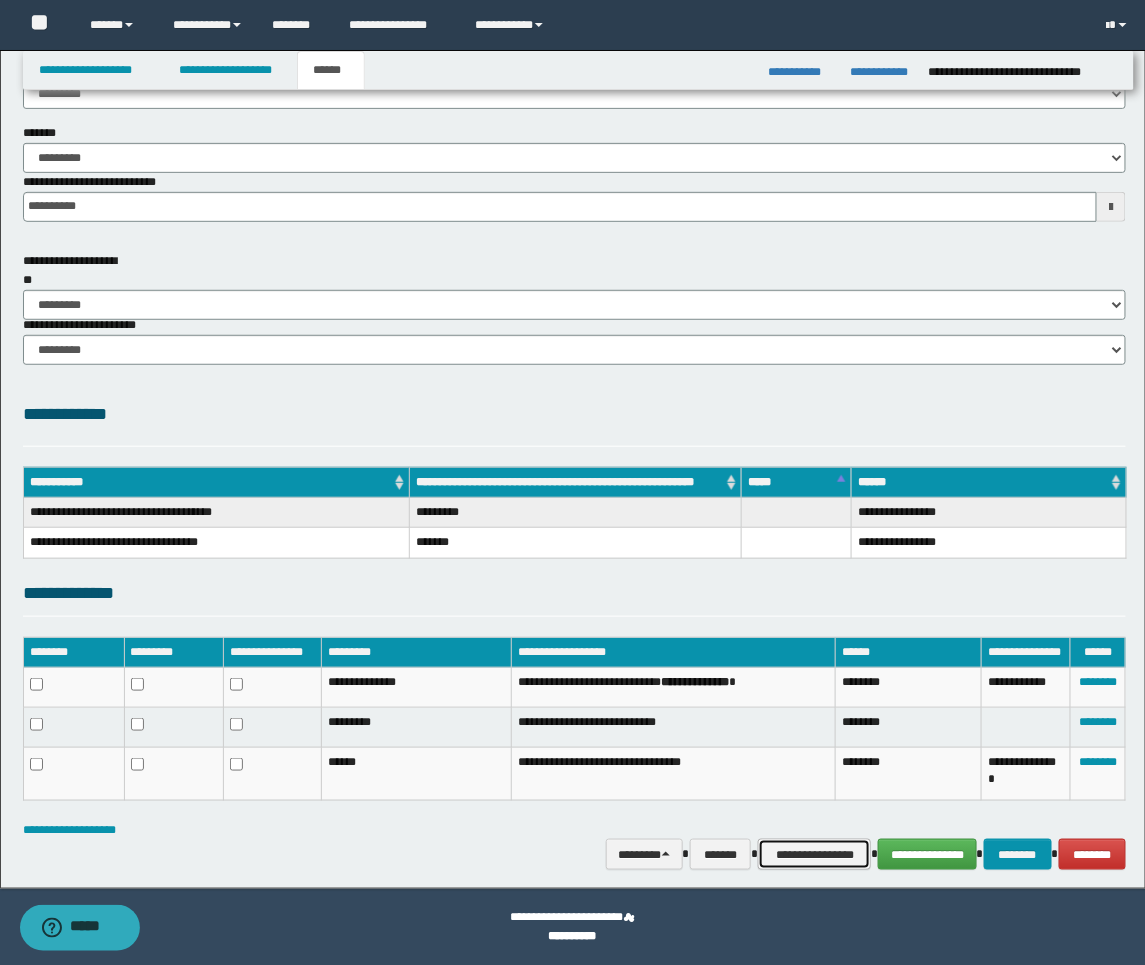 click on "**********" at bounding box center [814, 854] 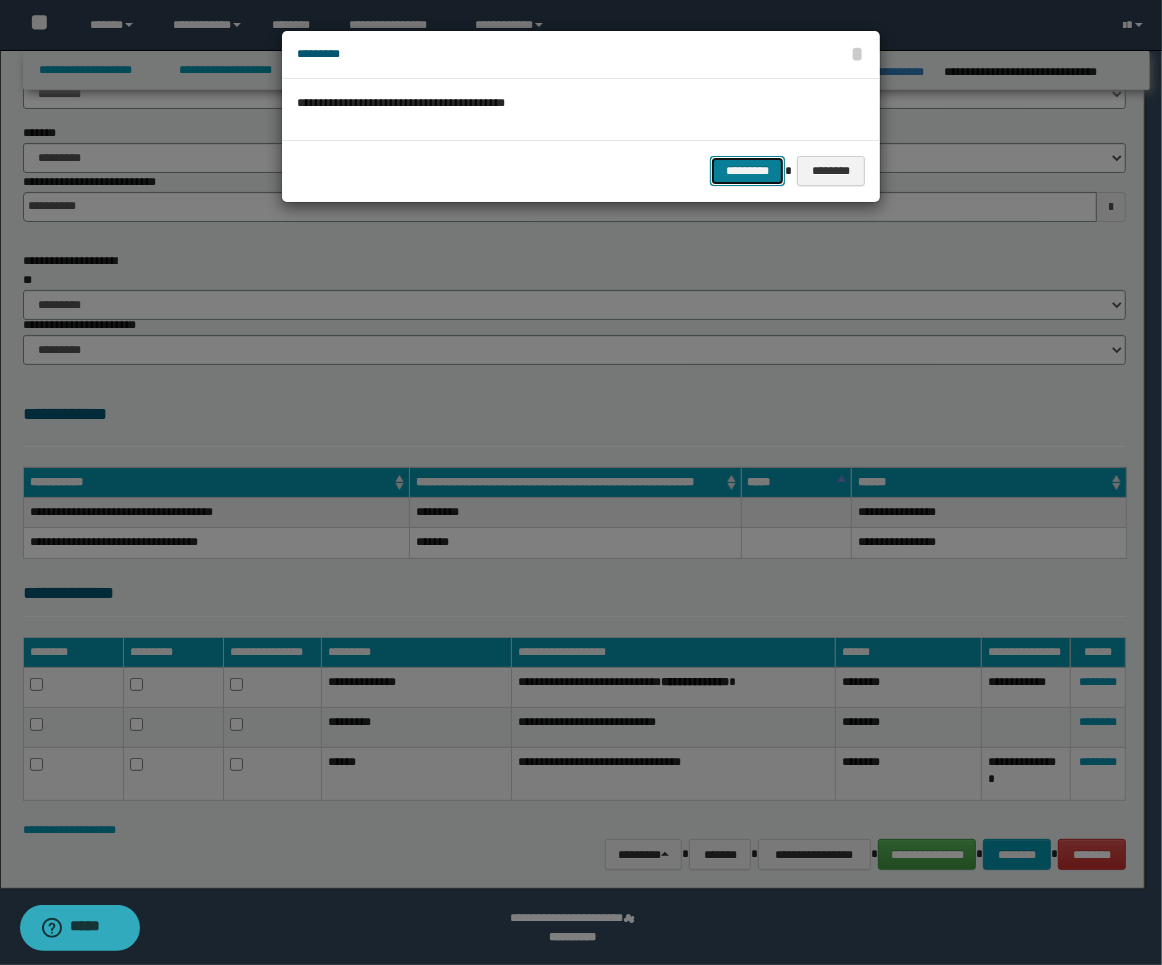 click on "*********" at bounding box center [747, 171] 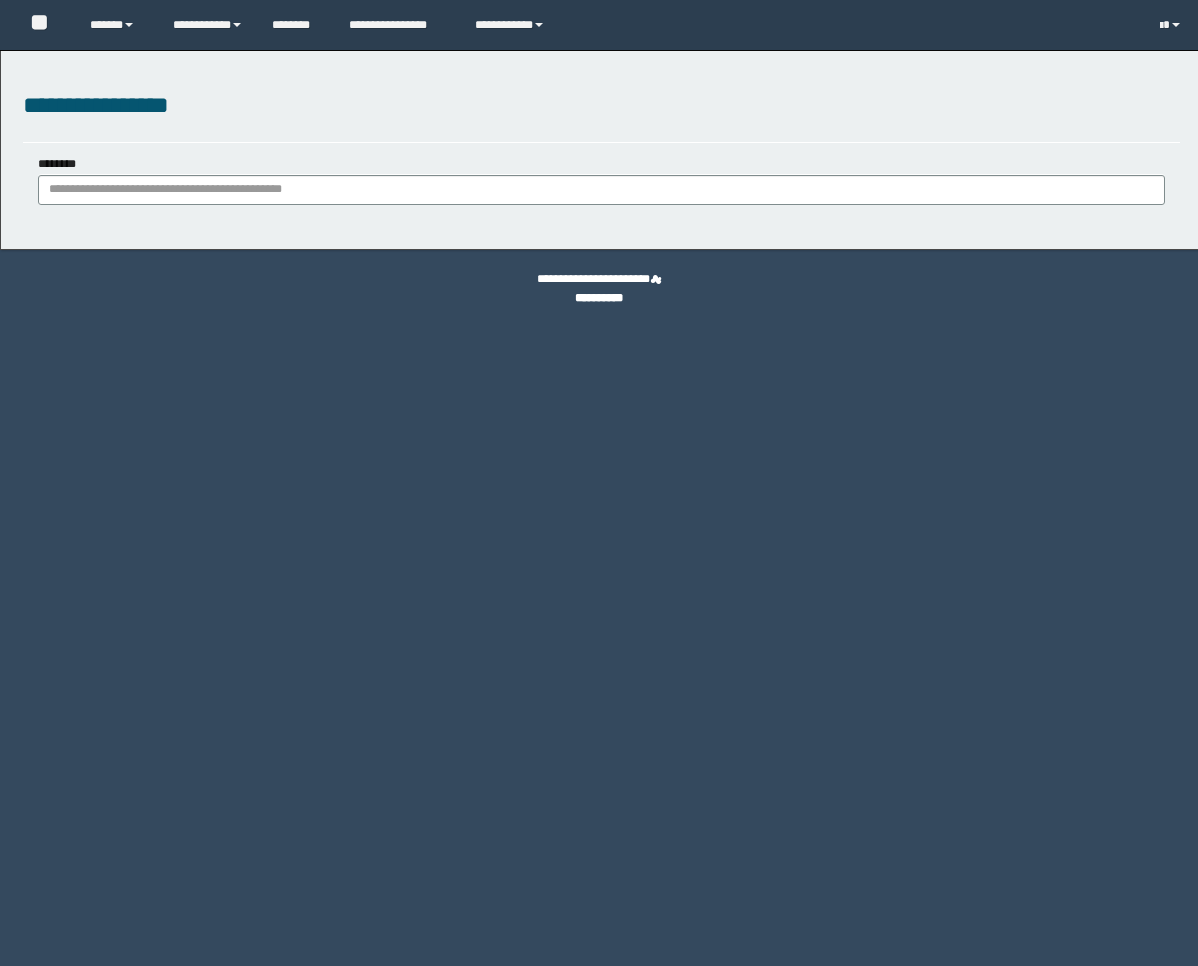 scroll, scrollTop: 0, scrollLeft: 0, axis: both 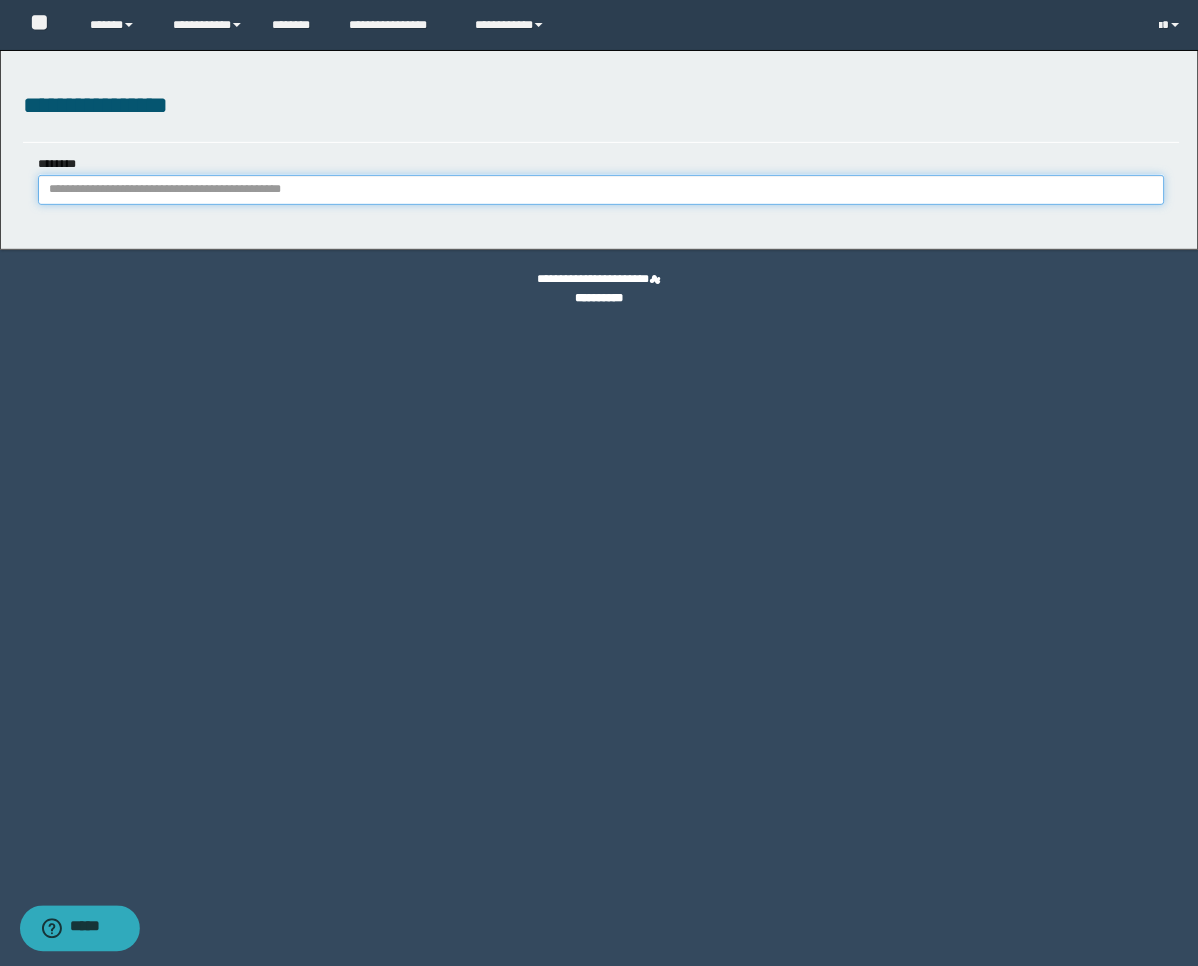 click on "********" at bounding box center [601, 190] 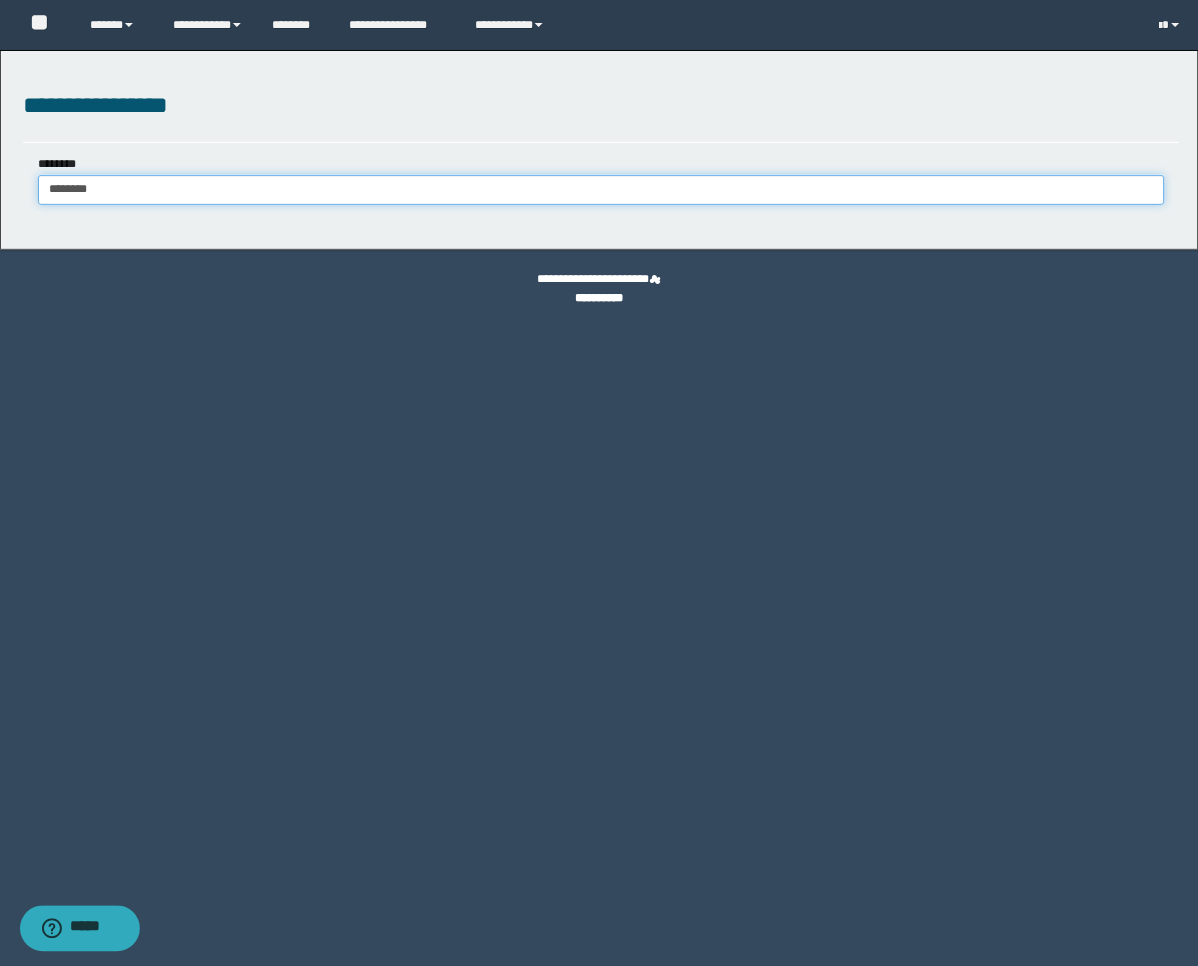 type on "********" 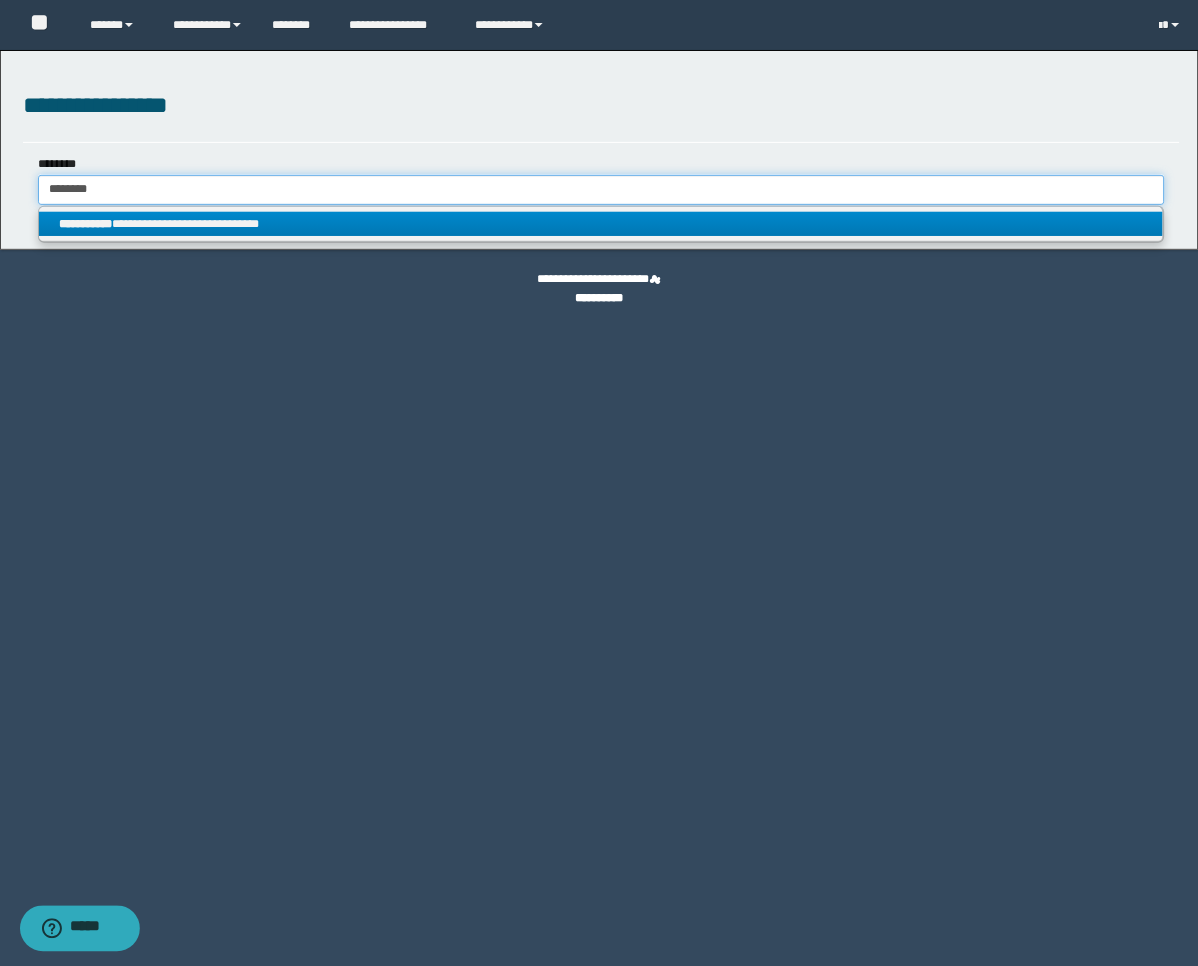 type on "********" 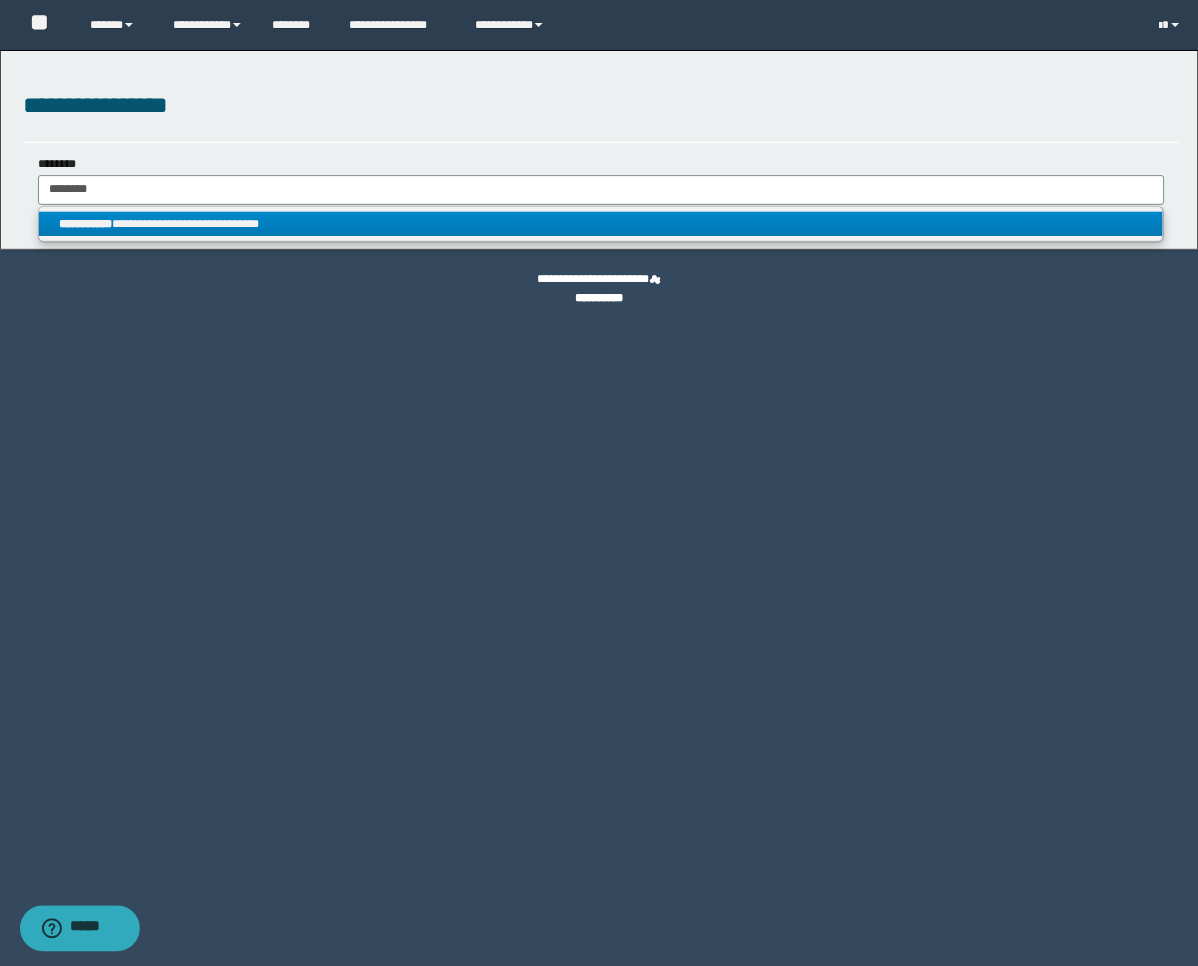 click on "**********" at bounding box center (601, 224) 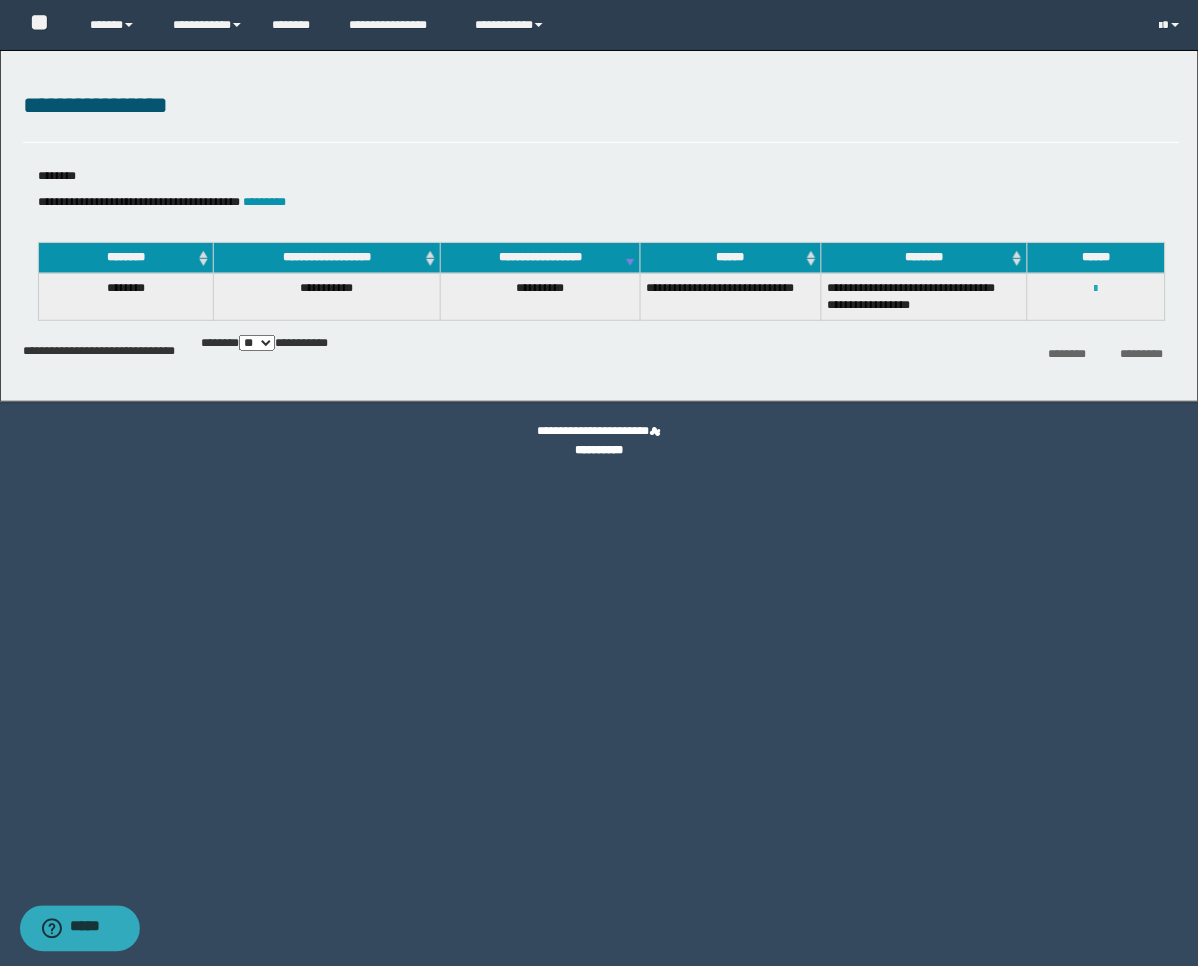 click at bounding box center (1096, 289) 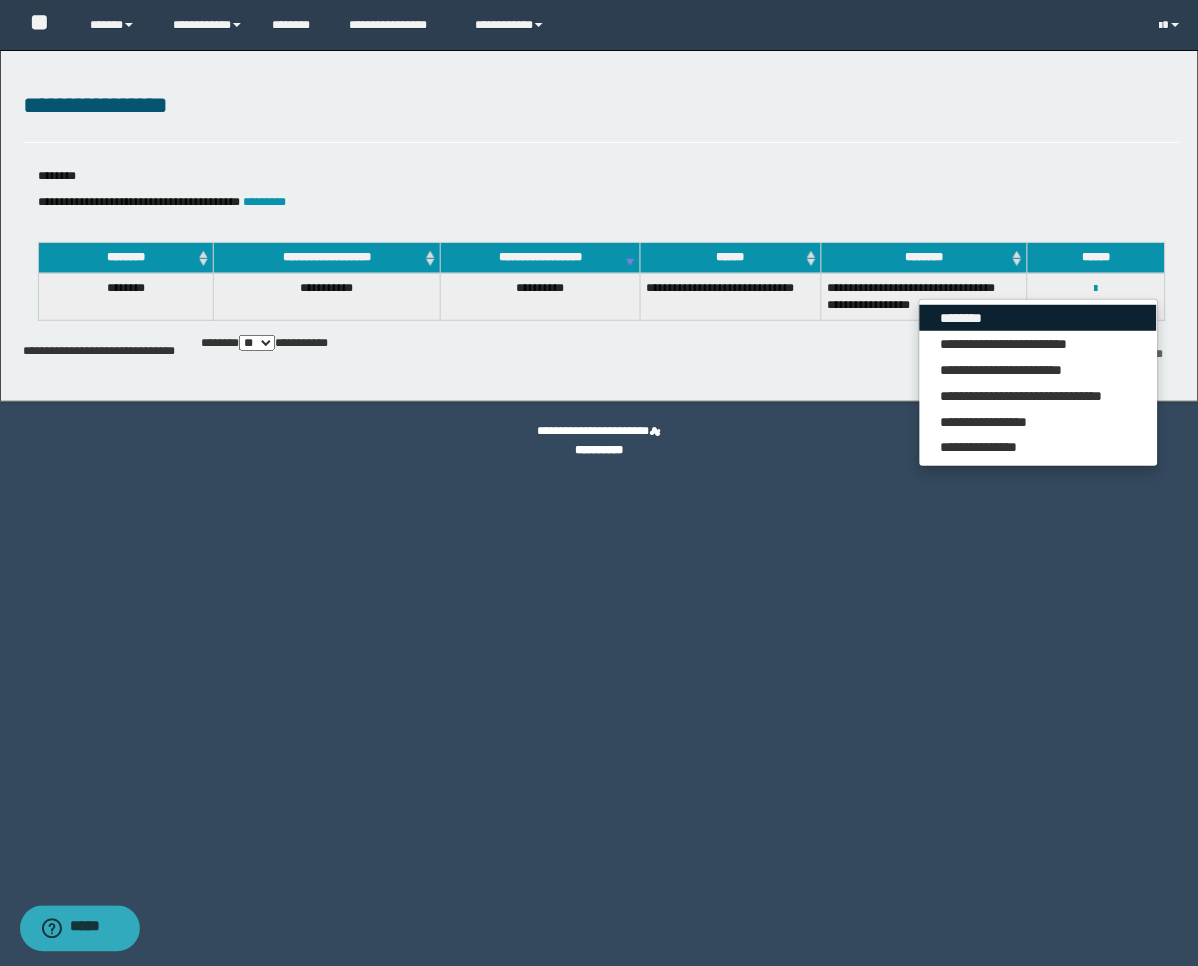 click on "********" at bounding box center [1038, 318] 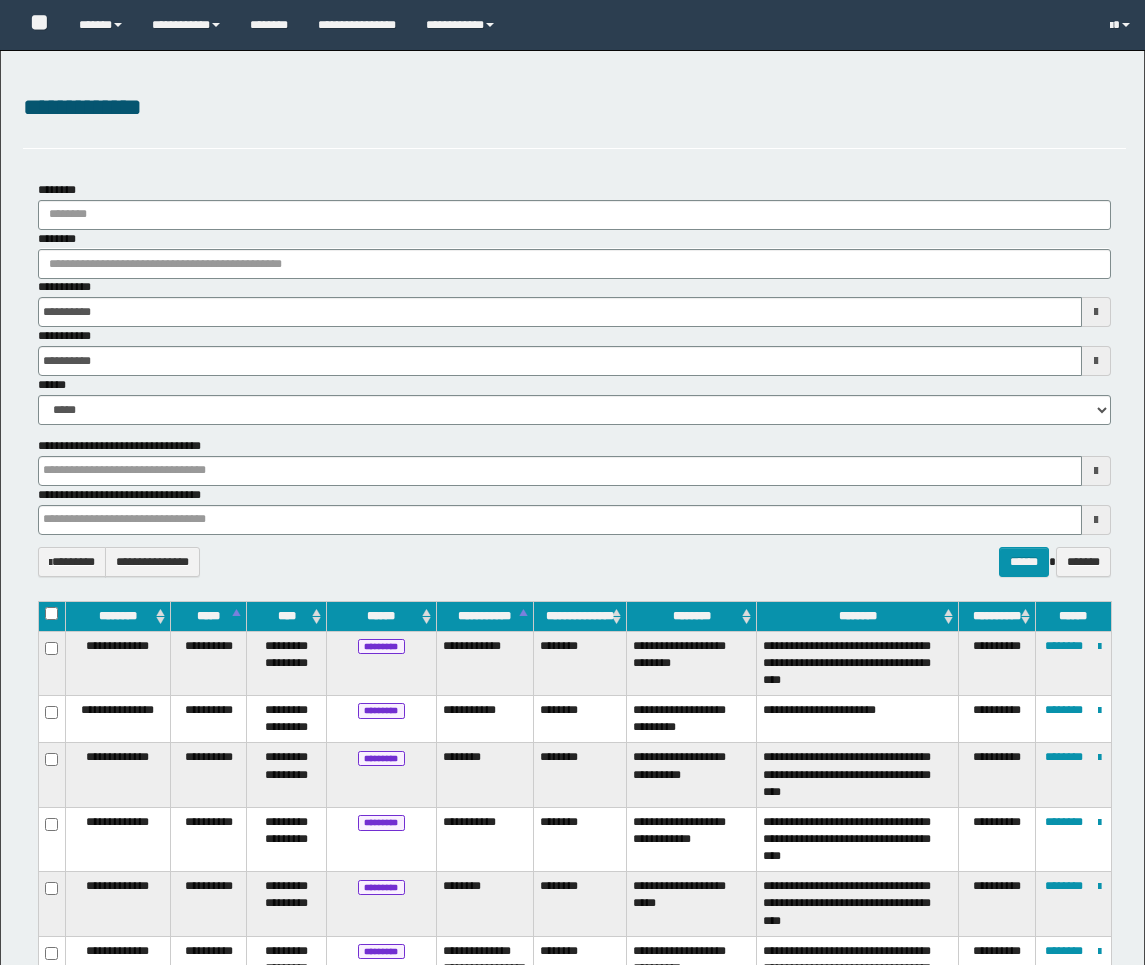 select on "***" 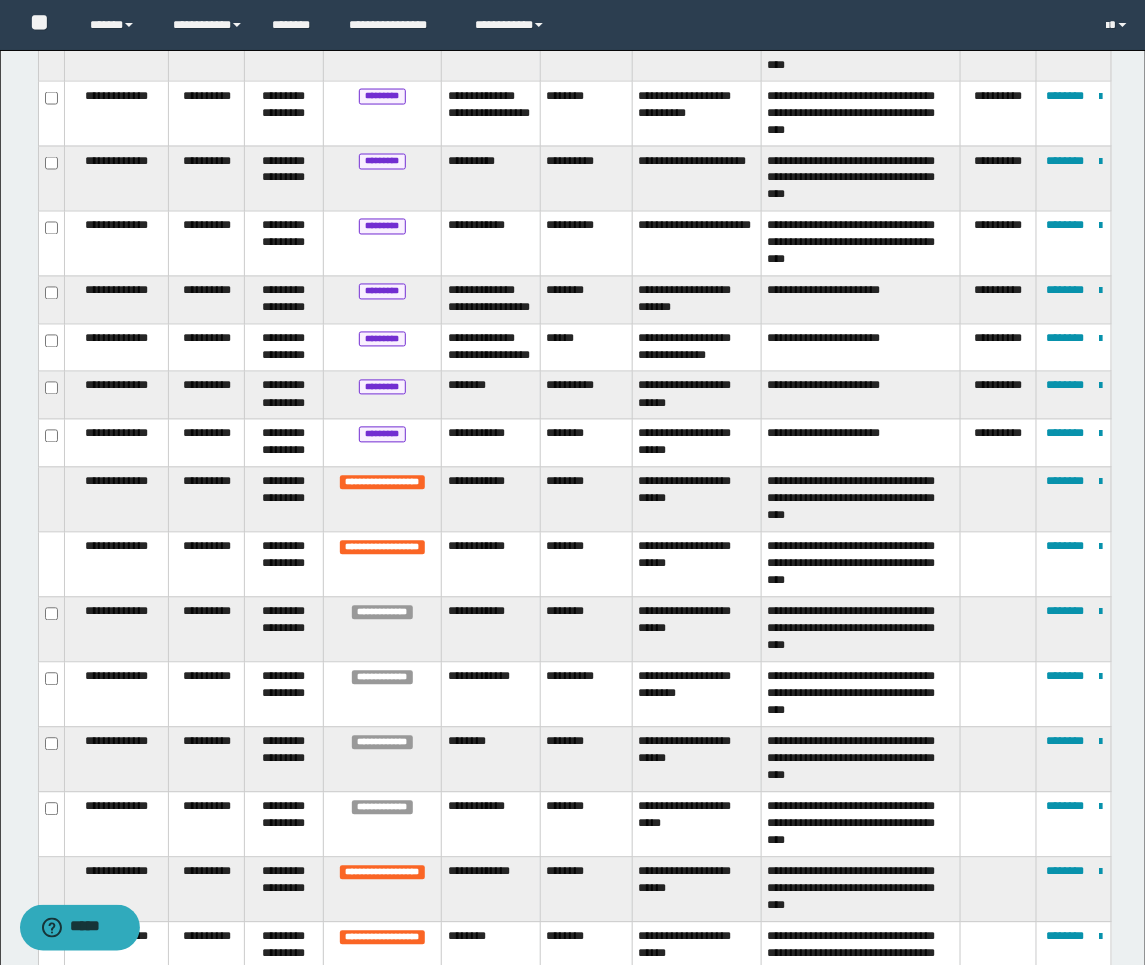 scroll, scrollTop: 0, scrollLeft: 0, axis: both 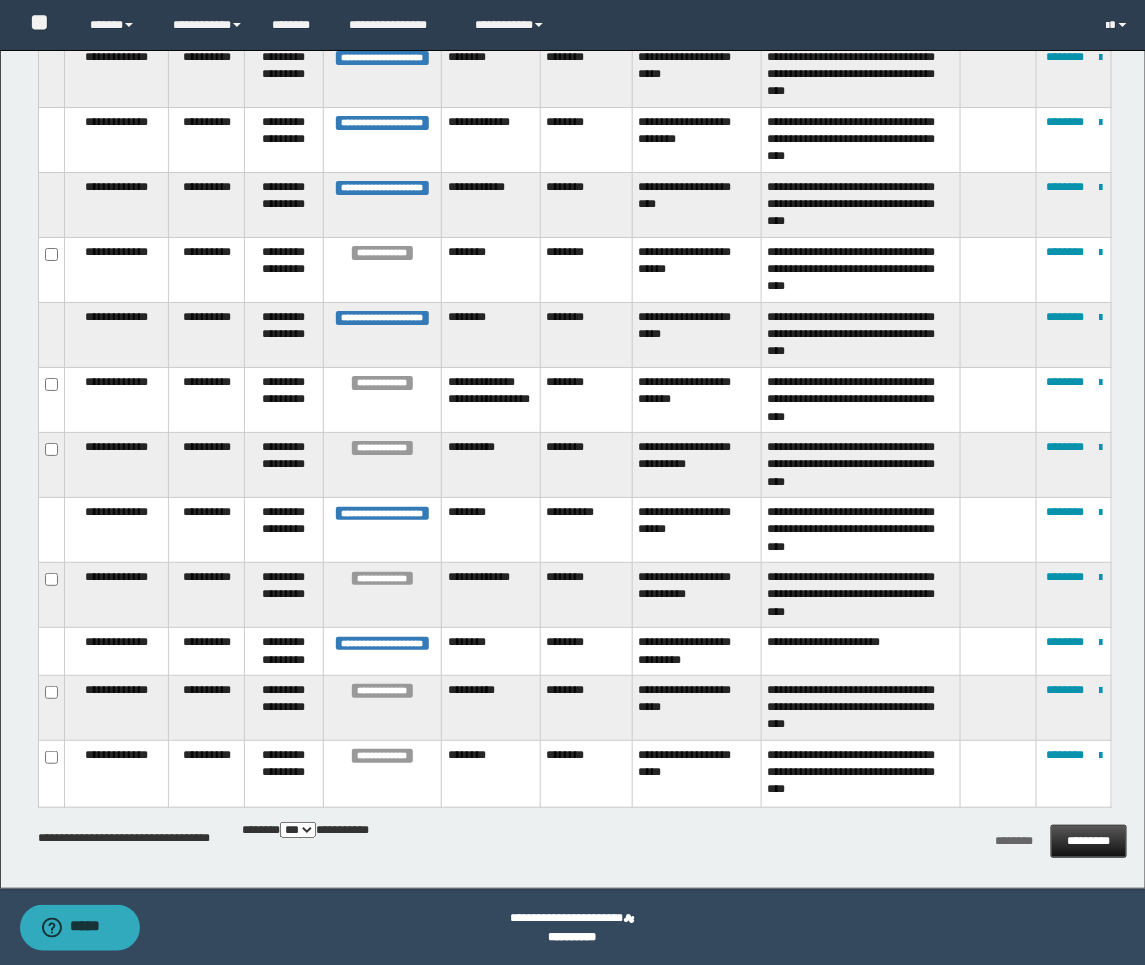 click on "*********" at bounding box center [1089, 841] 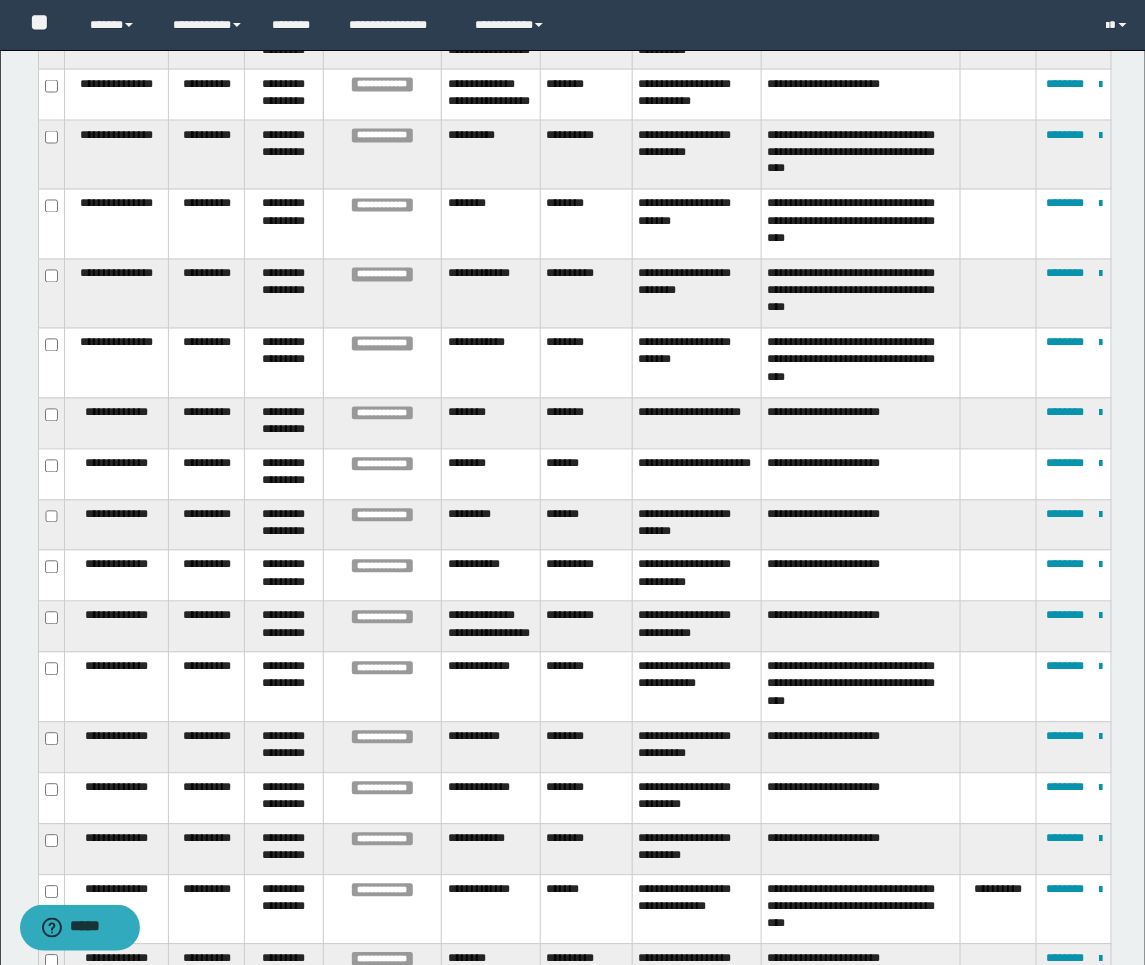 scroll, scrollTop: 552, scrollLeft: 0, axis: vertical 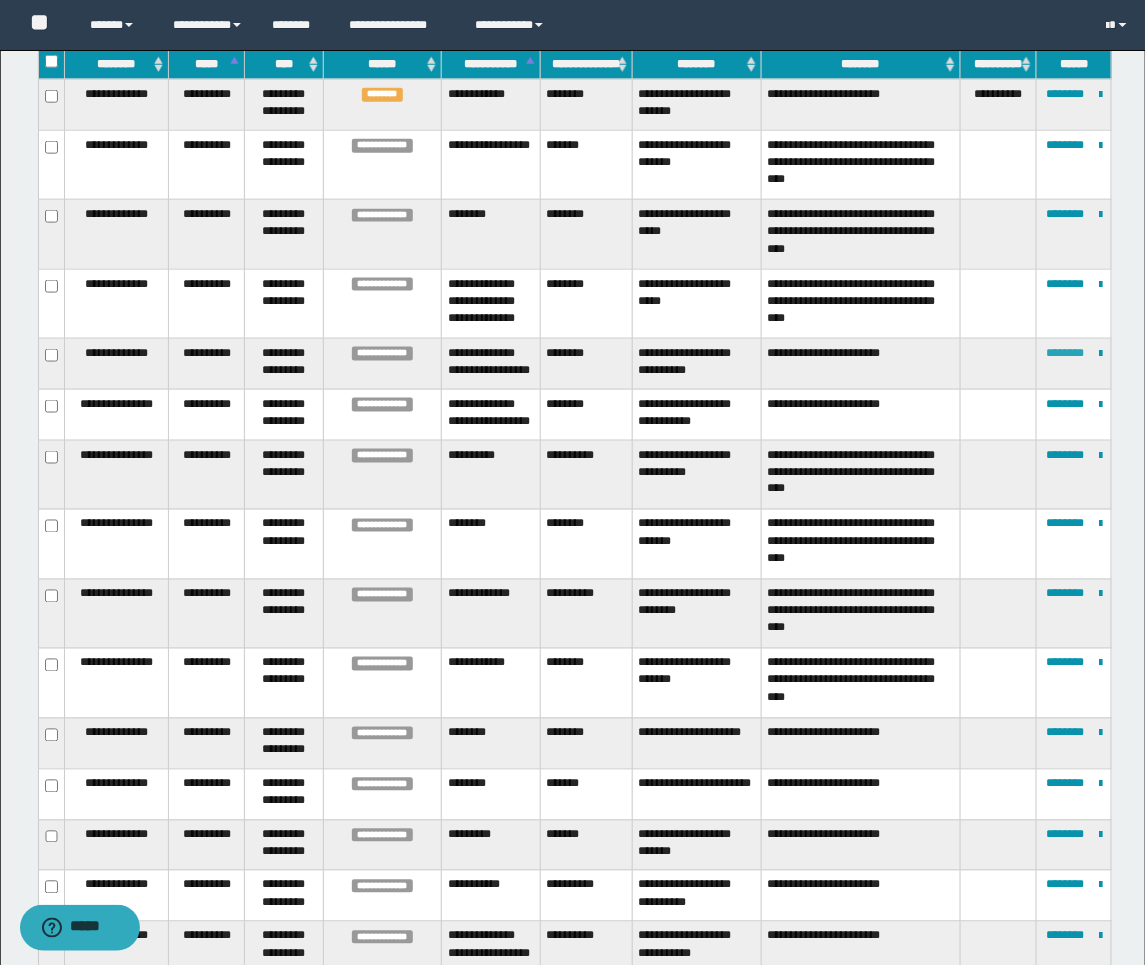 click on "********" at bounding box center [1065, 353] 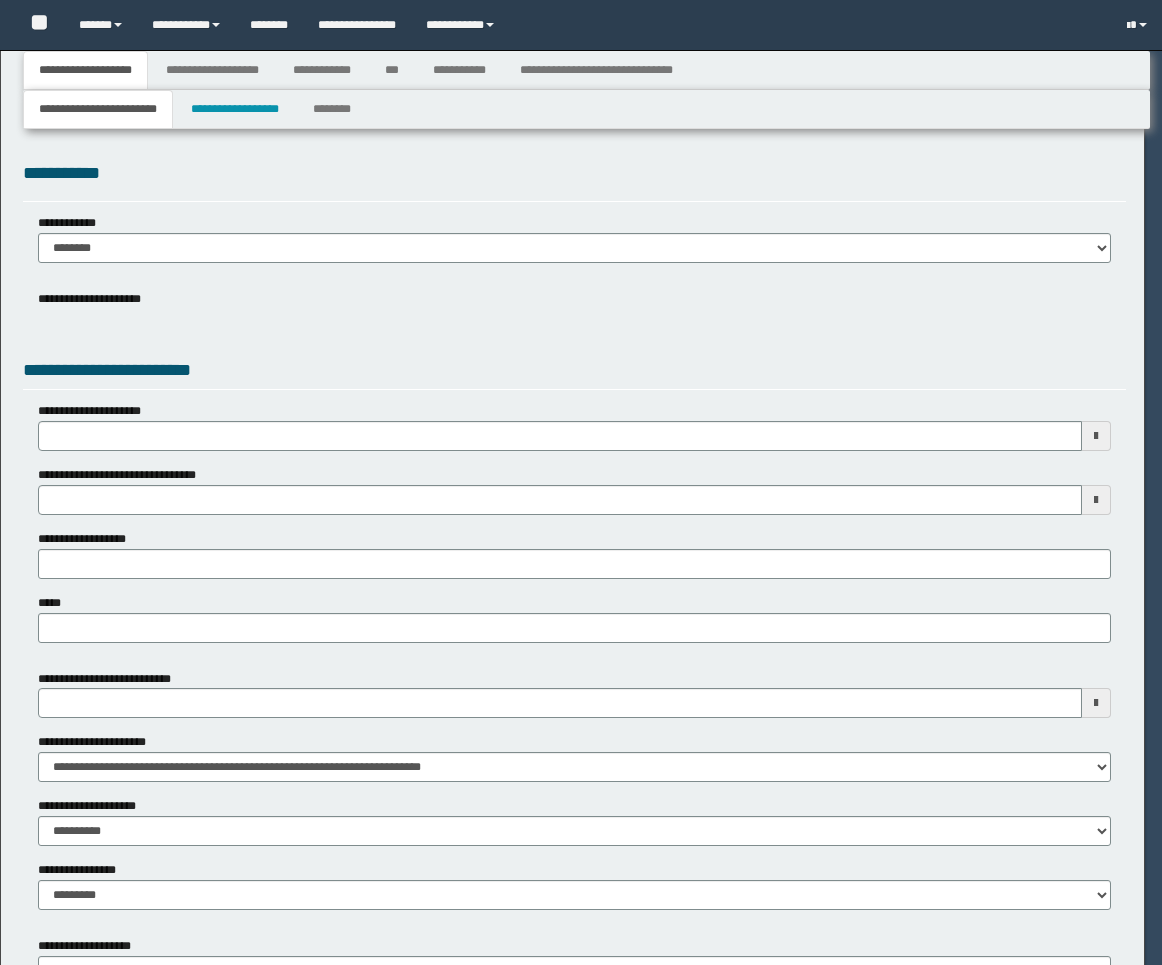 select on "*" 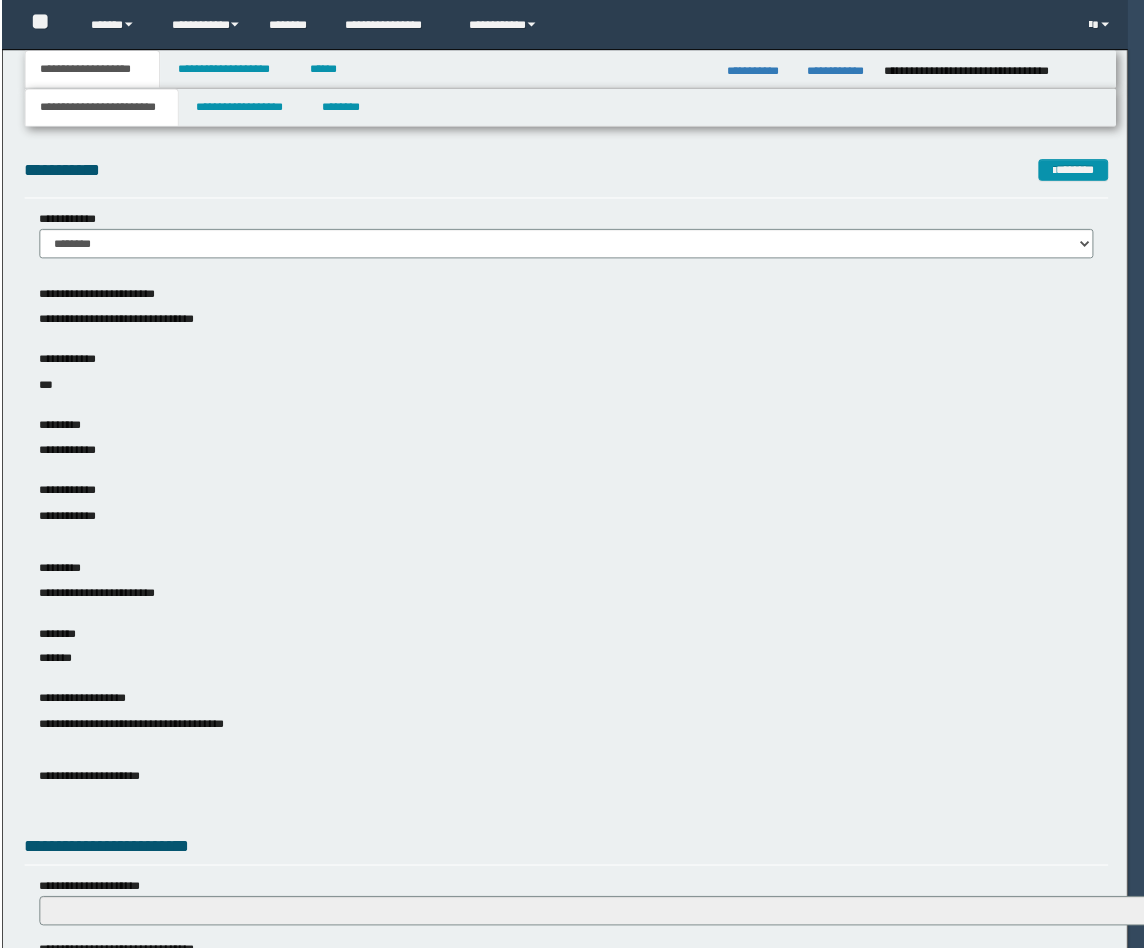 scroll, scrollTop: 0, scrollLeft: 0, axis: both 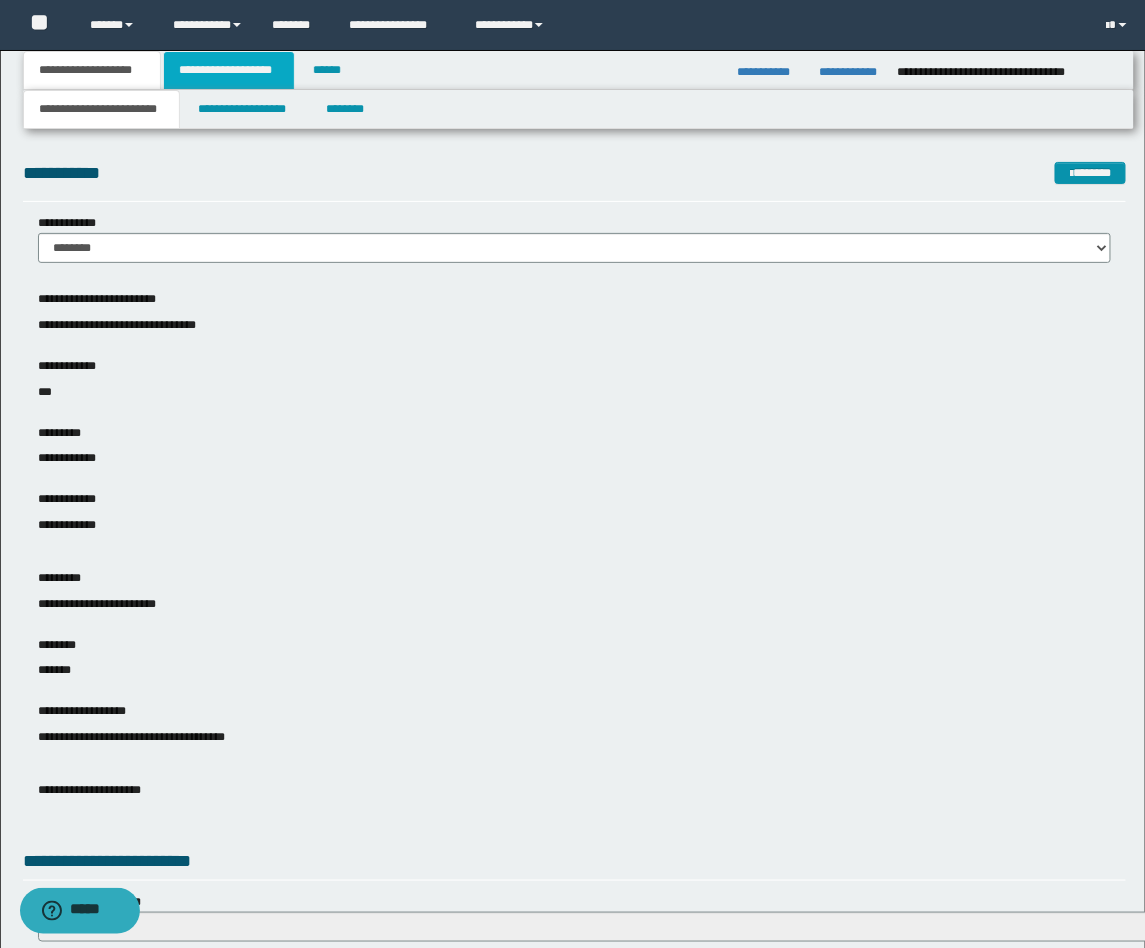 click on "**********" at bounding box center [229, 70] 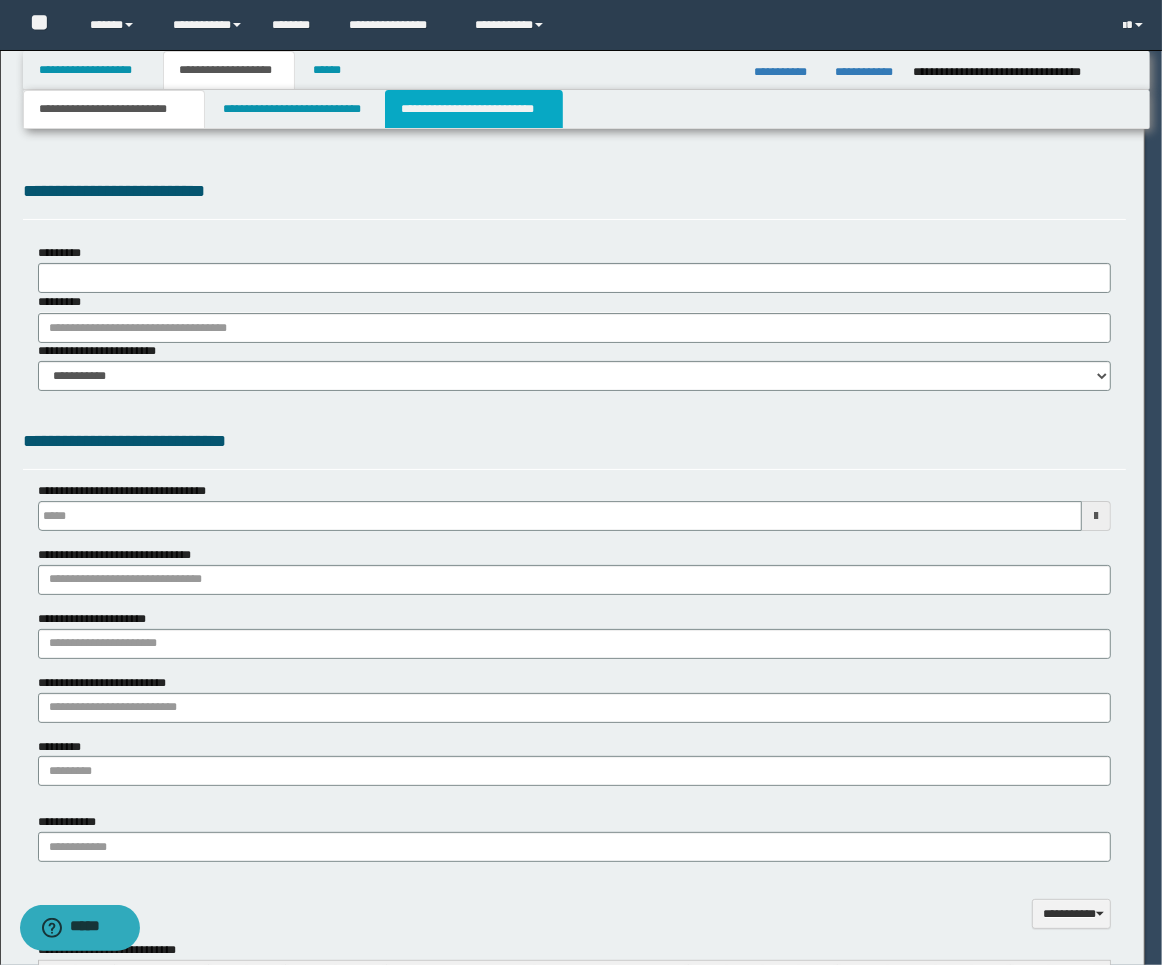 type 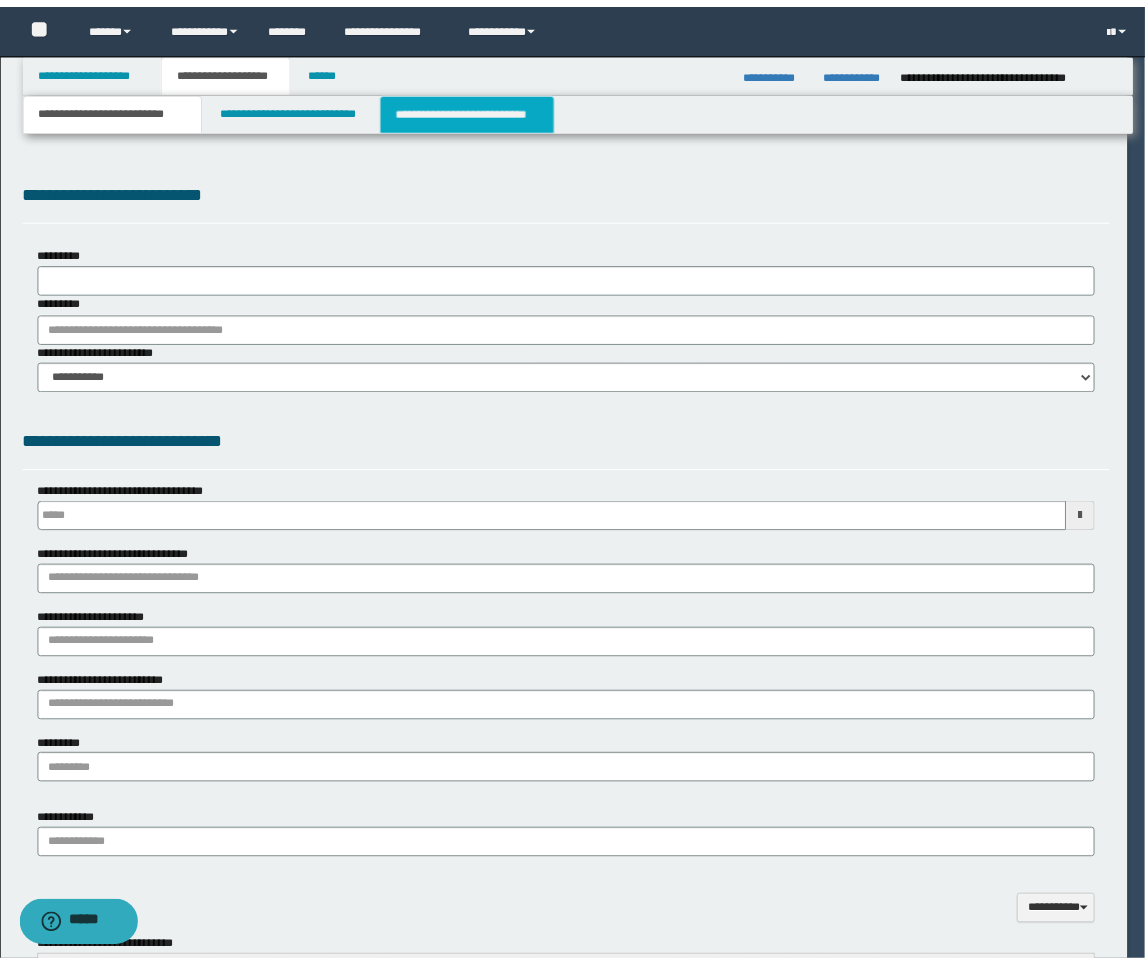 scroll, scrollTop: 0, scrollLeft: 0, axis: both 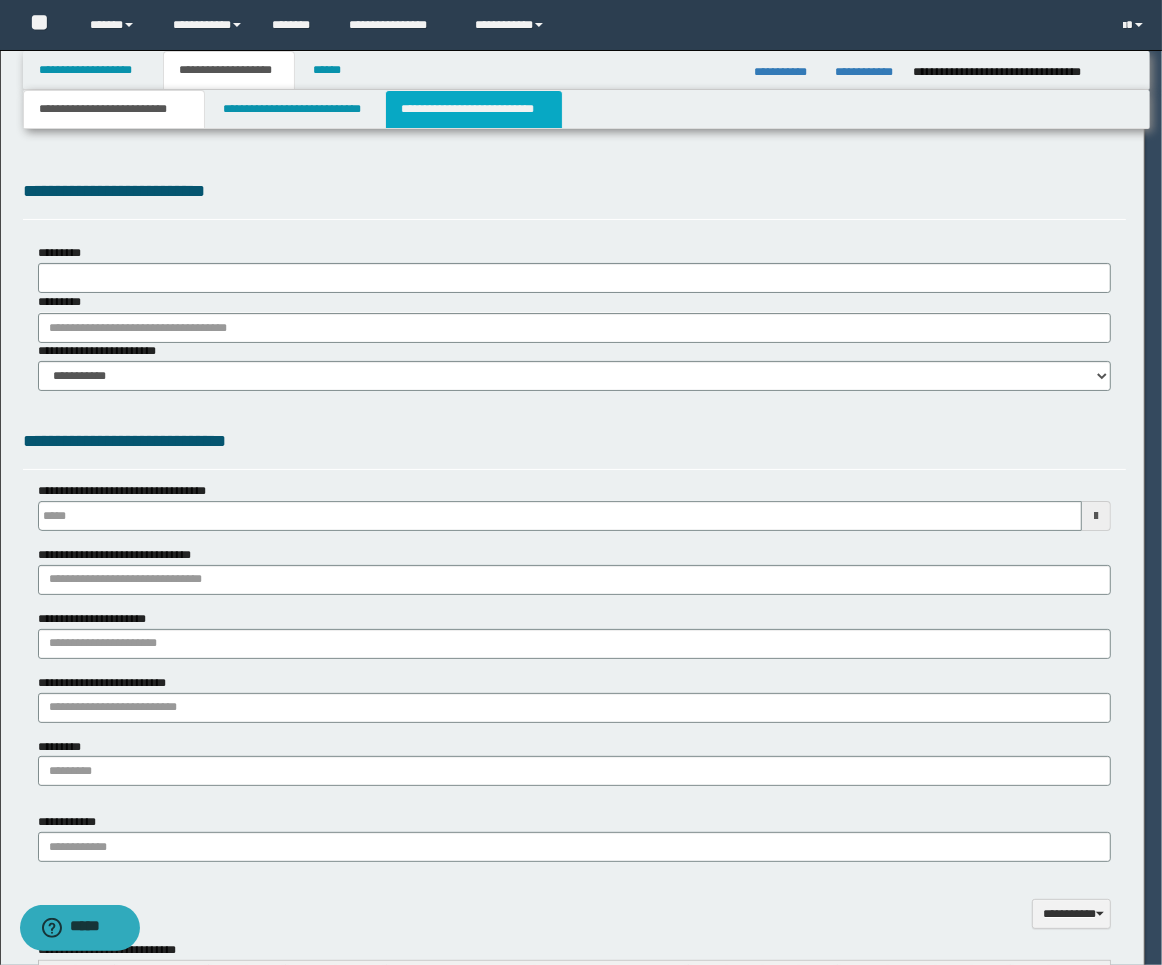 click on "**********" at bounding box center (474, 109) 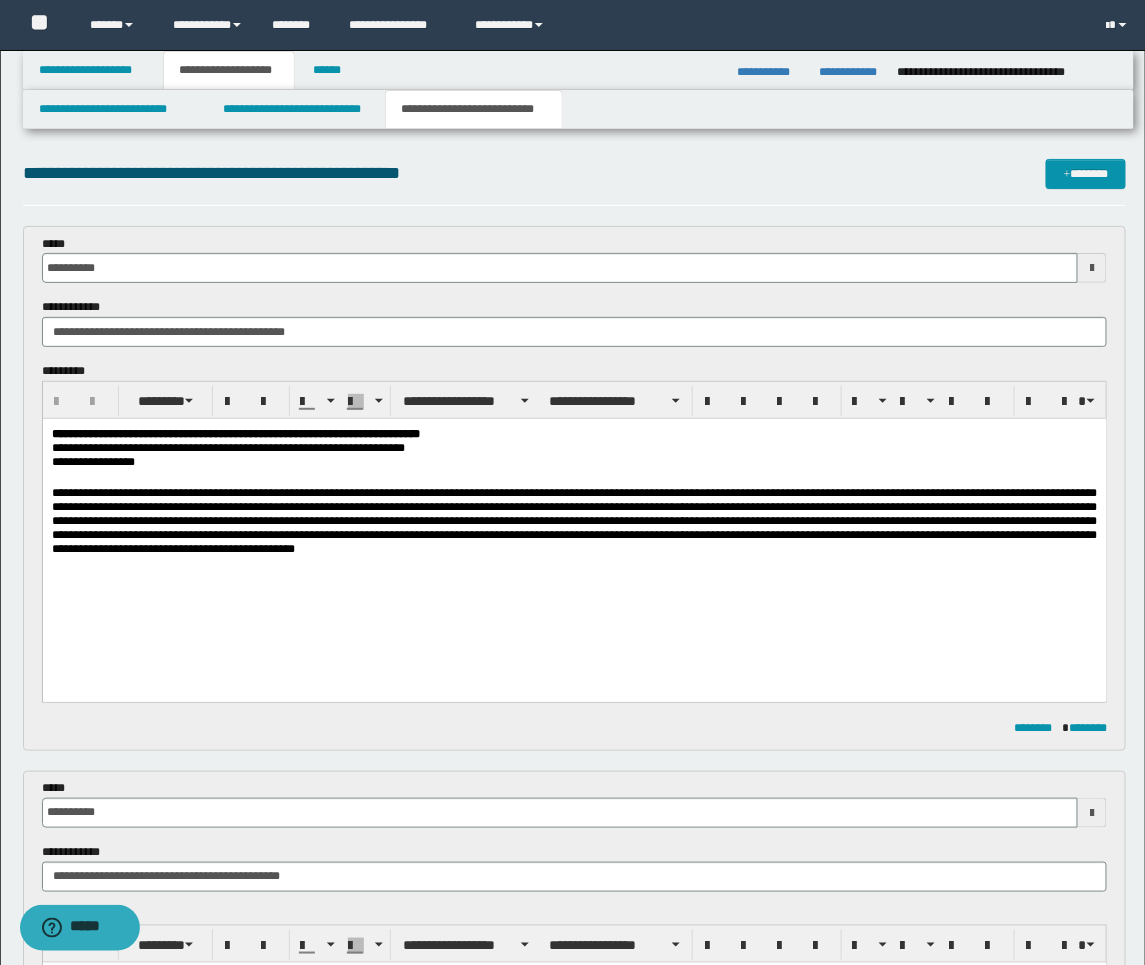 scroll, scrollTop: 444, scrollLeft: 0, axis: vertical 